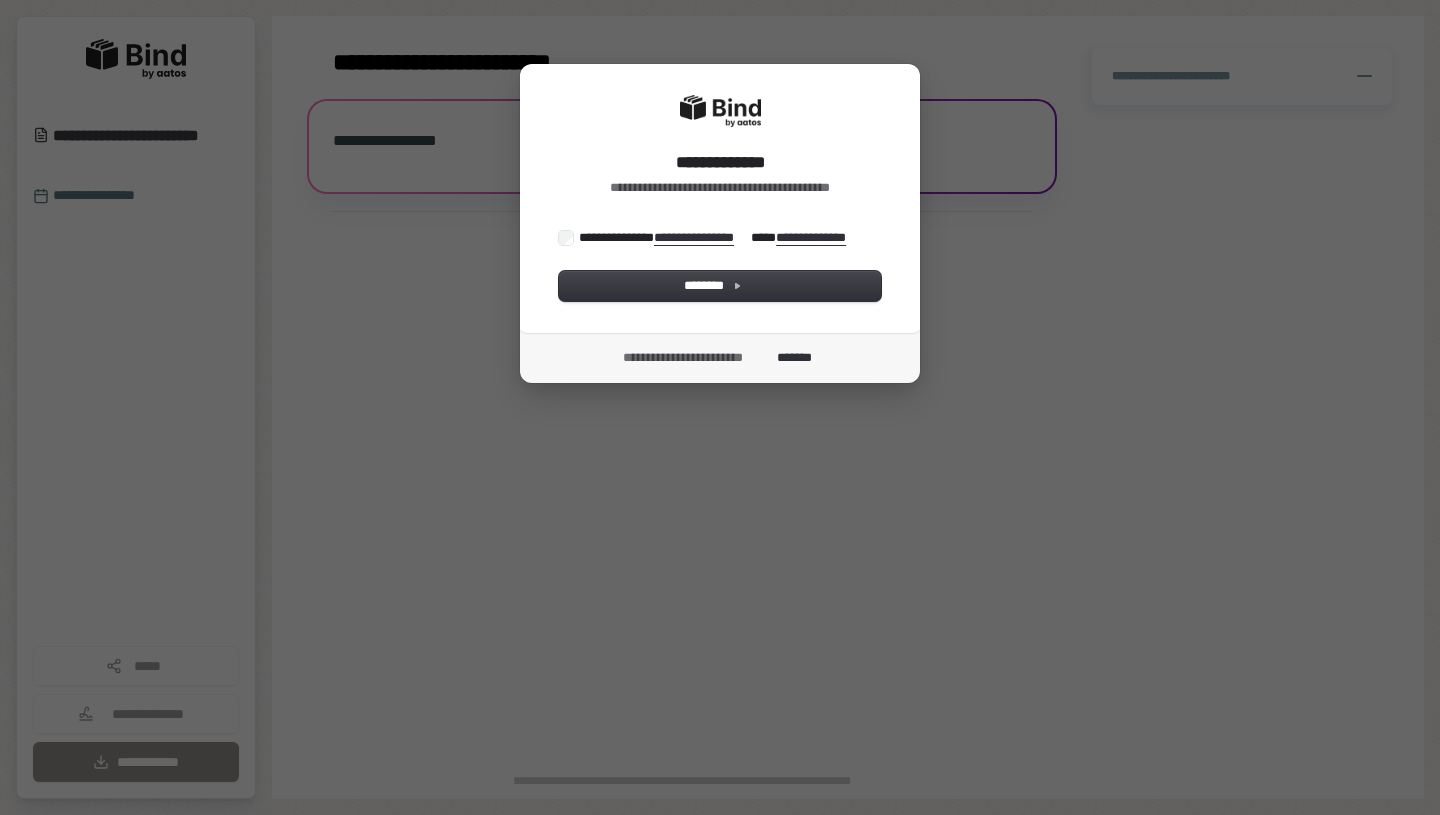 scroll, scrollTop: 0, scrollLeft: 0, axis: both 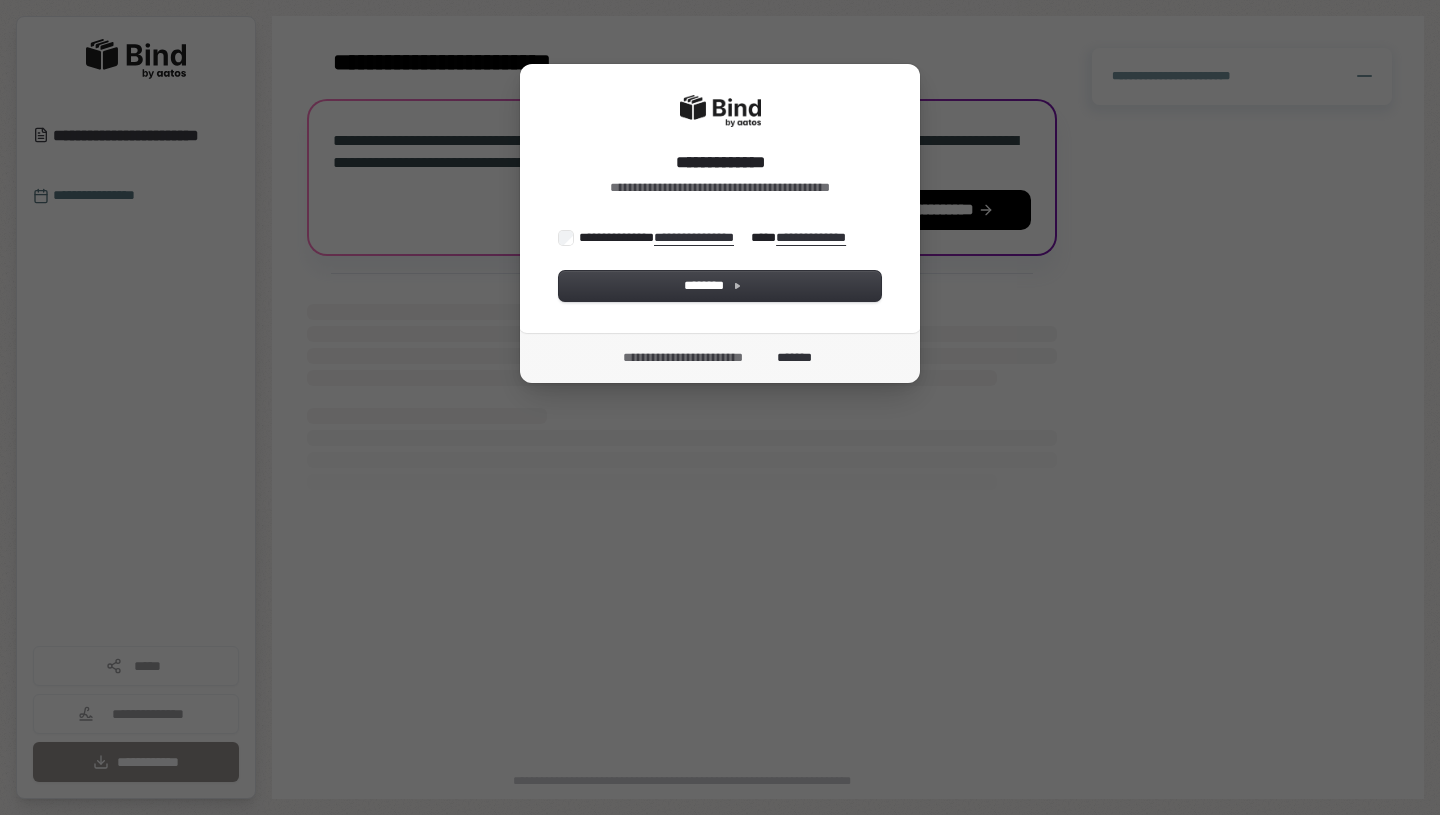 click on "**********" at bounding box center (714, 238) 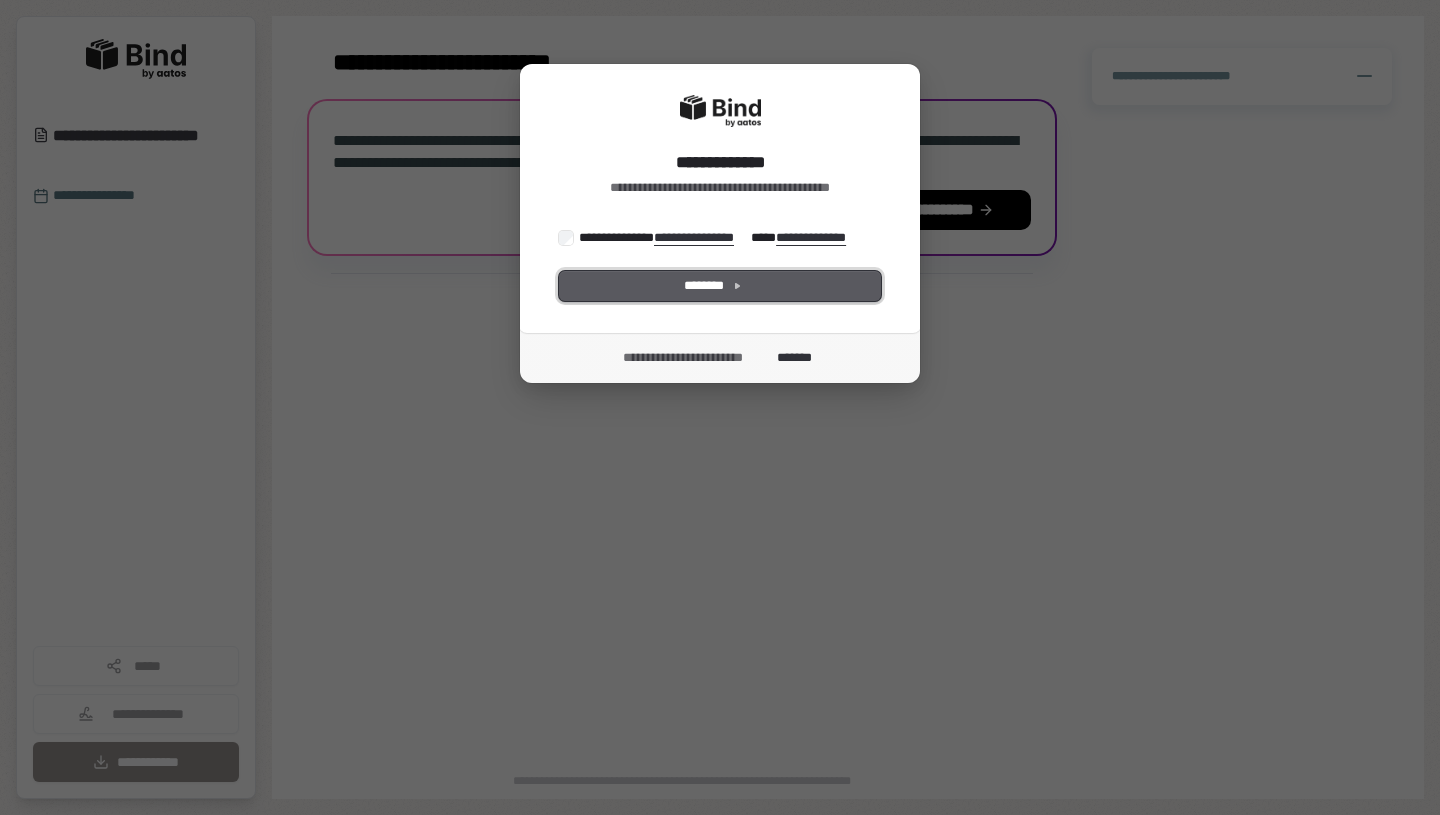 click on "********" at bounding box center (720, 286) 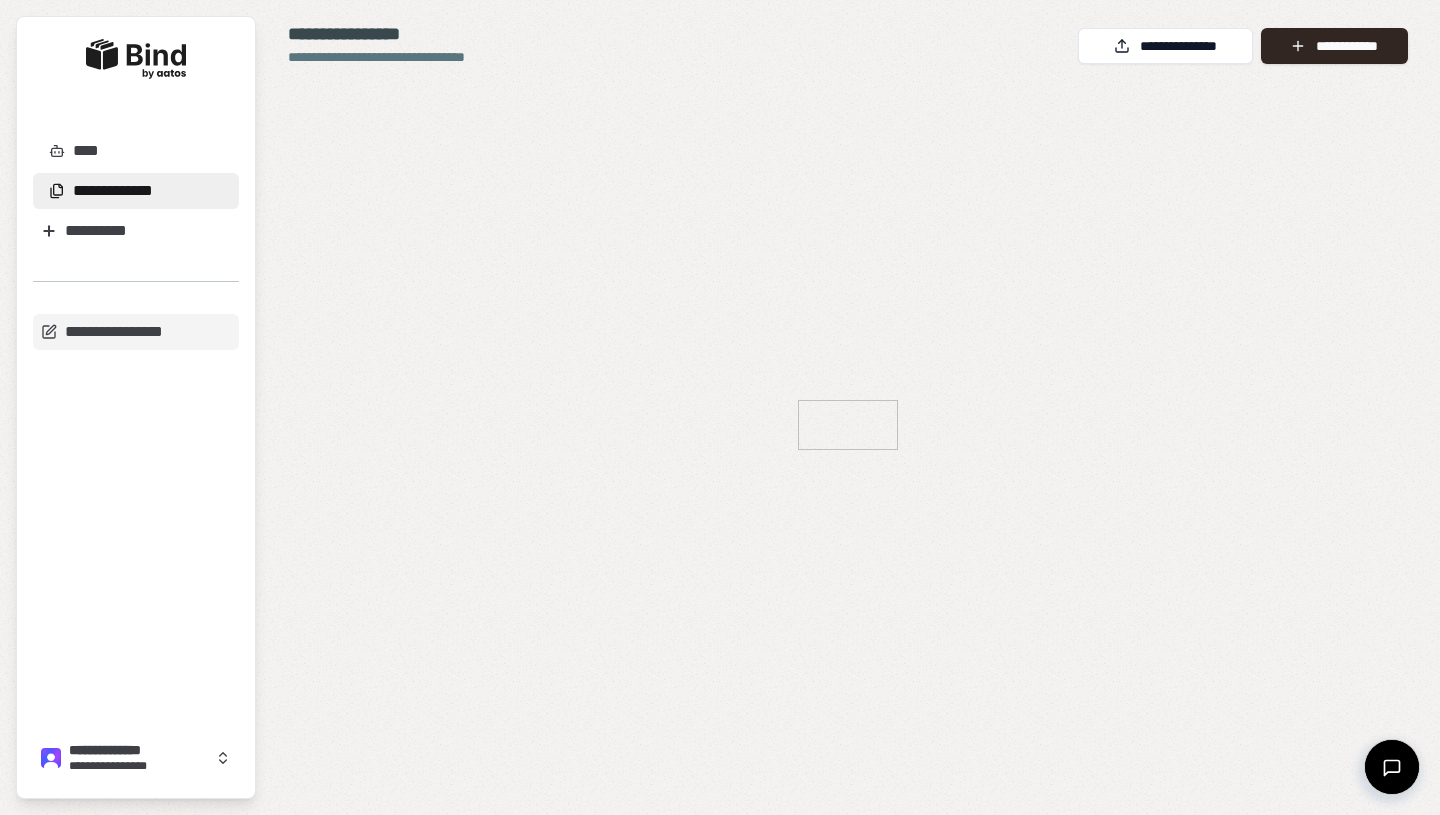 scroll, scrollTop: 0, scrollLeft: 0, axis: both 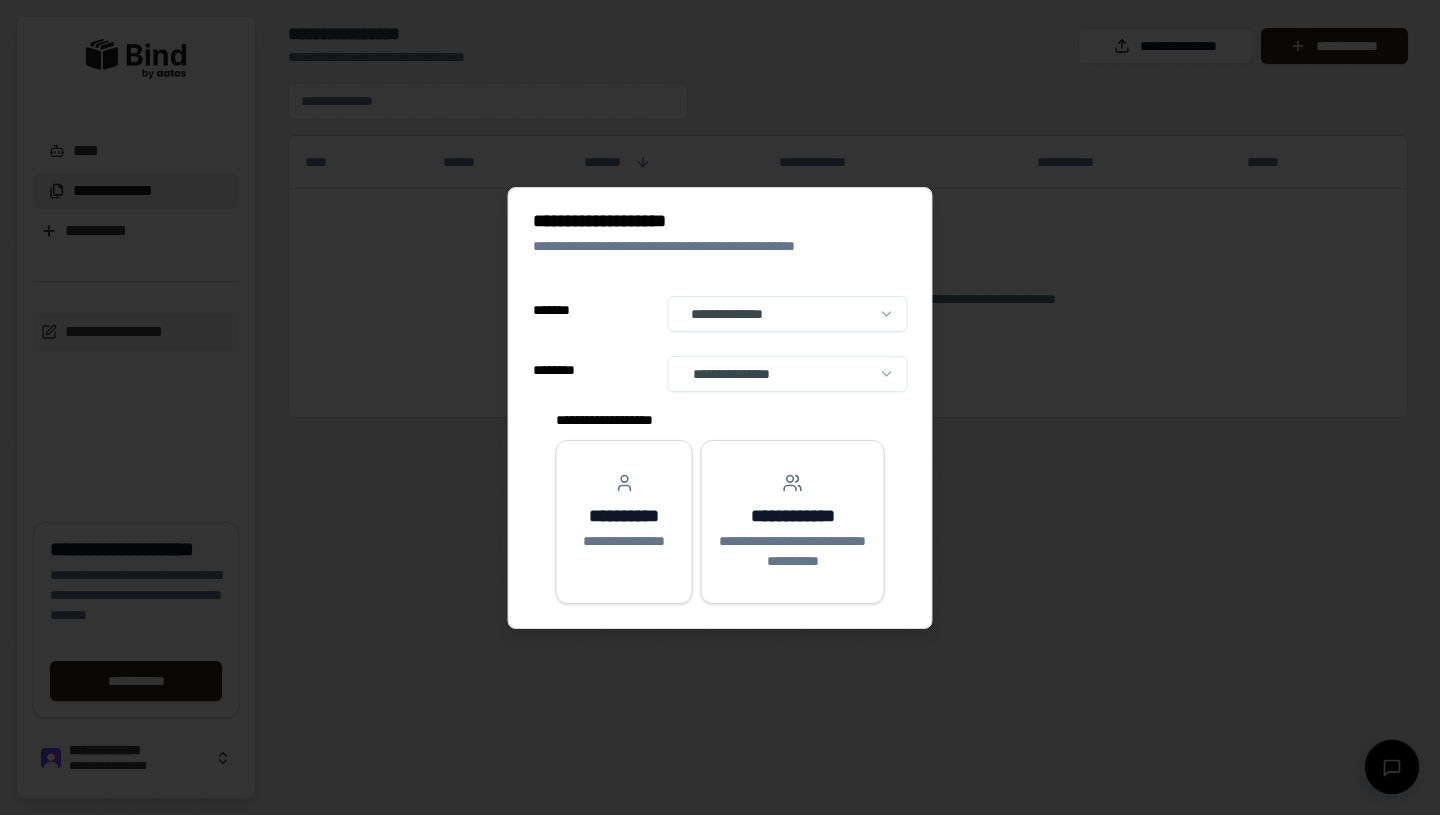 select on "******" 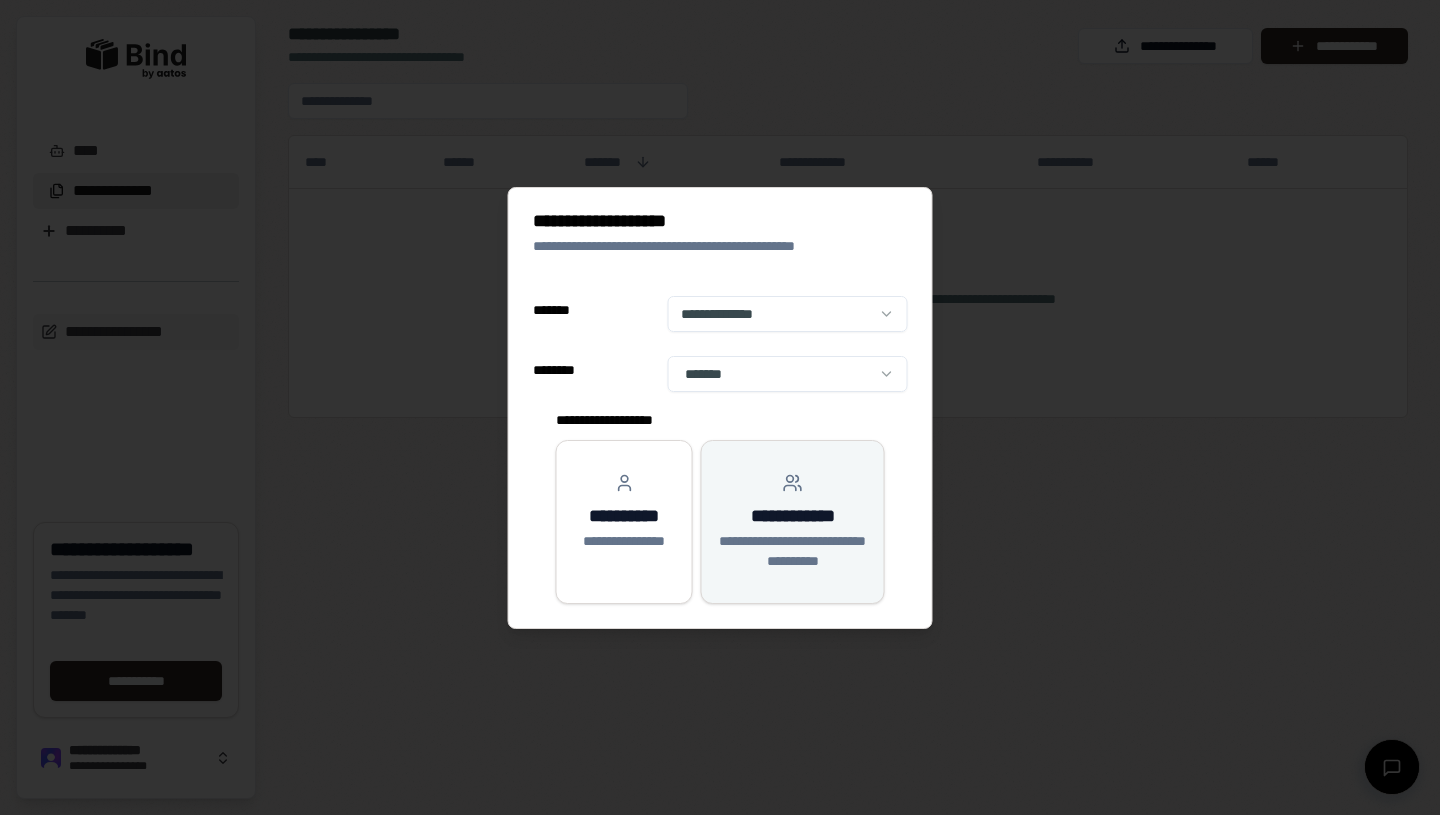 click 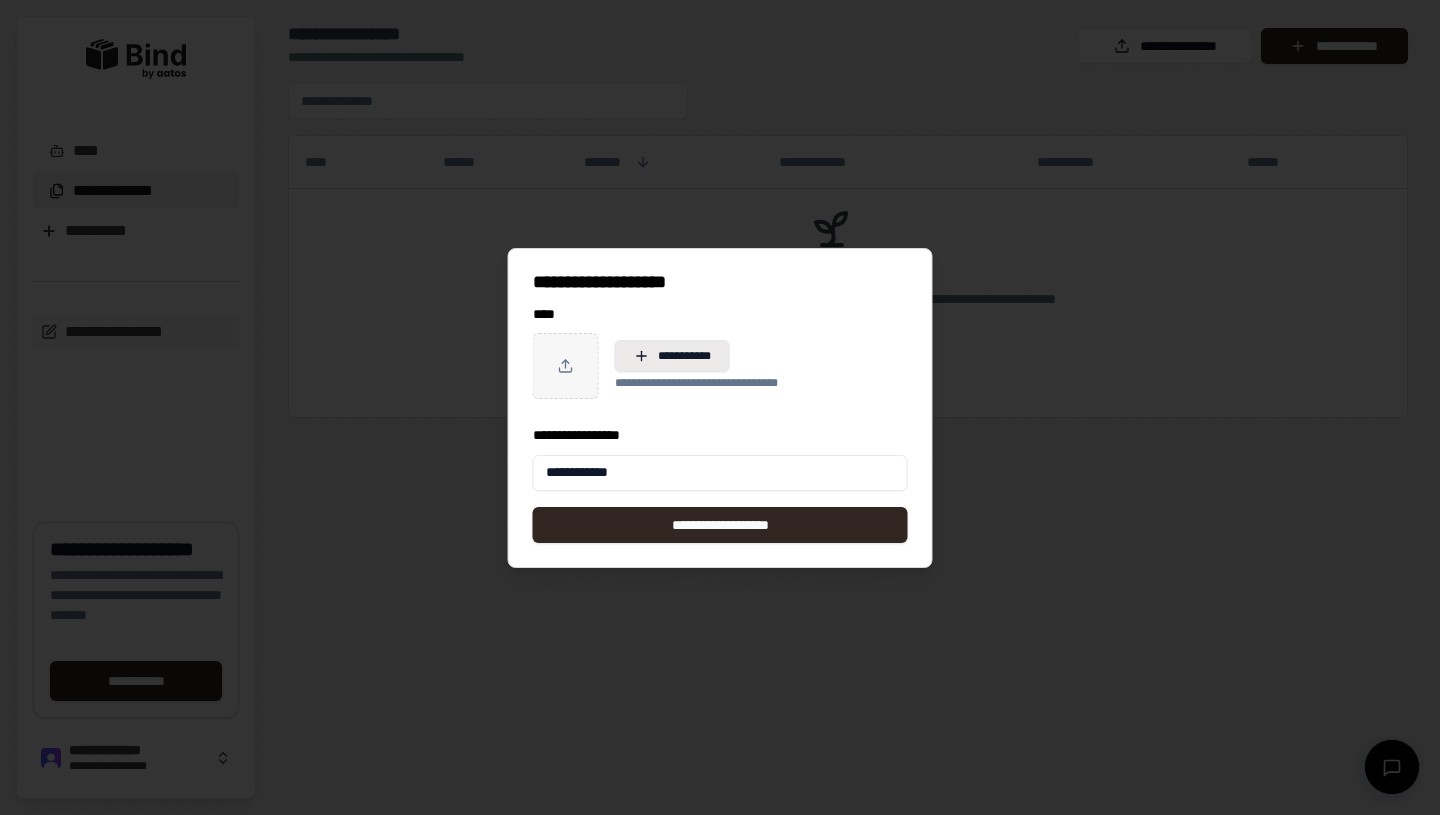 type on "**********" 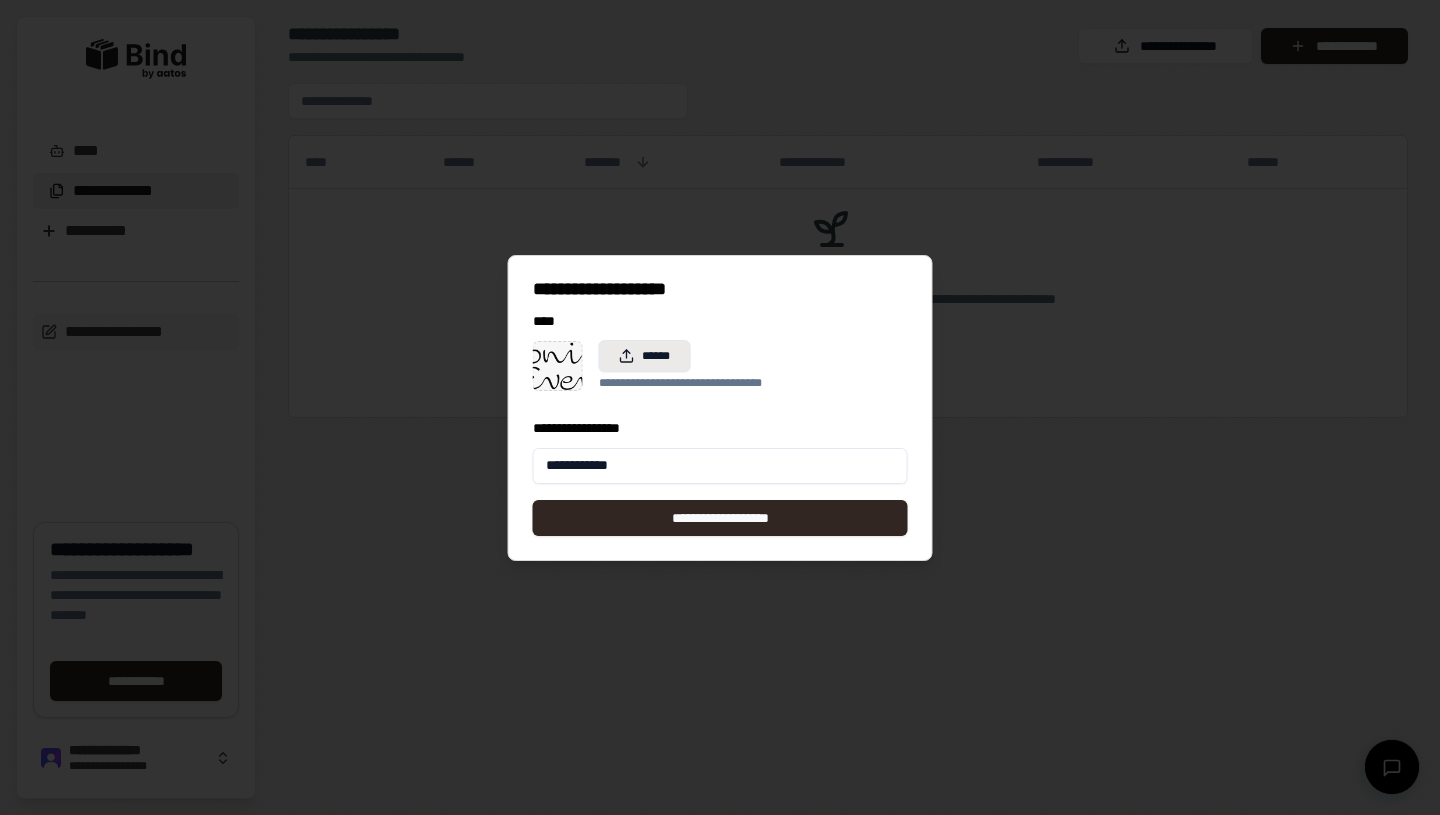 click on "******" at bounding box center [645, 356] 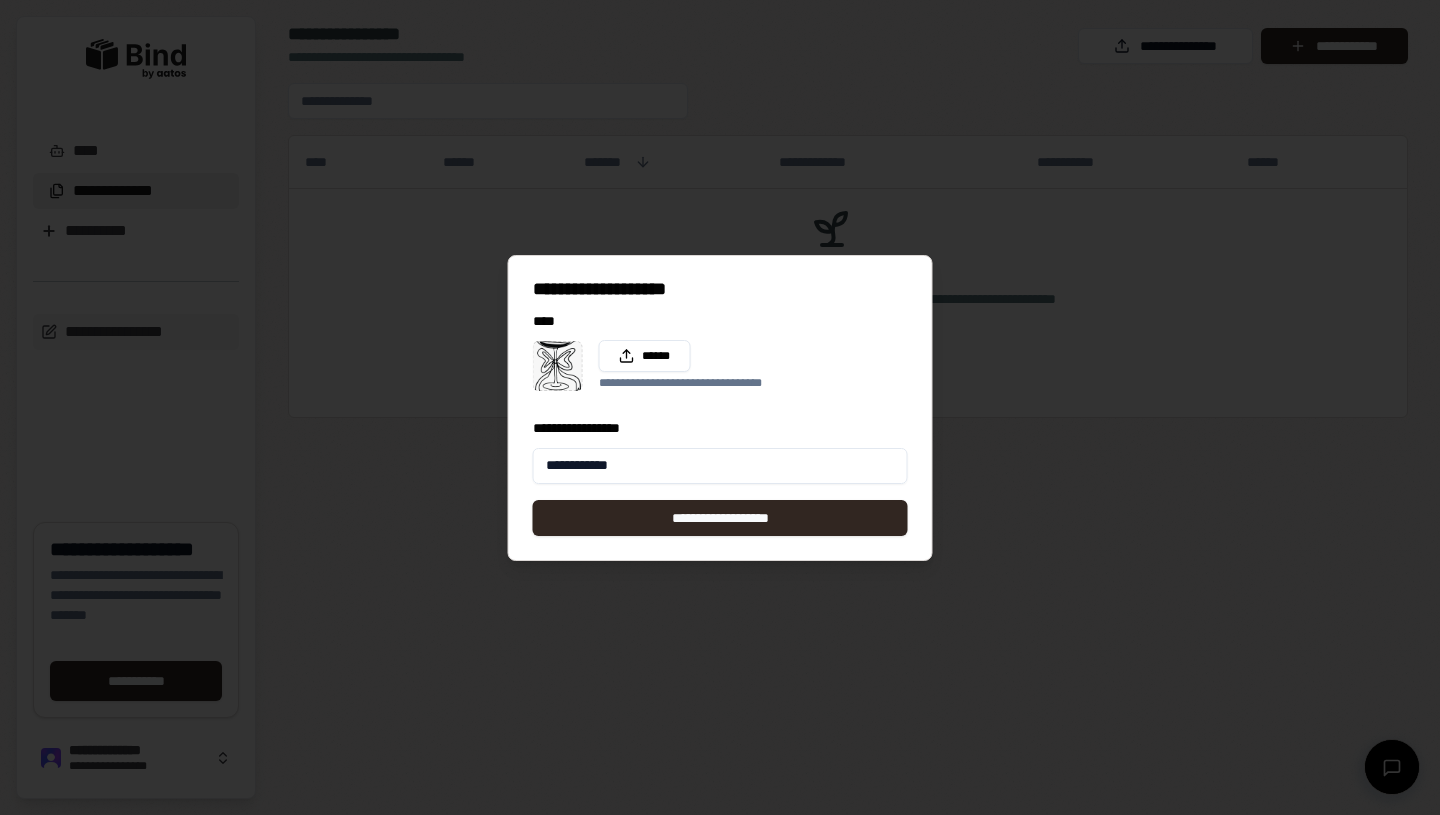 drag, startPoint x: 570, startPoint y: 360, endPoint x: 570, endPoint y: 371, distance: 11 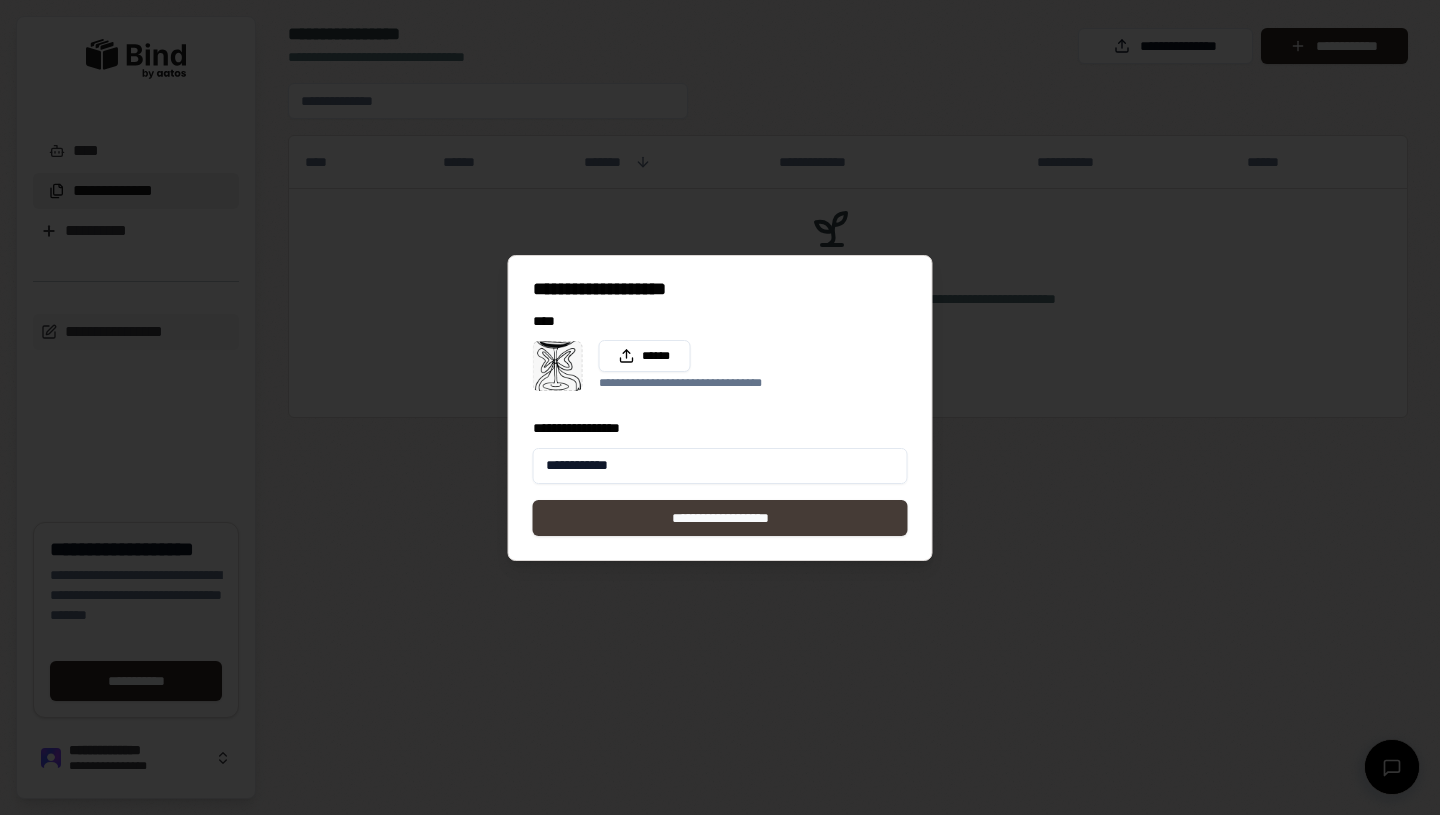 click on "**********" at bounding box center (720, 518) 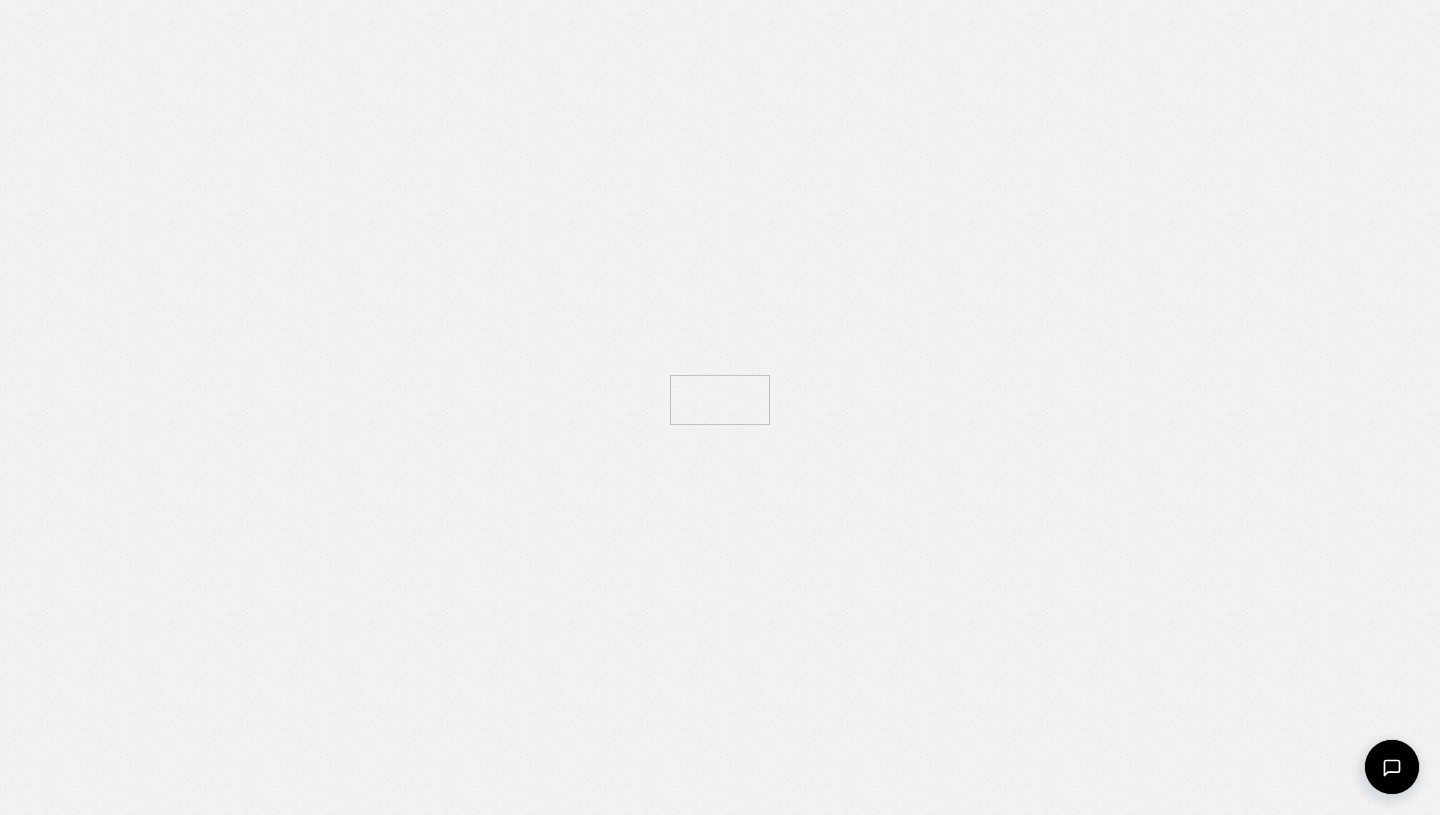 scroll, scrollTop: 0, scrollLeft: 0, axis: both 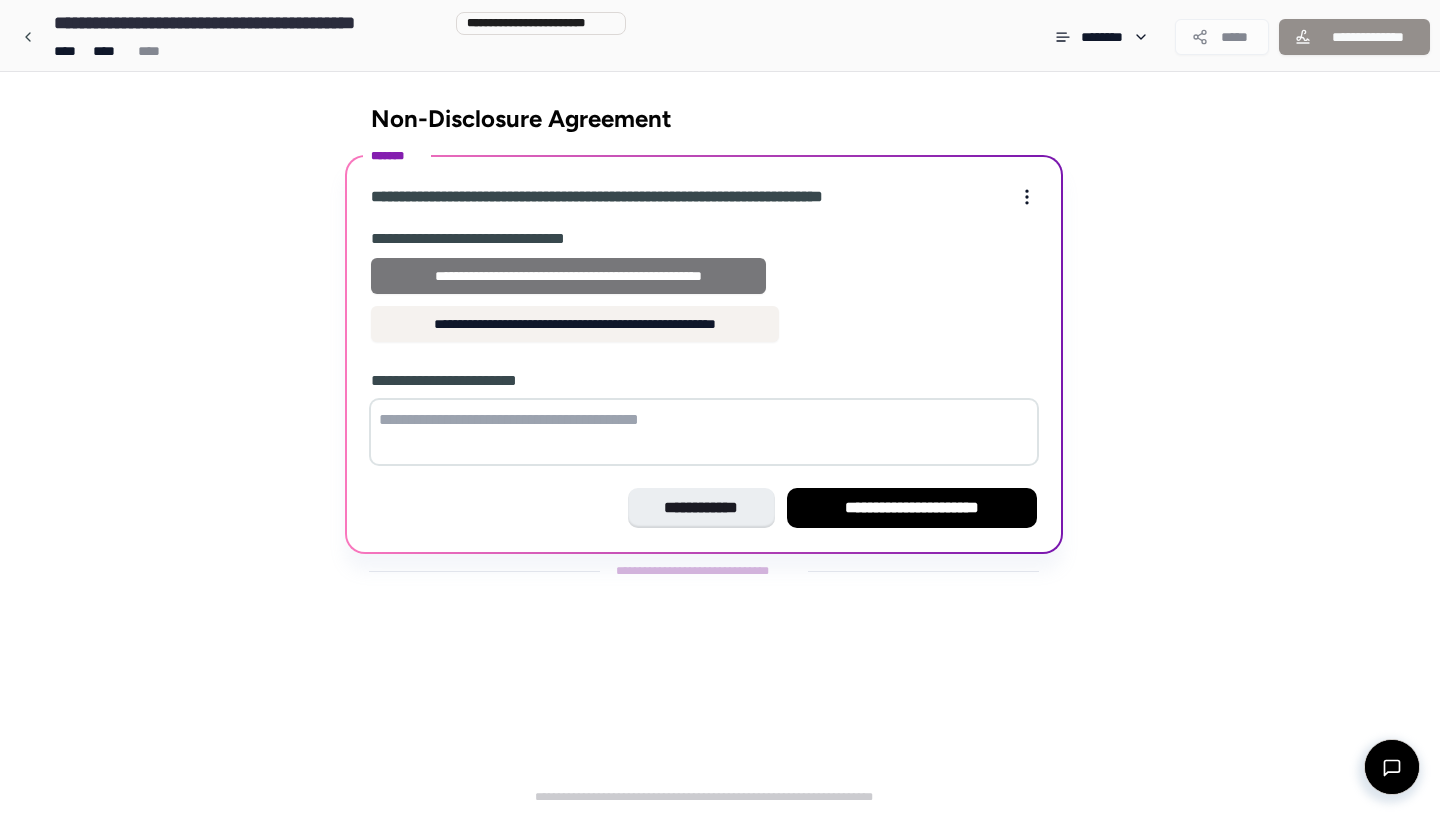 click on "**********" at bounding box center [568, 276] 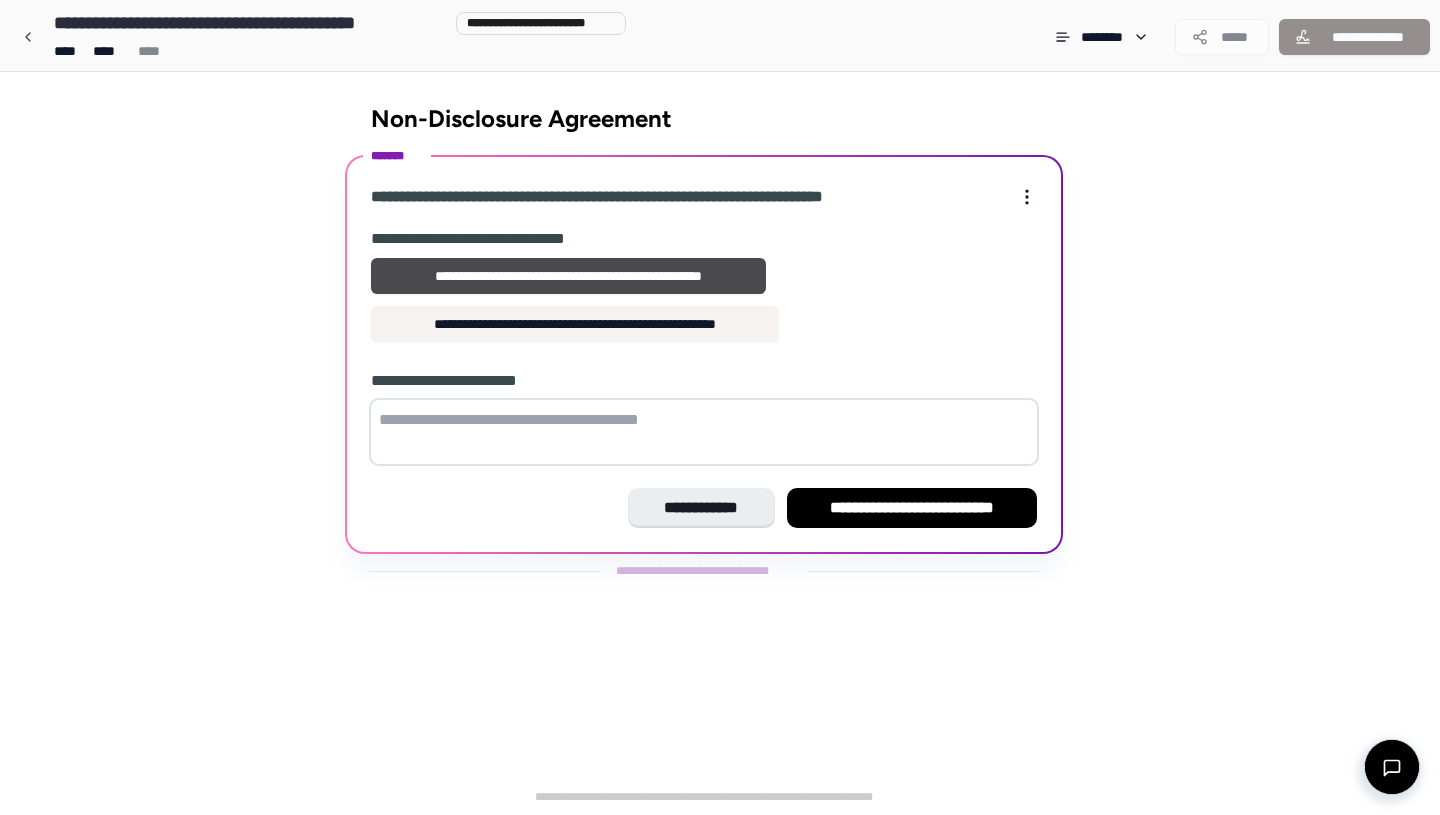 click at bounding box center [704, 432] 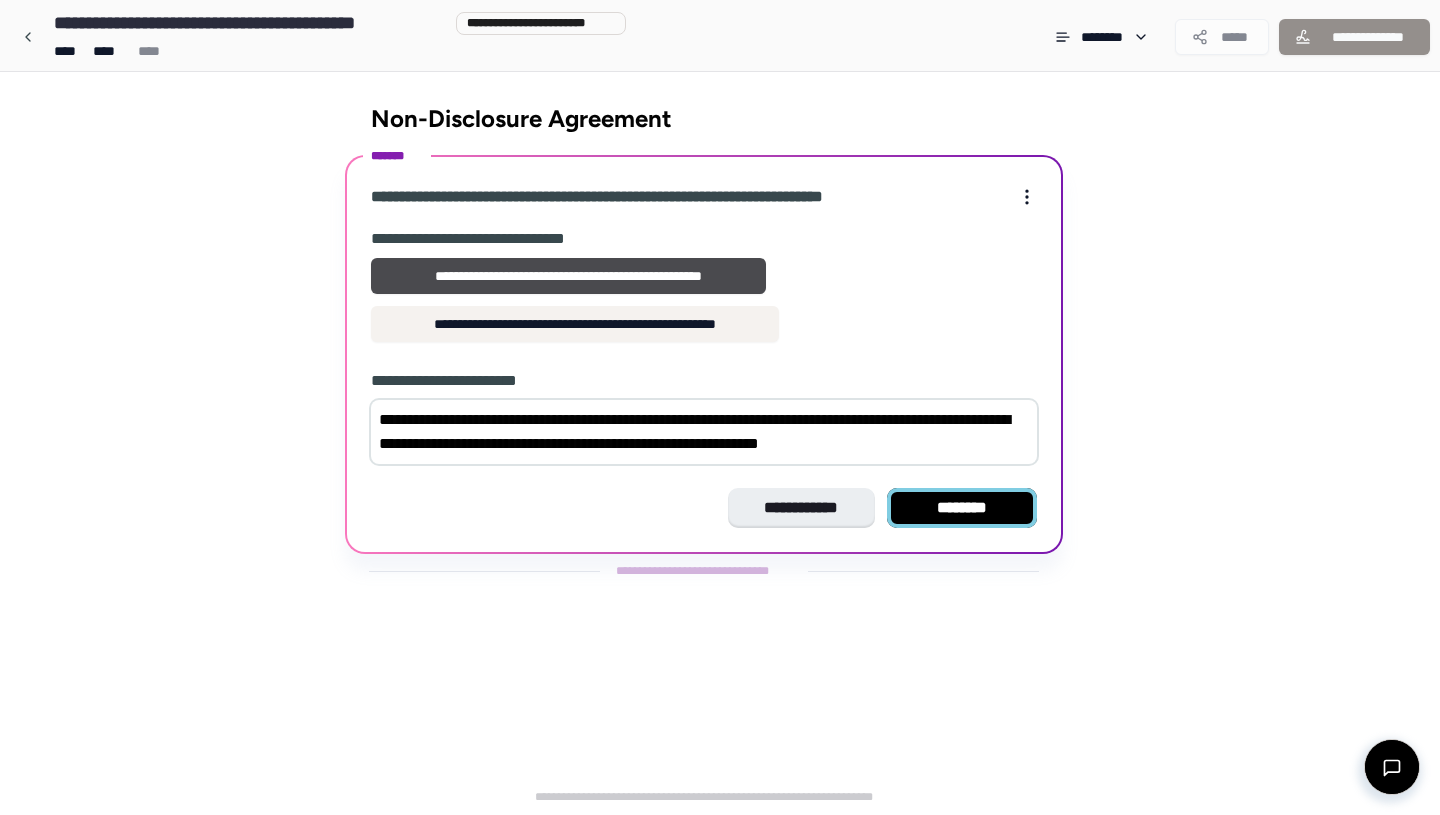type on "**********" 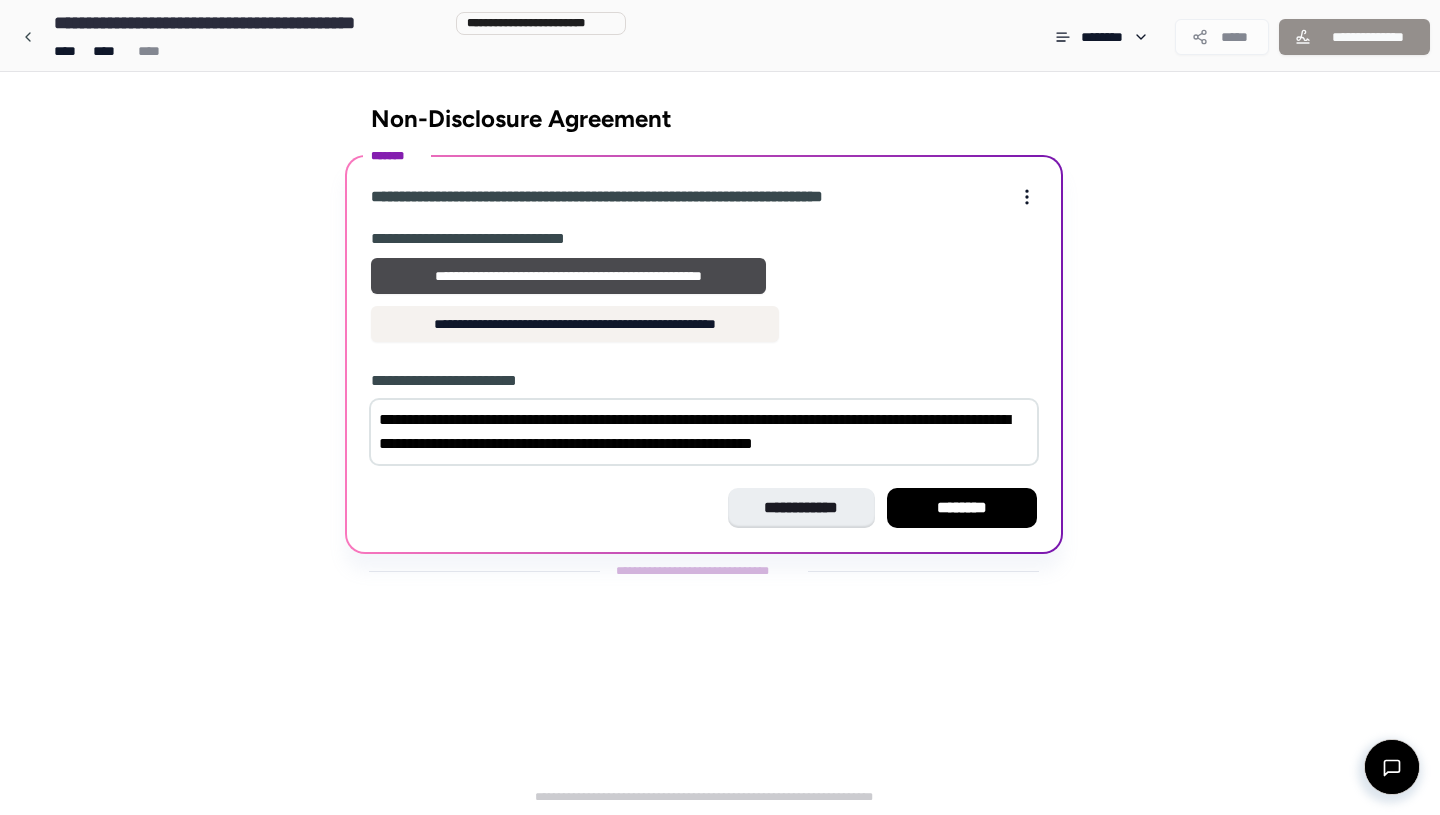 click on "********" at bounding box center [962, 508] 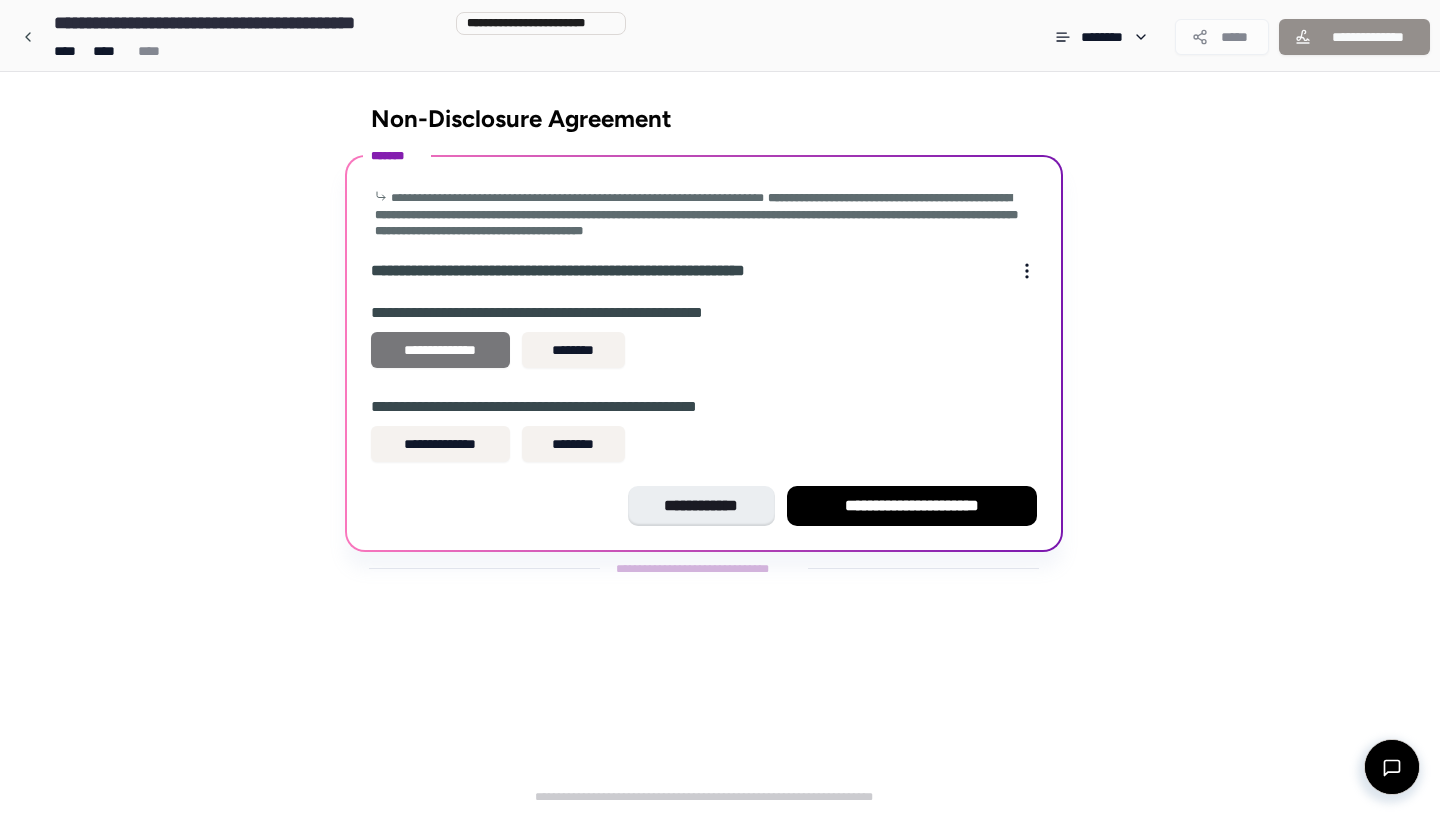 click on "**********" at bounding box center (440, 350) 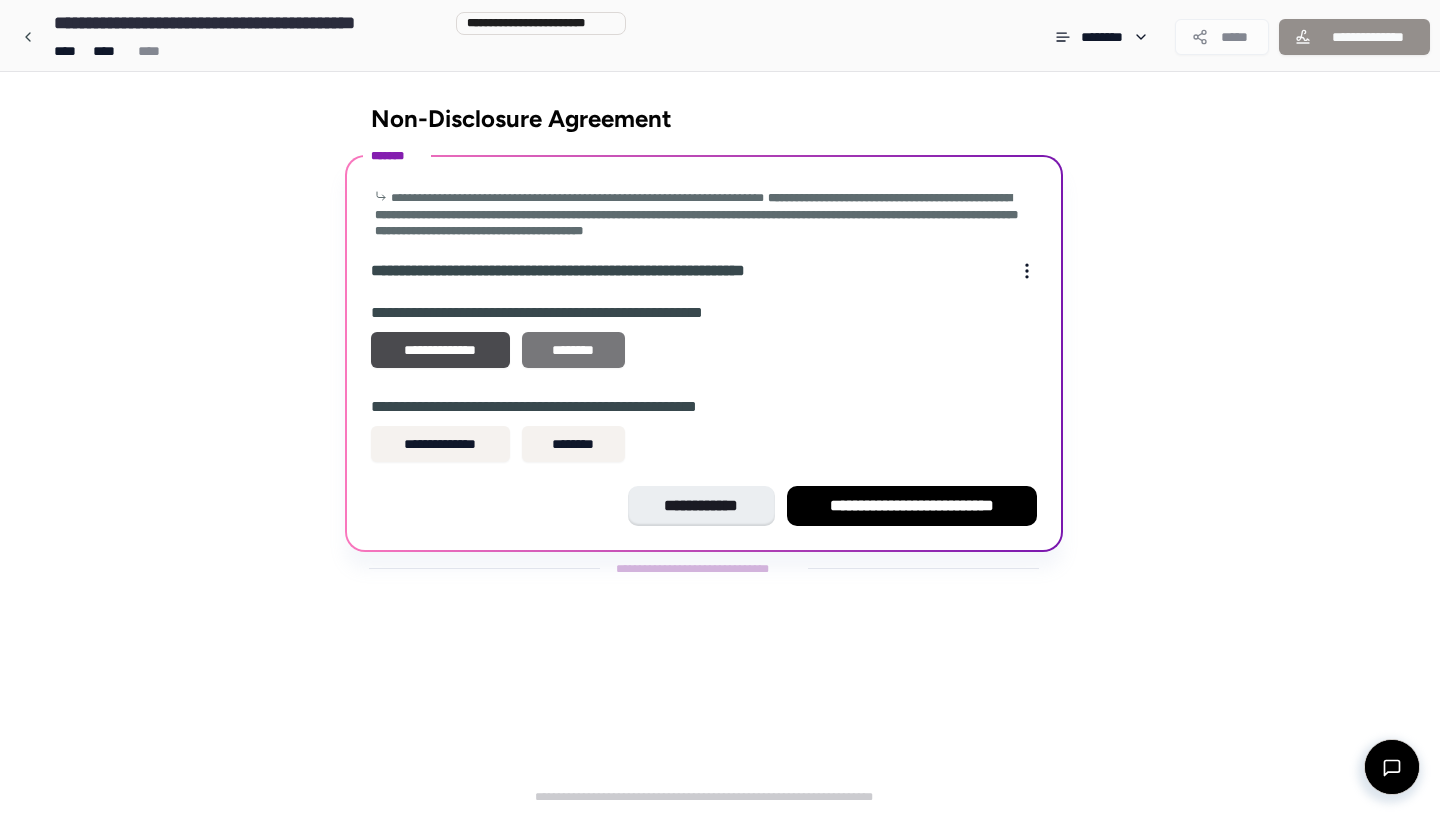 click on "********" at bounding box center (573, 350) 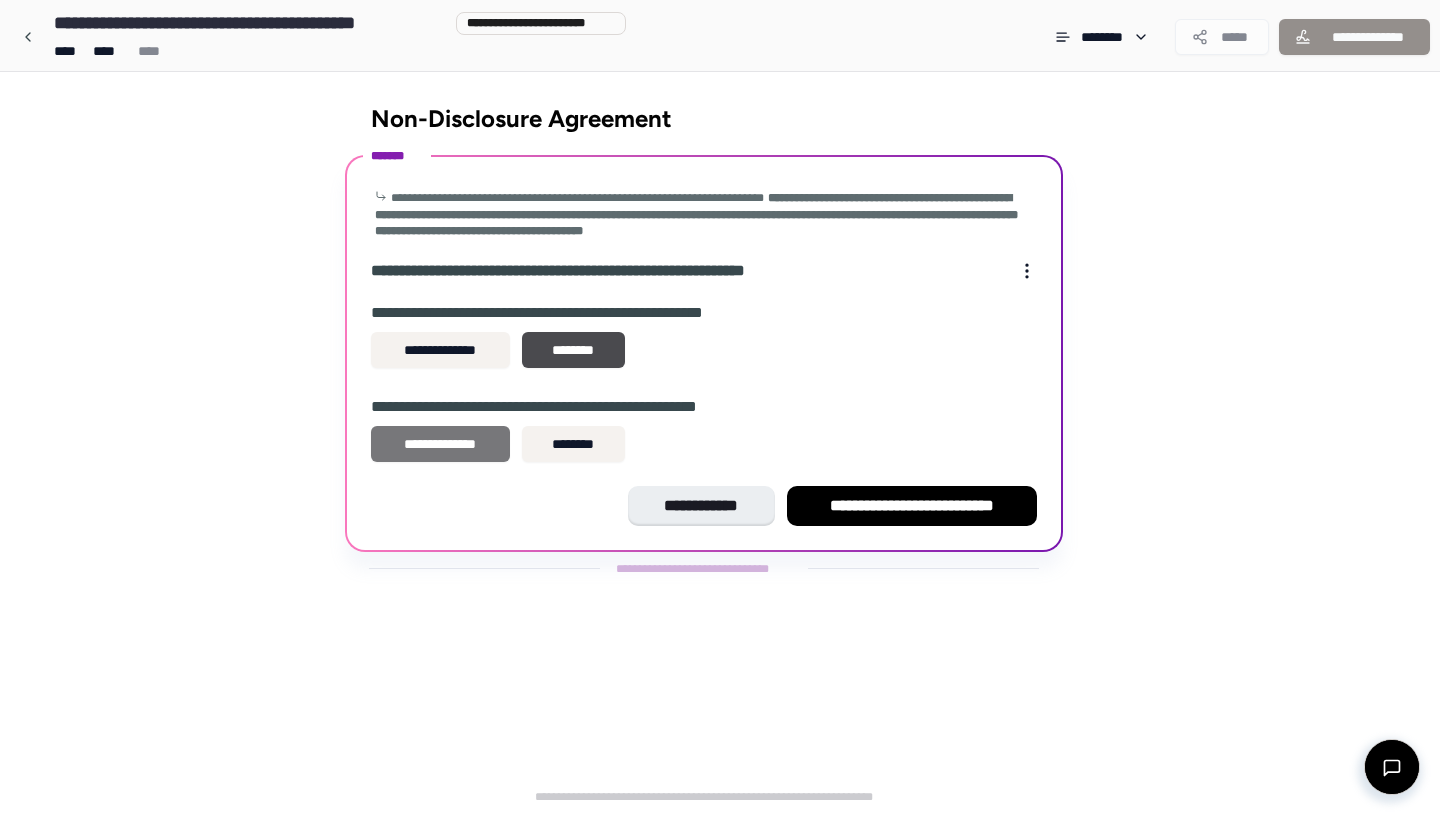 click on "**********" at bounding box center (440, 444) 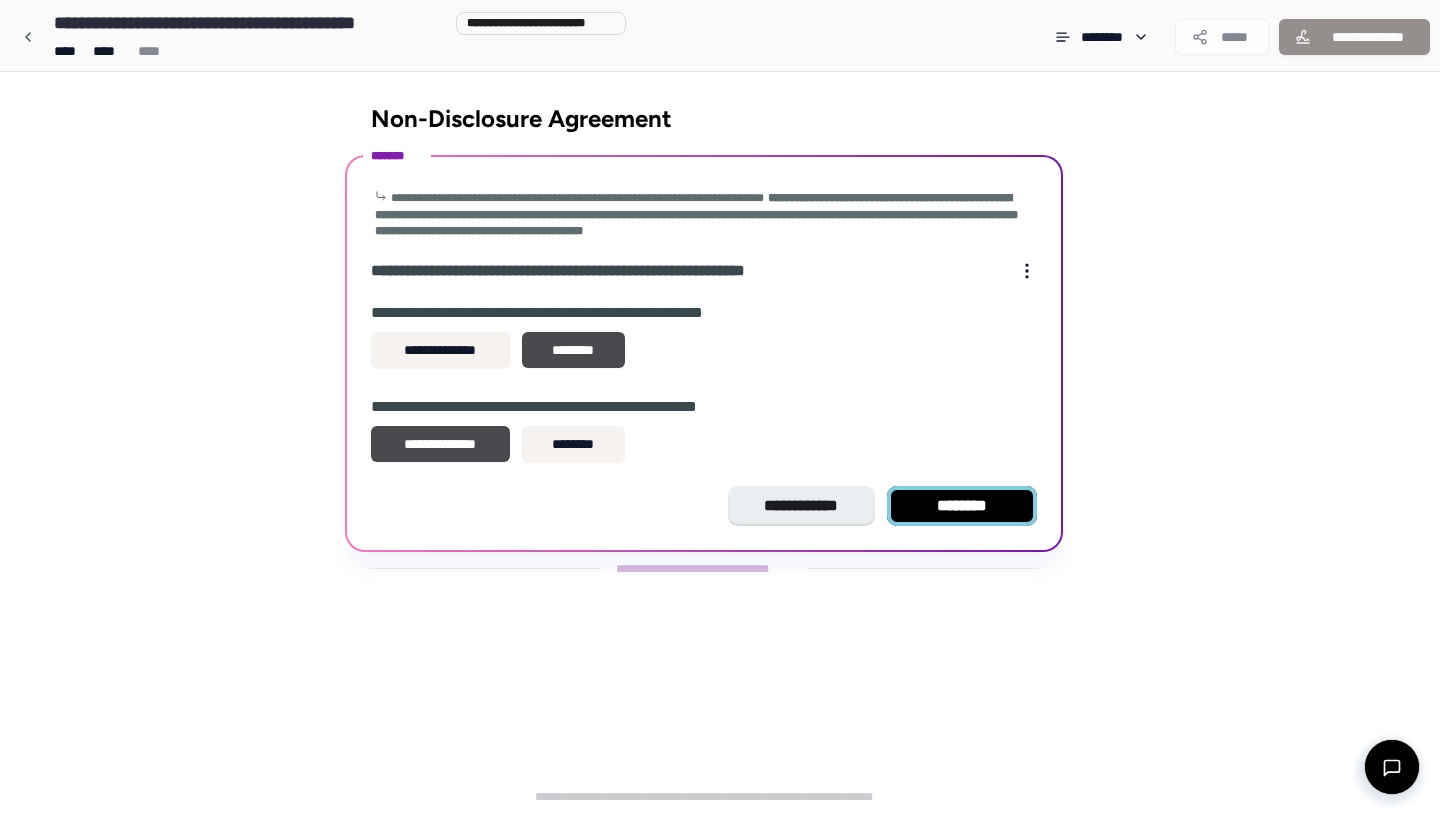 click on "********" at bounding box center [962, 506] 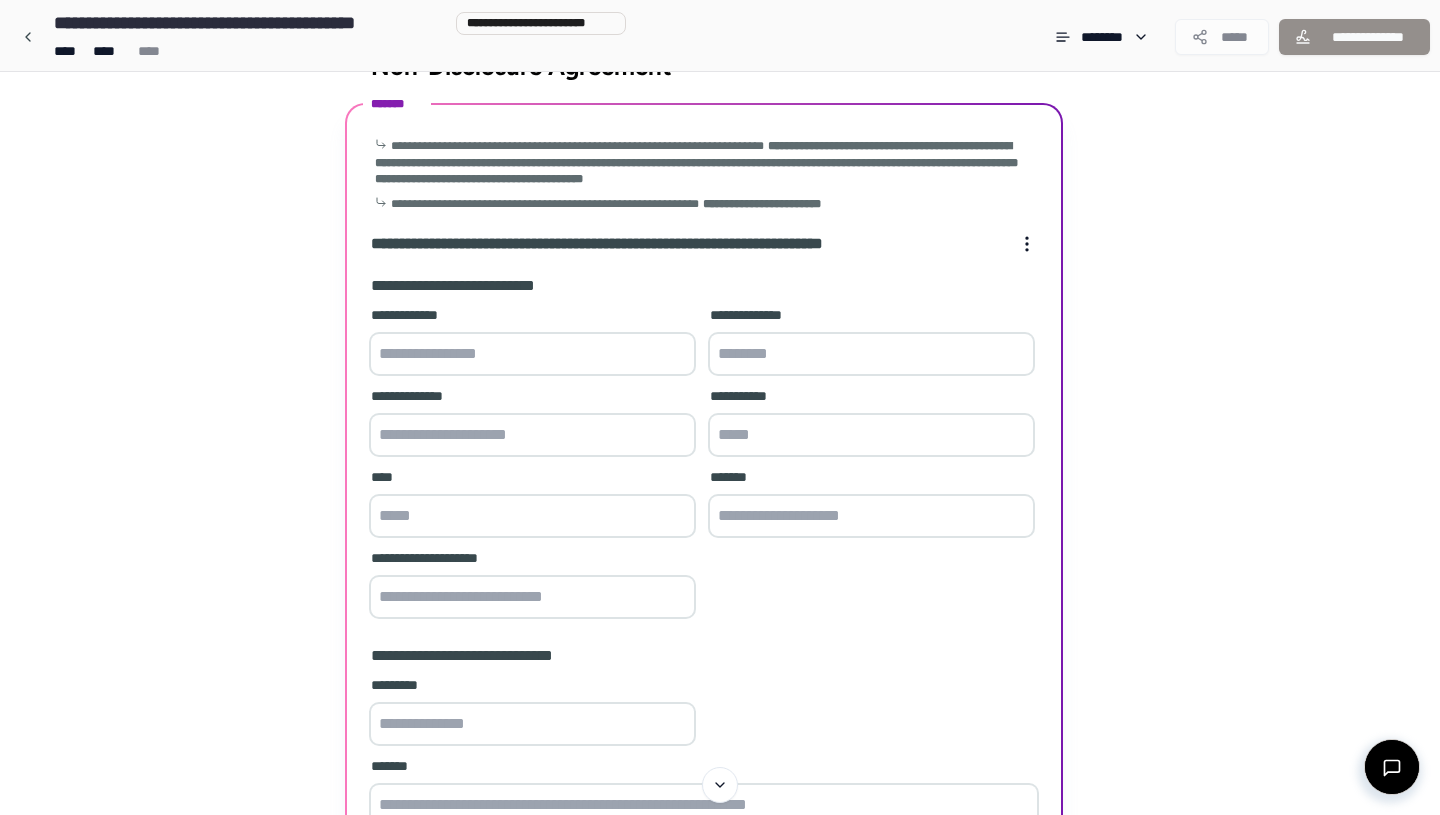 scroll, scrollTop: 71, scrollLeft: 0, axis: vertical 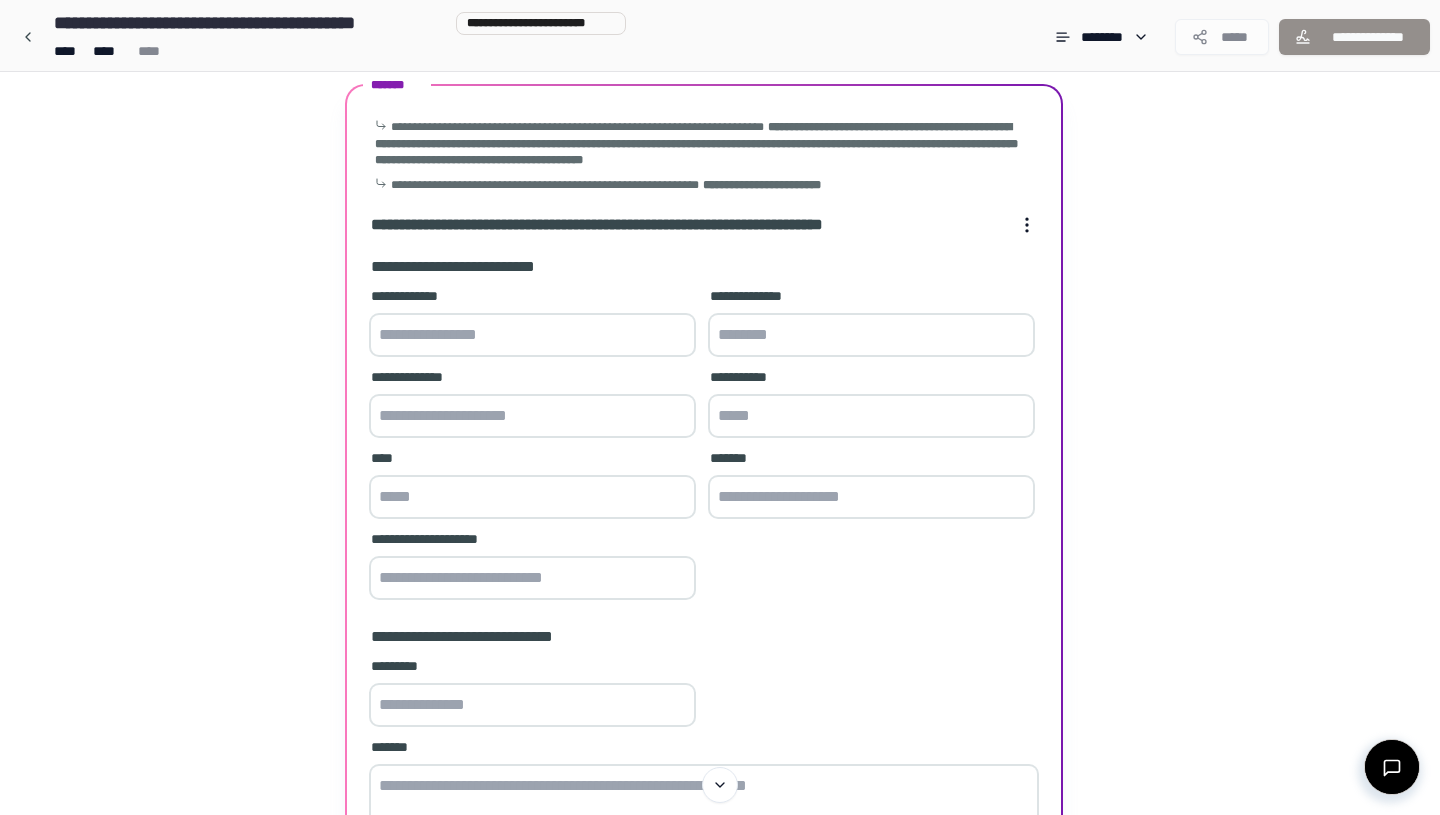 click at bounding box center (532, 335) 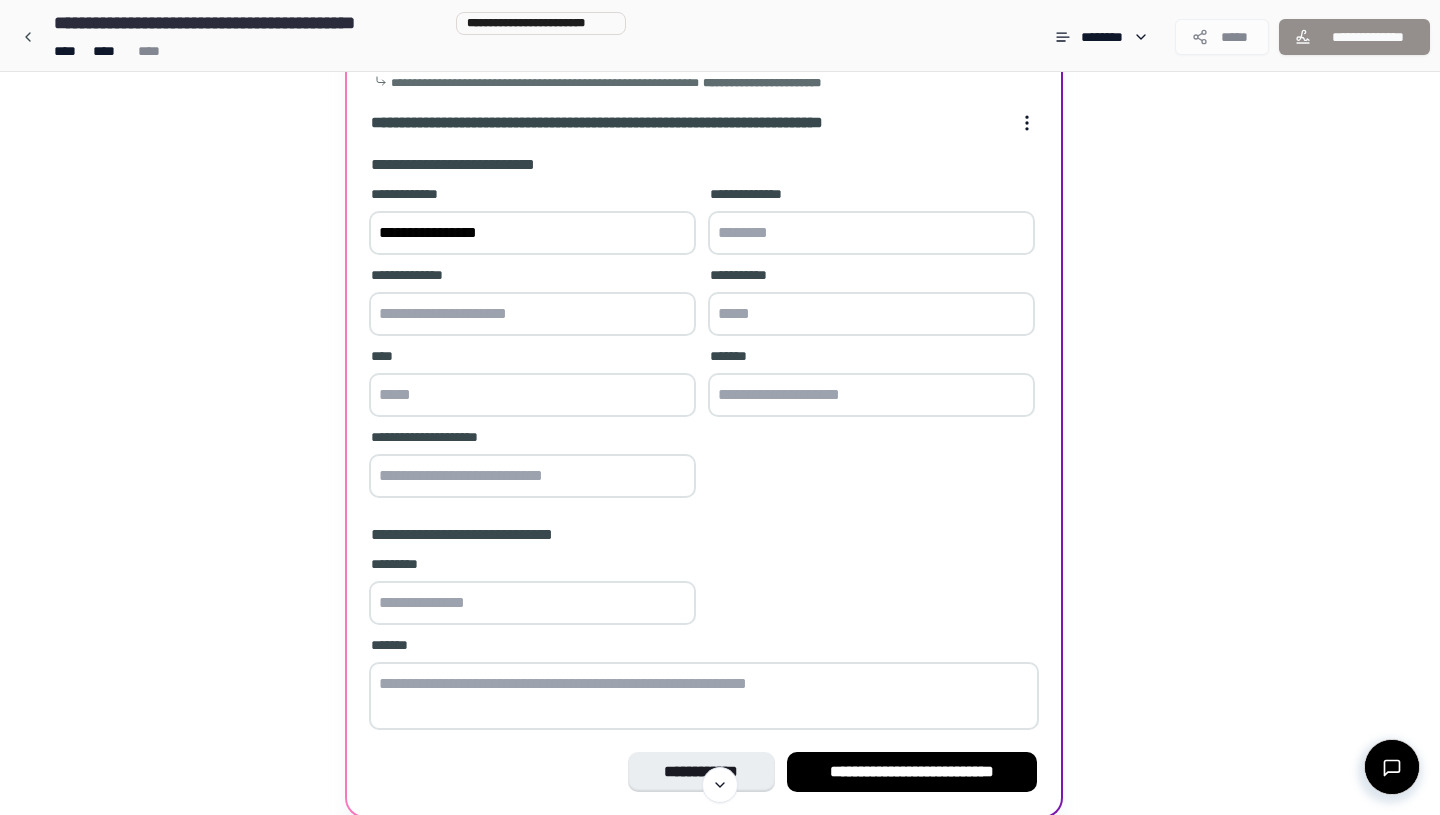 scroll, scrollTop: 175, scrollLeft: 0, axis: vertical 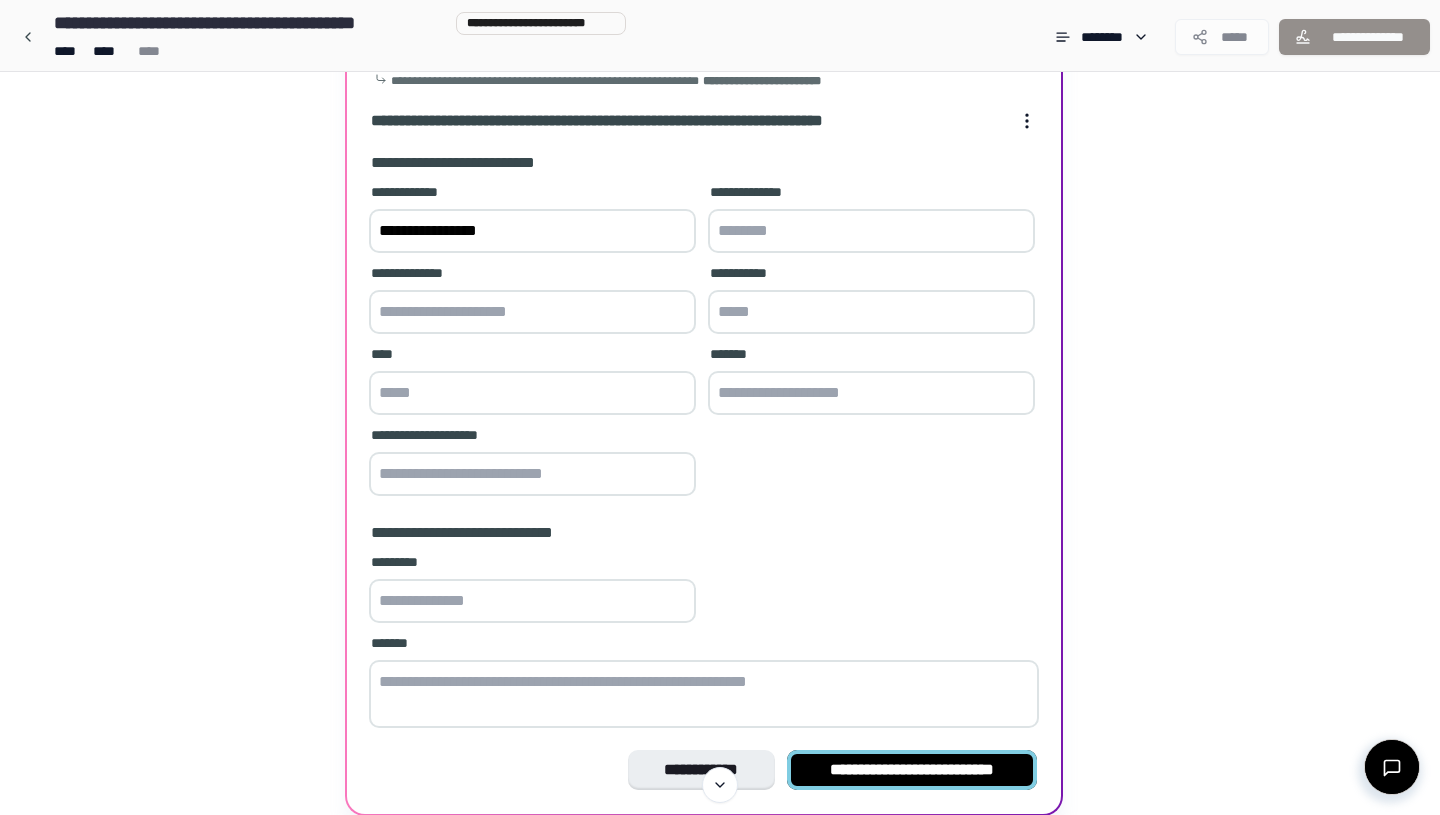 type on "**********" 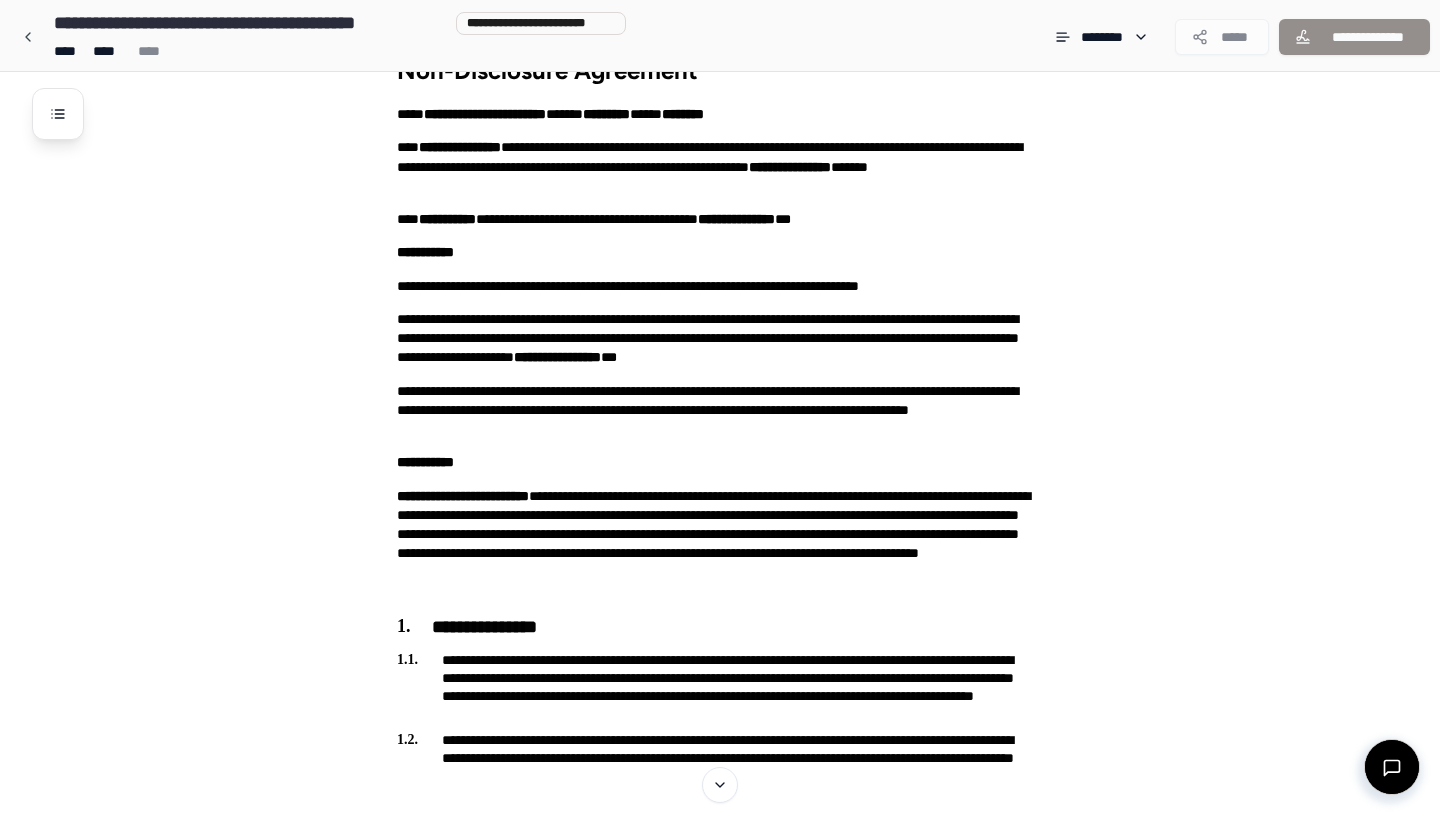 scroll, scrollTop: 0, scrollLeft: 0, axis: both 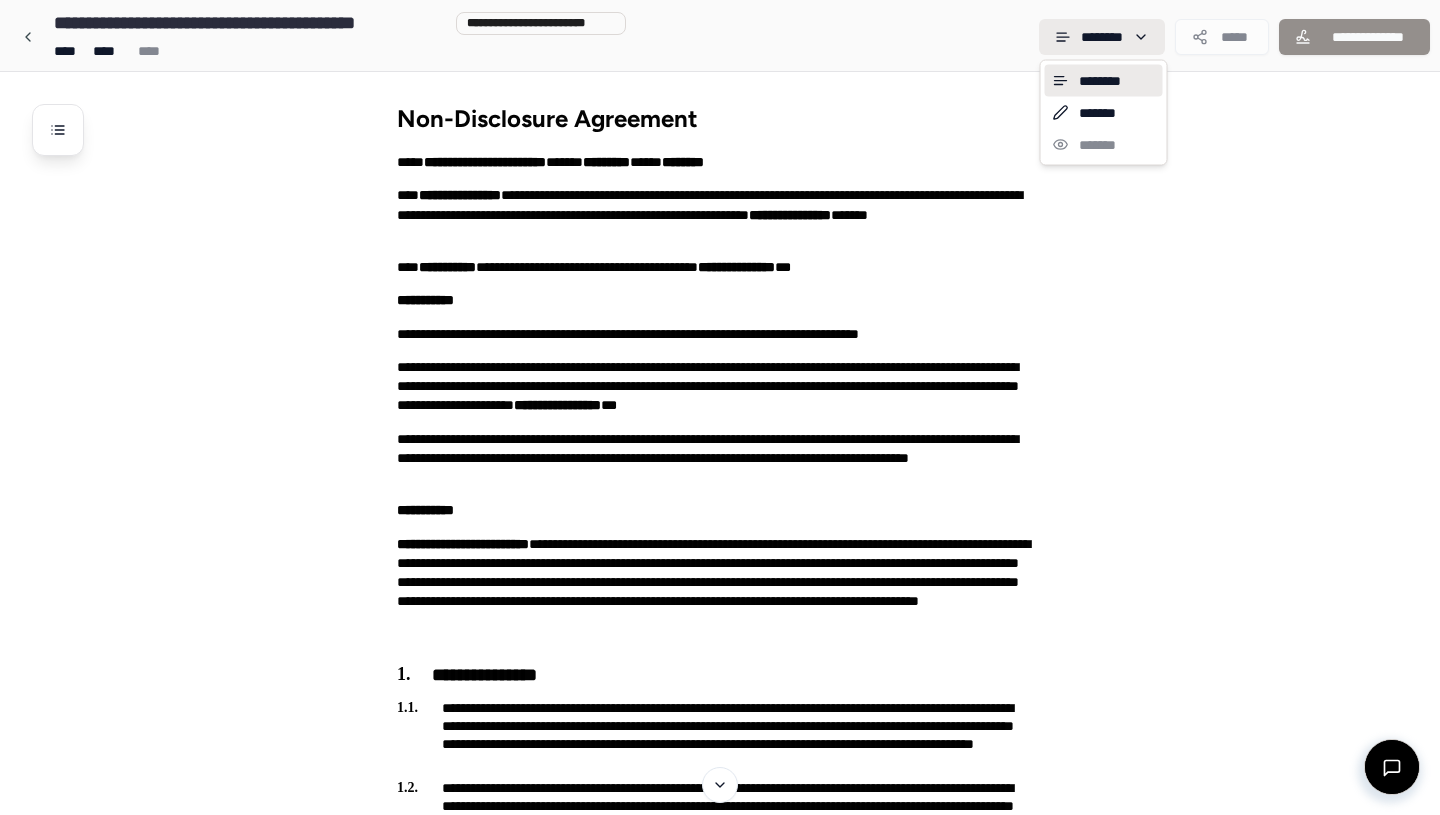 click on "**********" at bounding box center [720, 752] 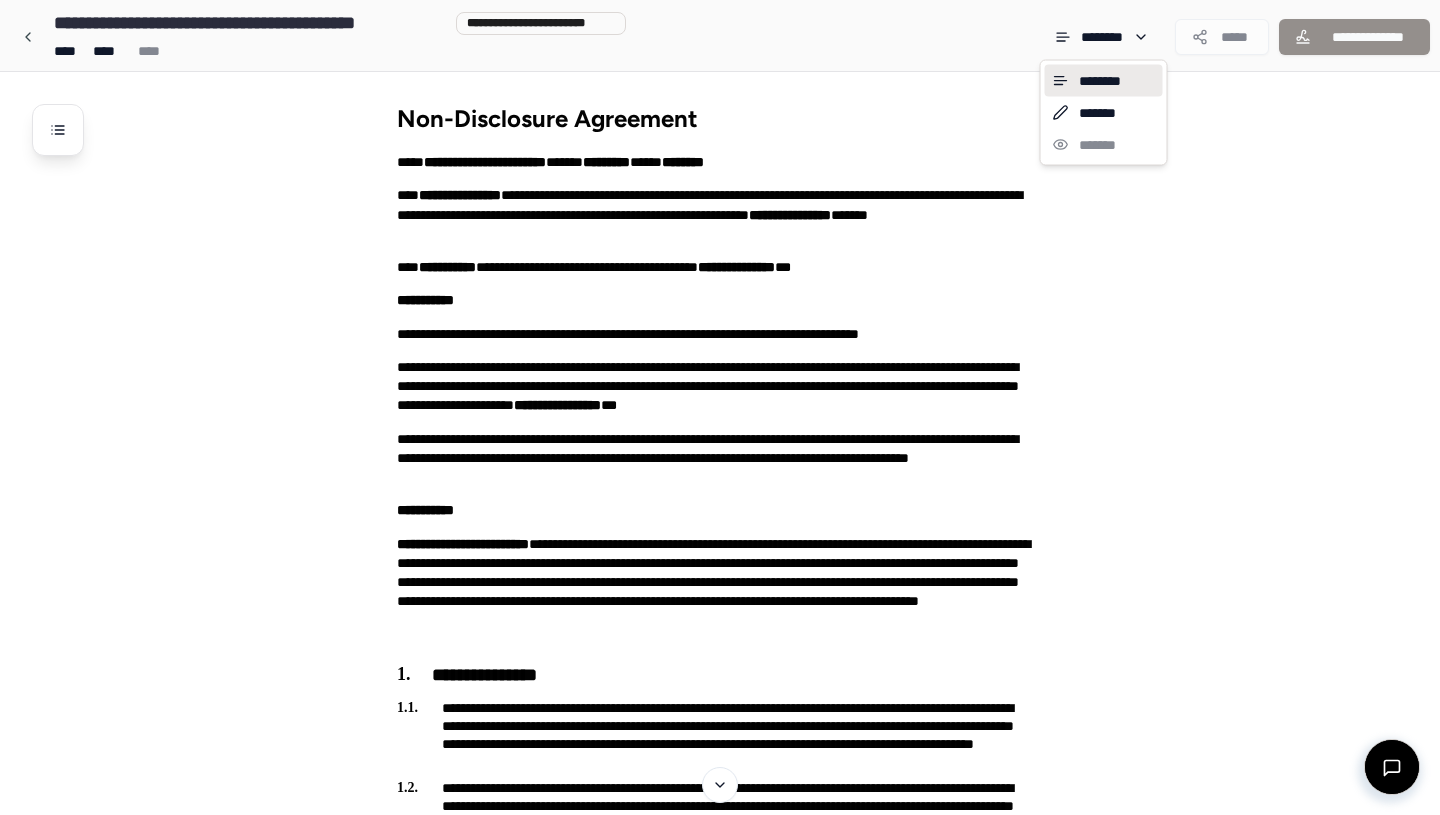 click on "**********" at bounding box center (720, 752) 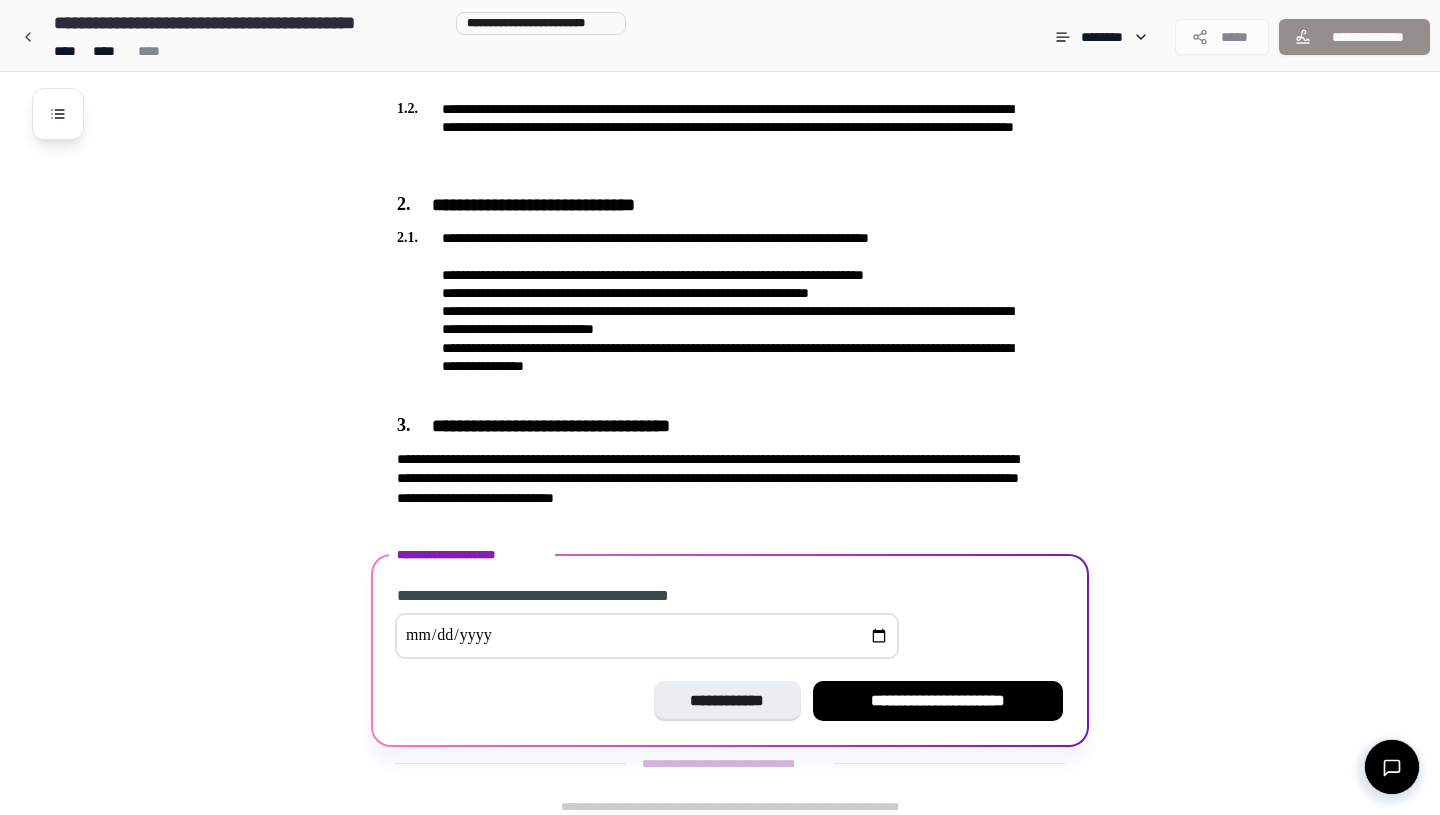scroll, scrollTop: 689, scrollLeft: 0, axis: vertical 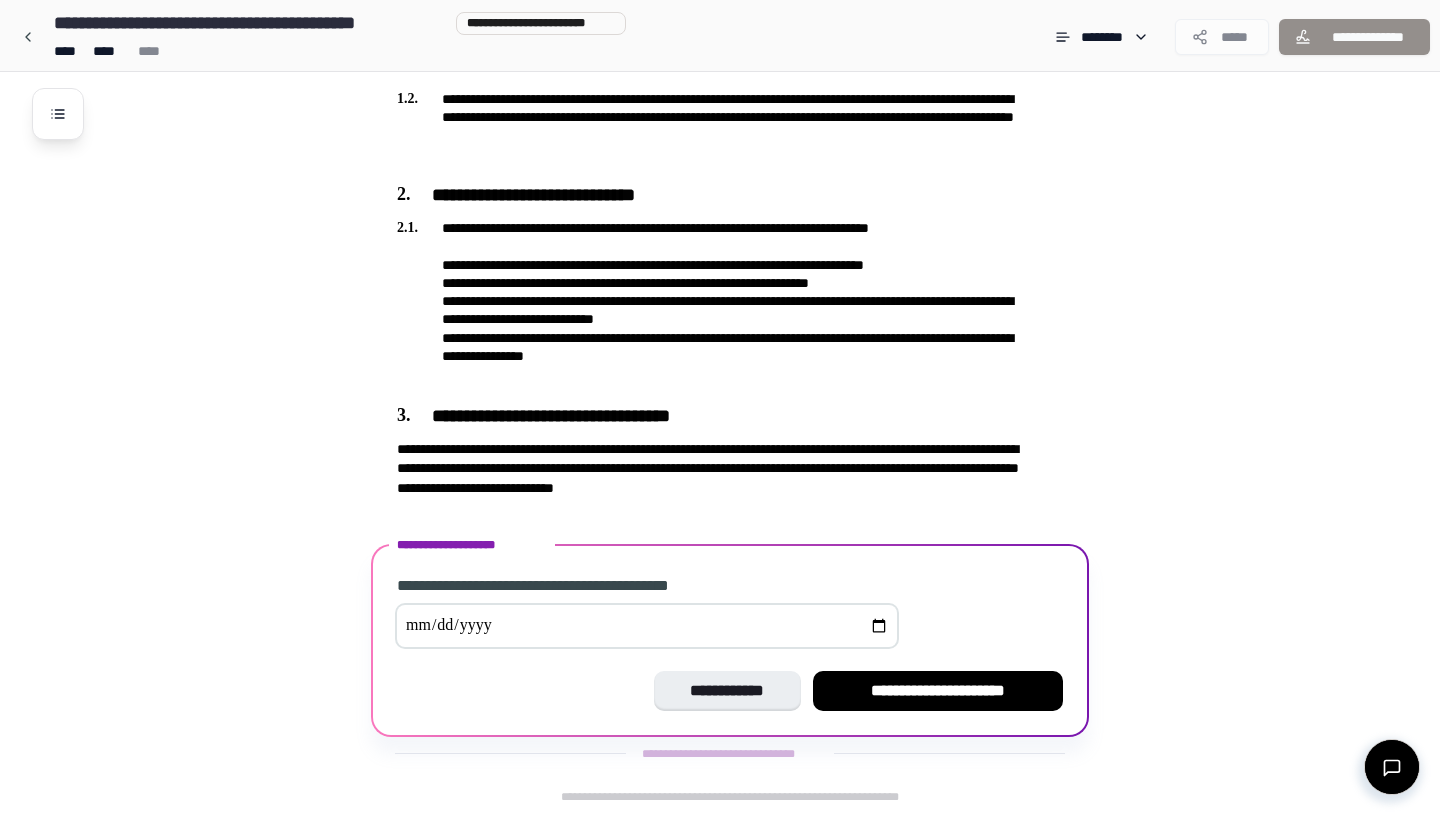 click at bounding box center [647, 626] 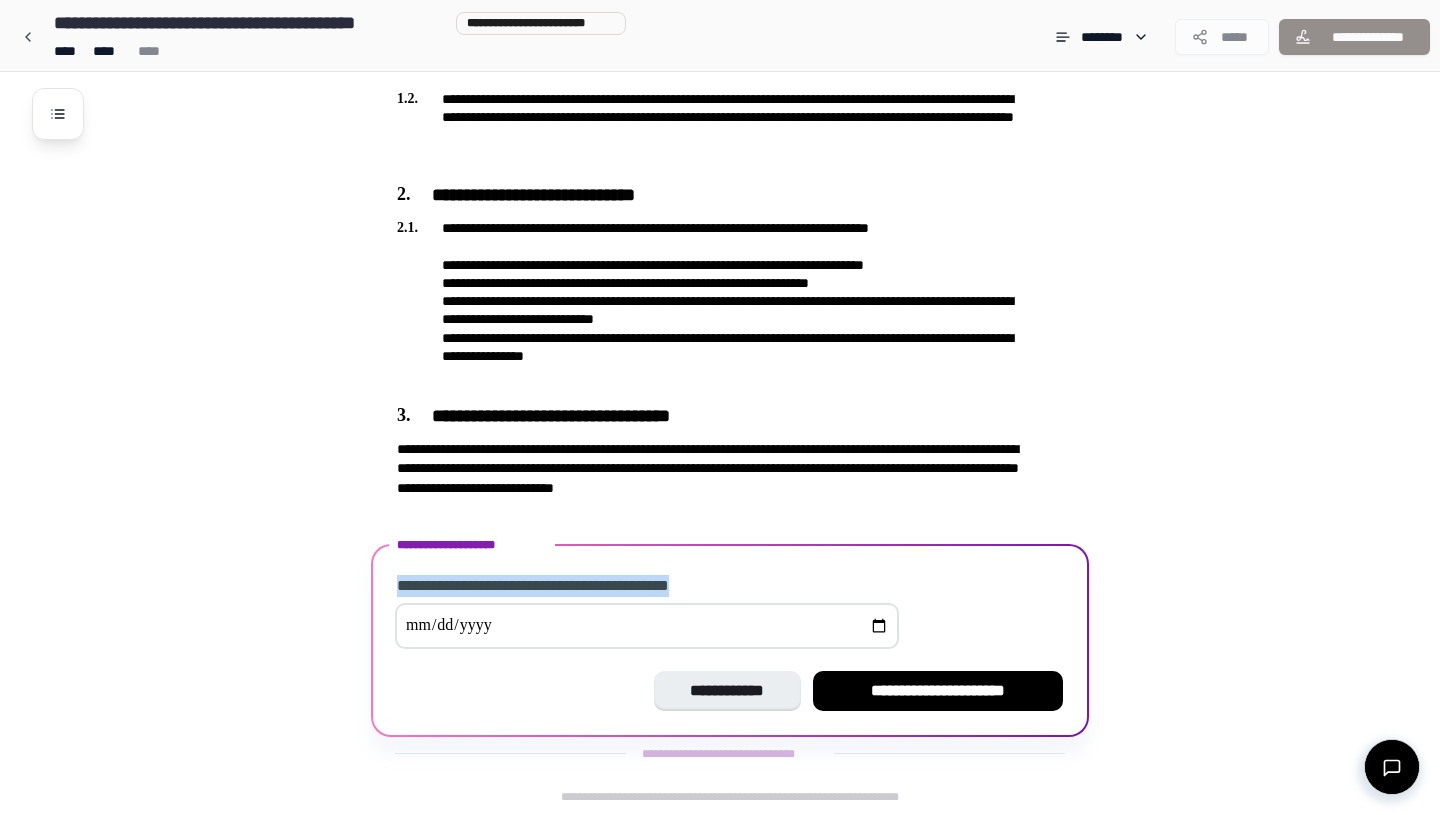 drag, startPoint x: 399, startPoint y: 587, endPoint x: 757, endPoint y: 594, distance: 358.06842 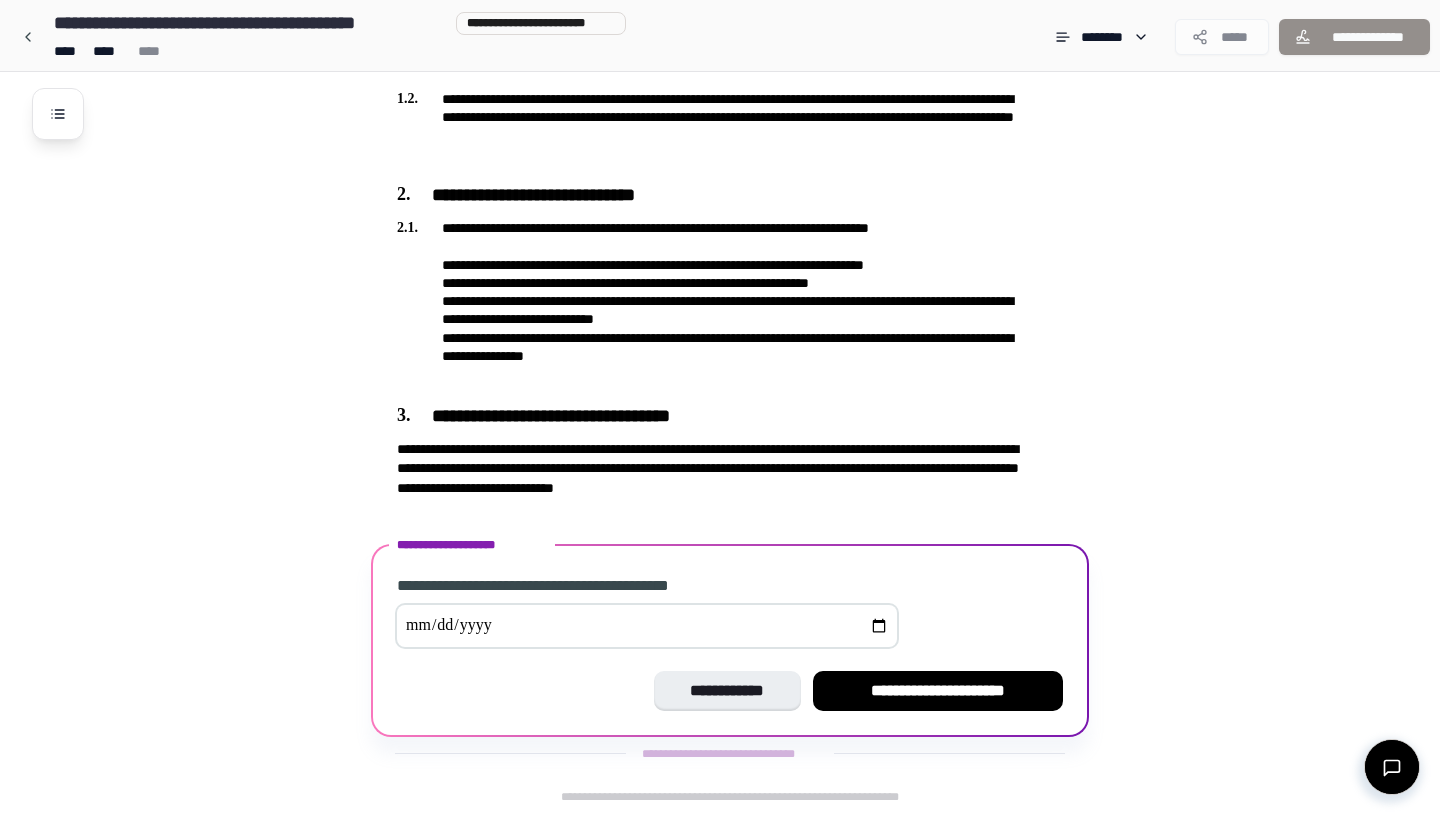click at bounding box center [647, 626] 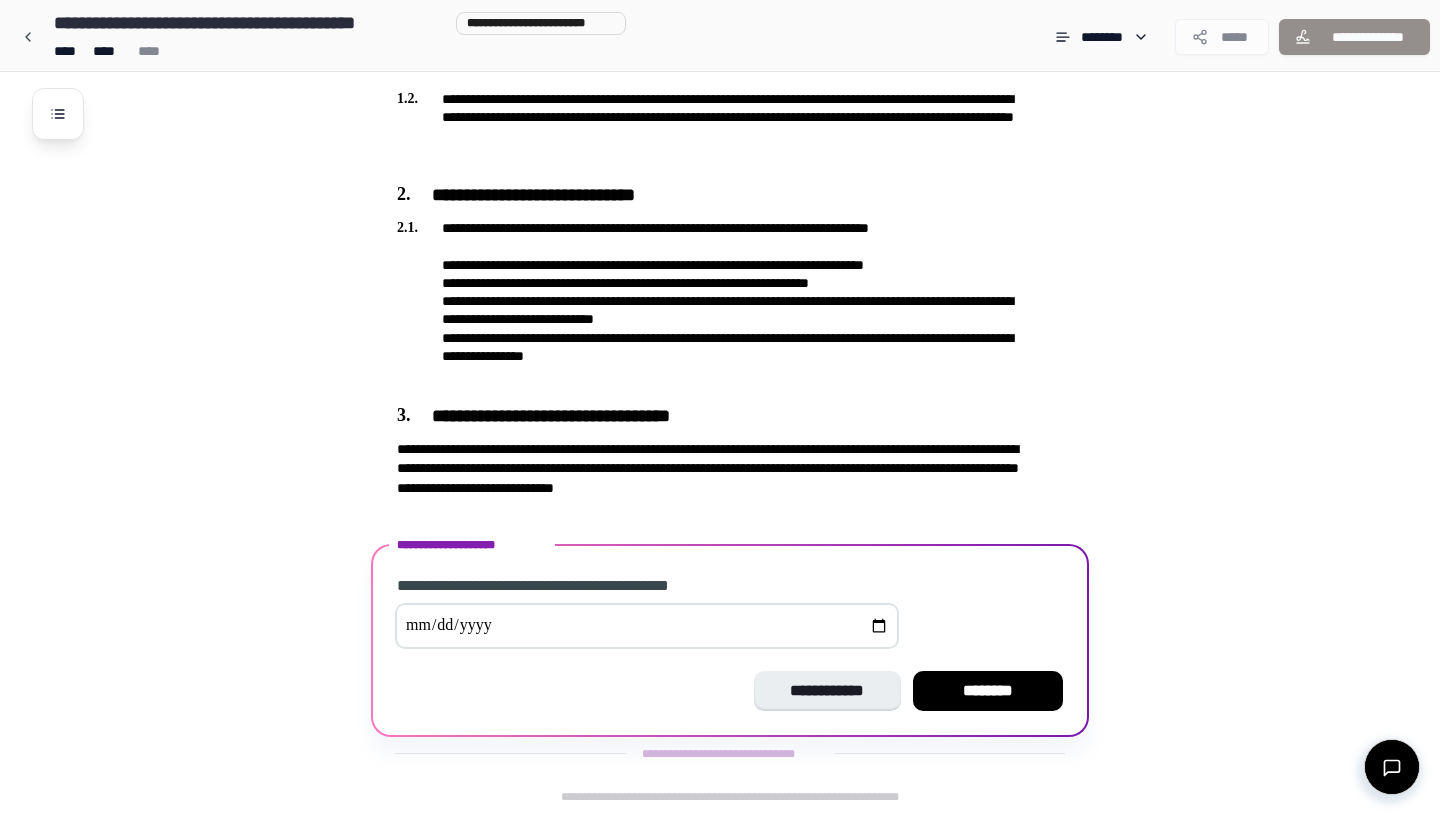 type on "**********" 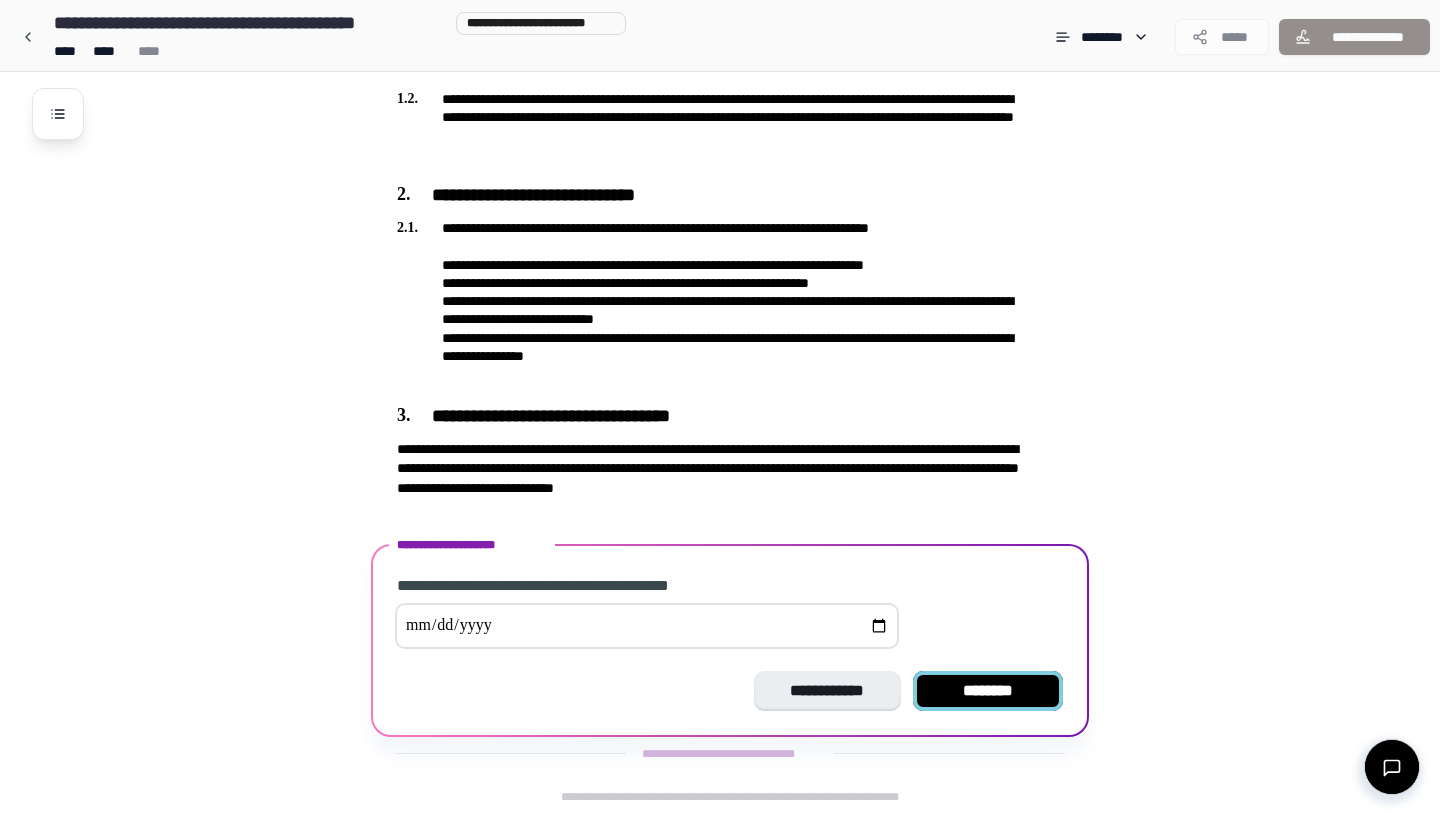 click on "********" at bounding box center [988, 691] 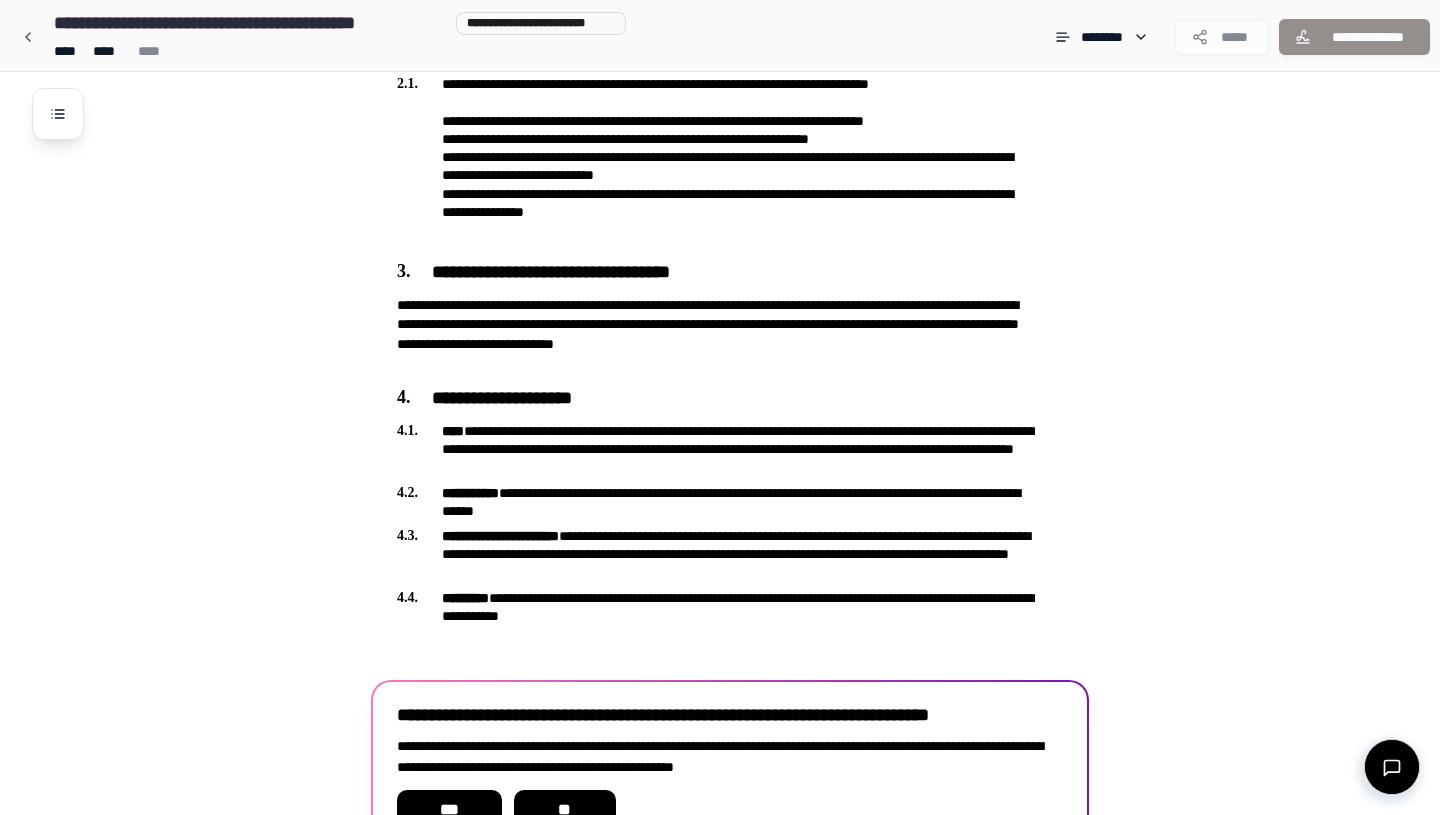 scroll, scrollTop: 952, scrollLeft: 0, axis: vertical 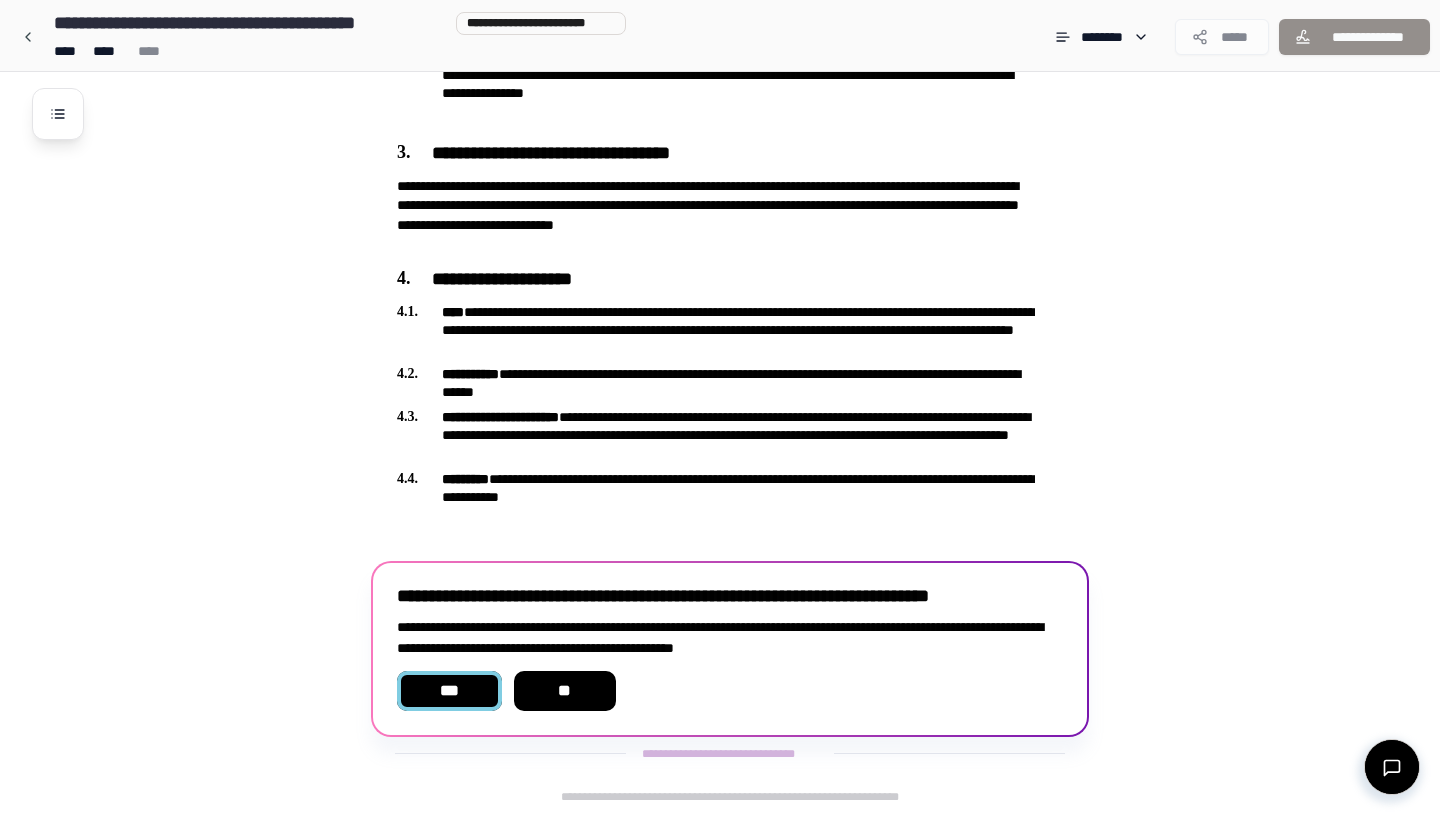 click on "***" at bounding box center [449, 691] 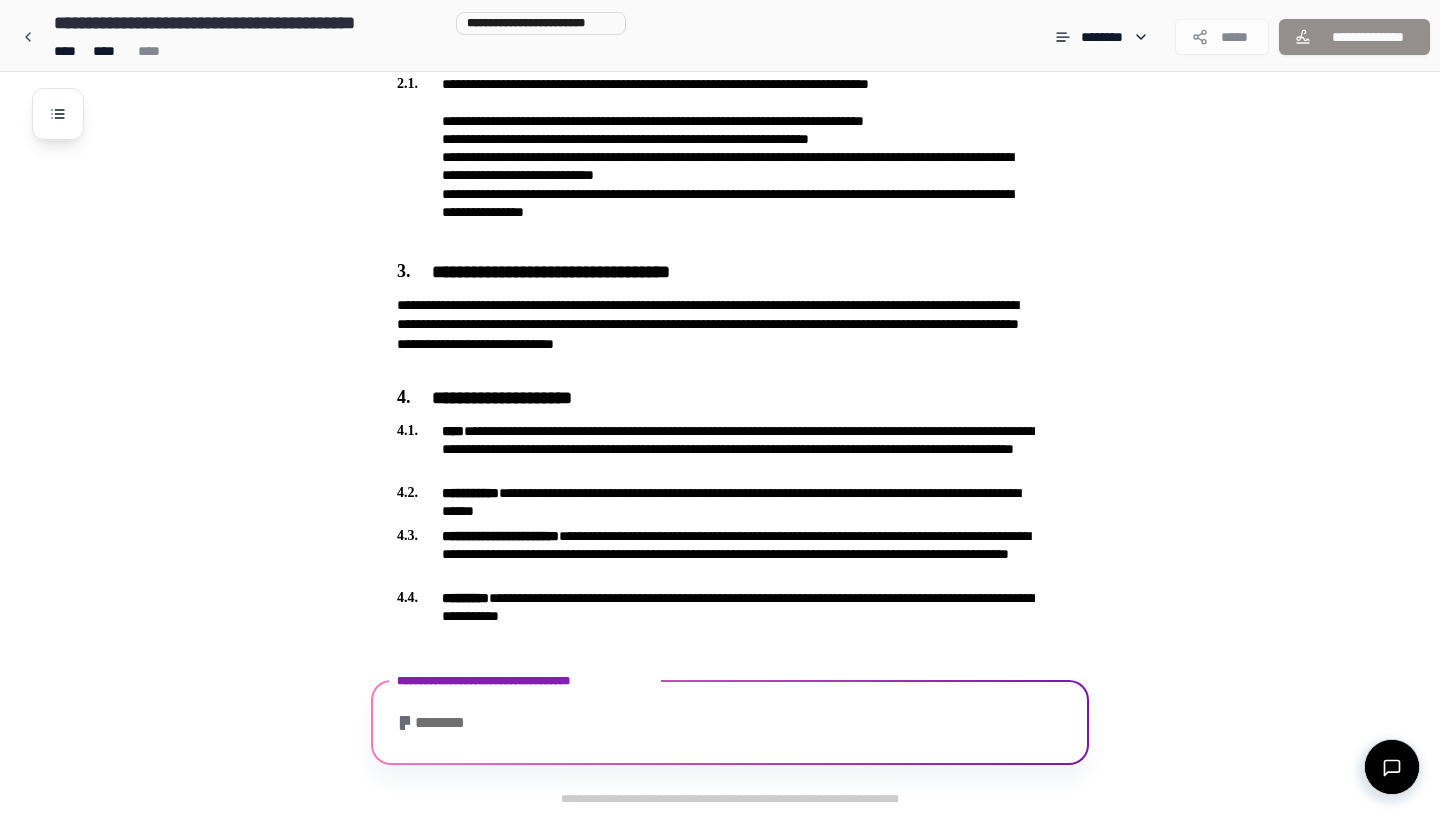 scroll, scrollTop: 1129, scrollLeft: 0, axis: vertical 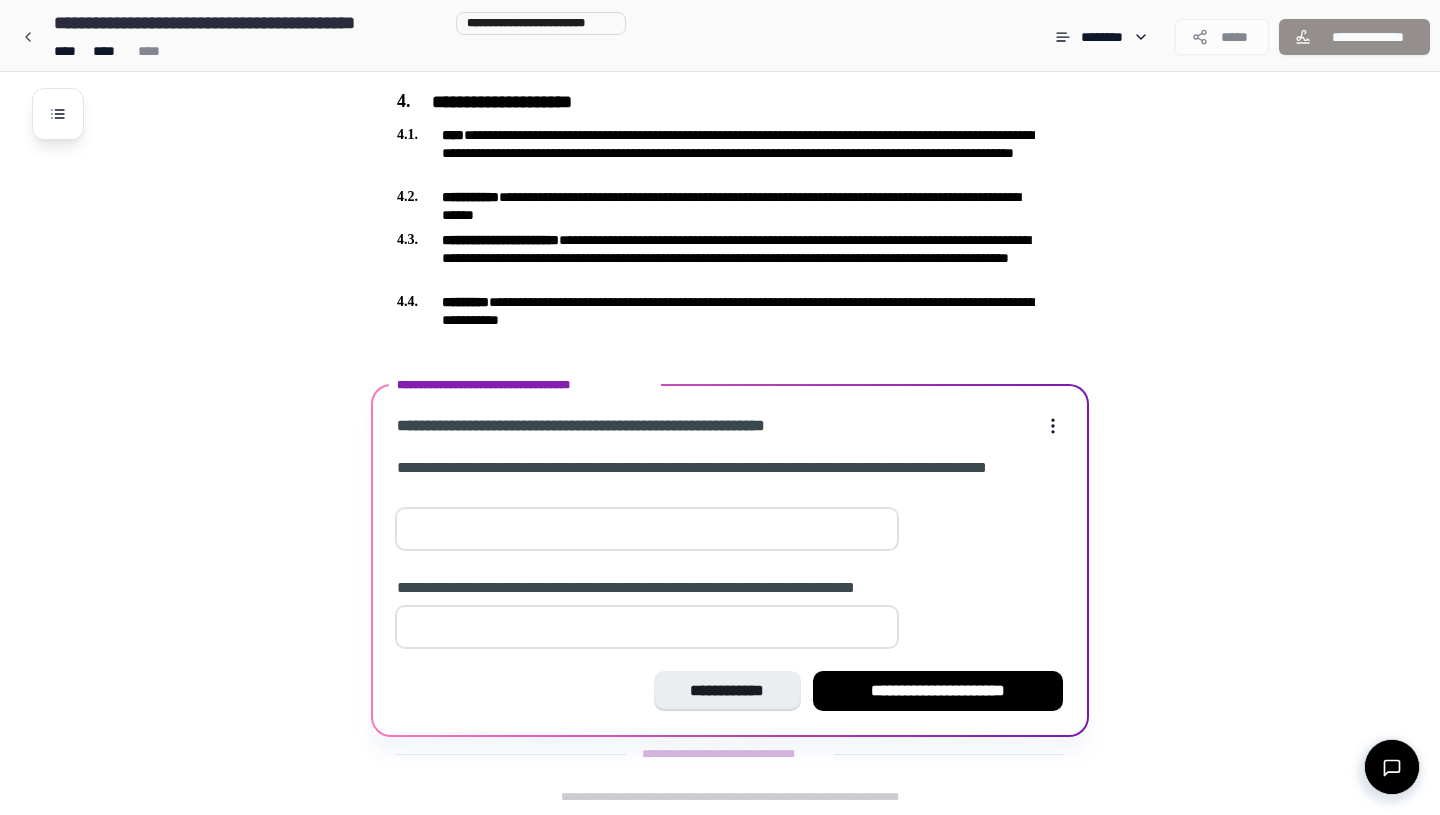 click at bounding box center (647, 529) 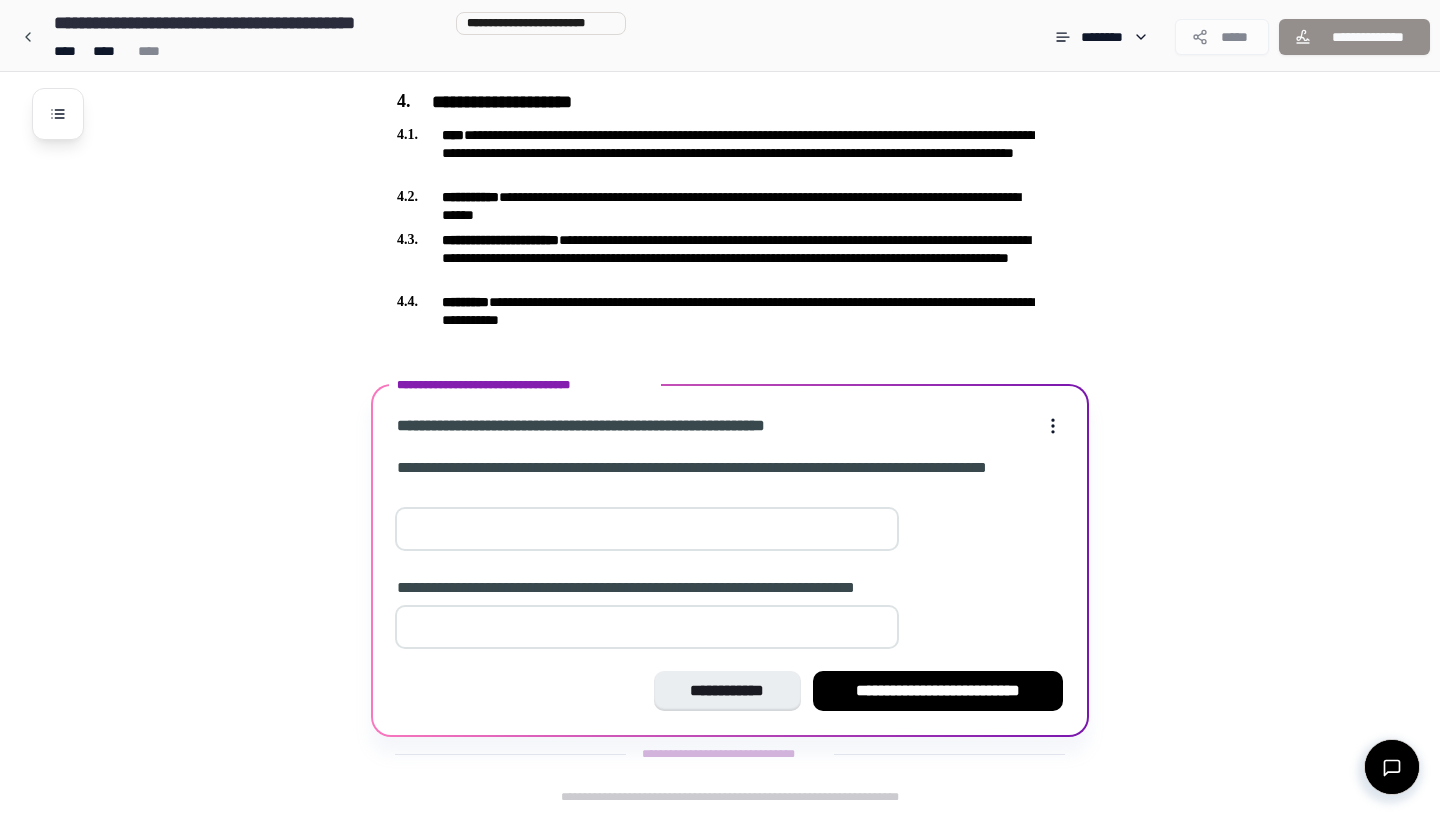 type on "****" 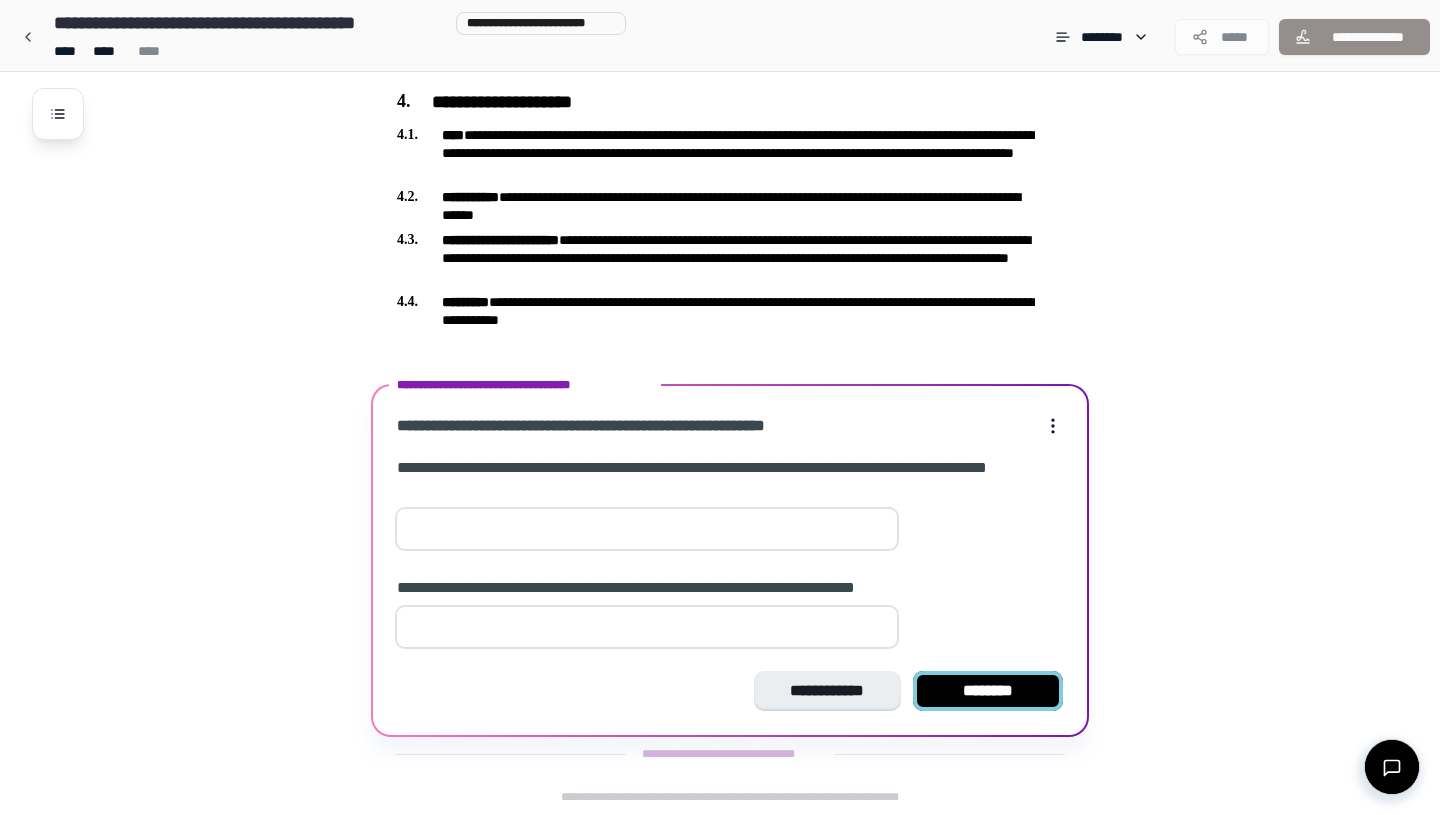 type on "**" 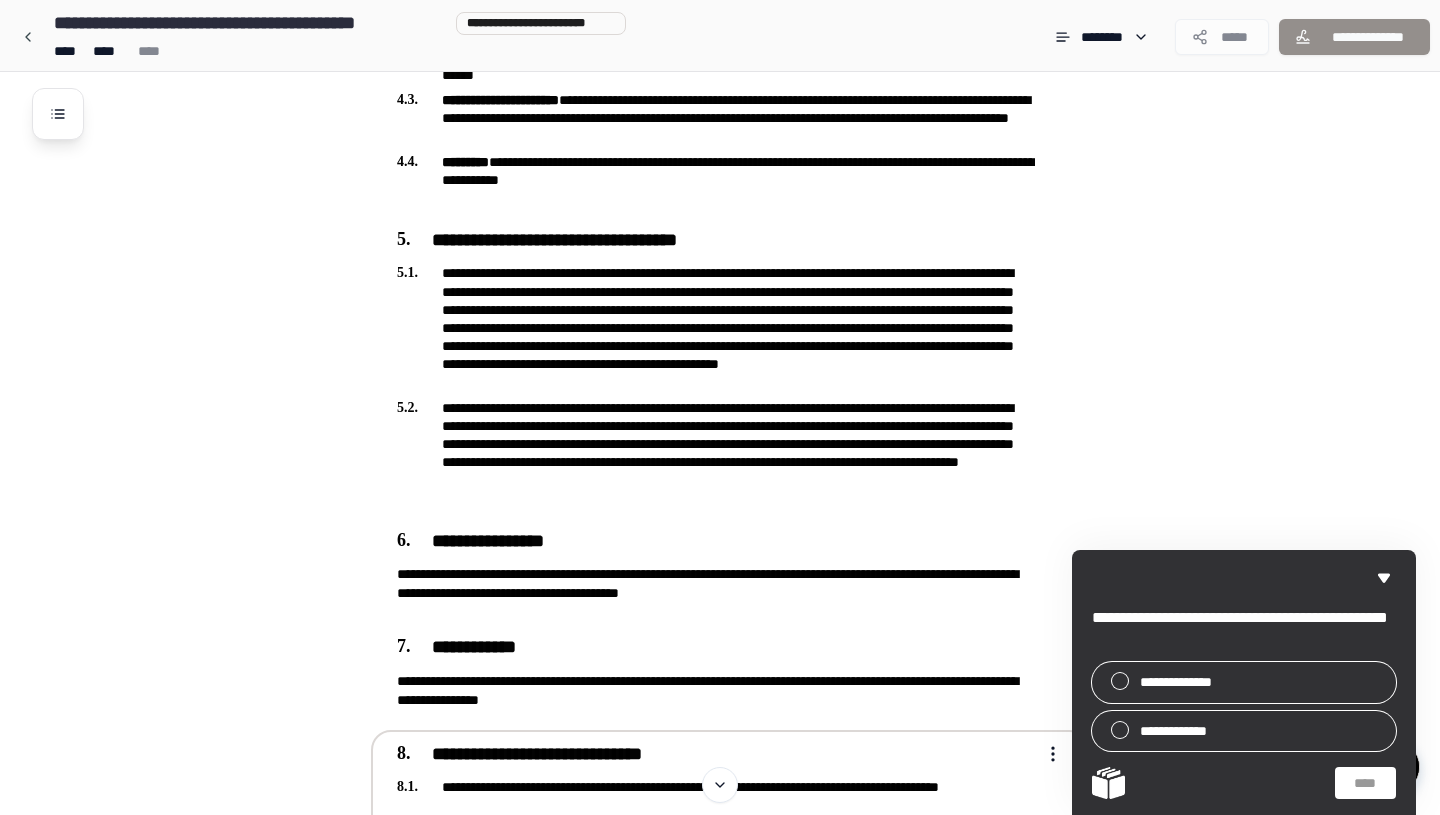 scroll, scrollTop: 1272, scrollLeft: 0, axis: vertical 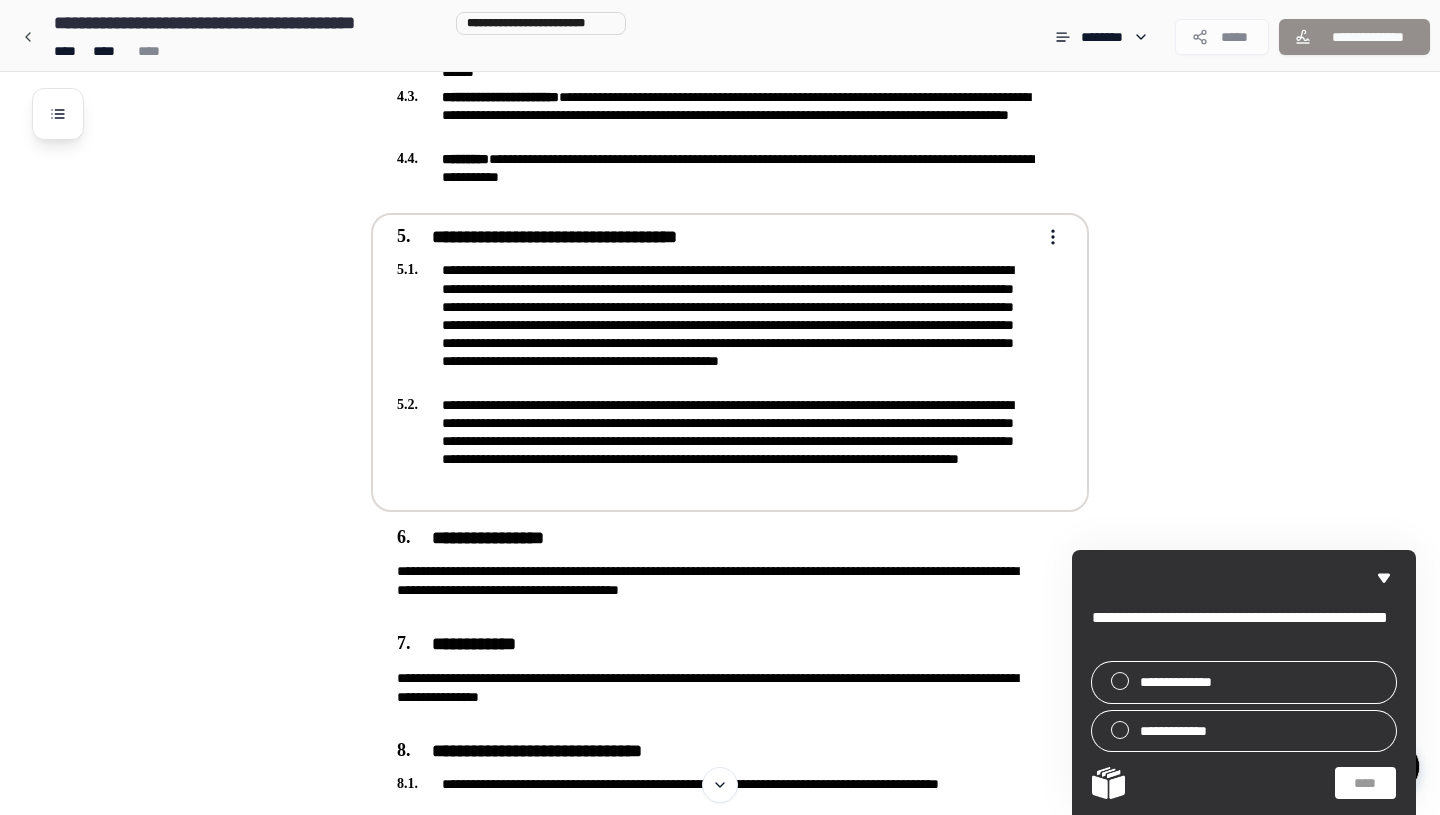click on "**********" at bounding box center [716, 441] 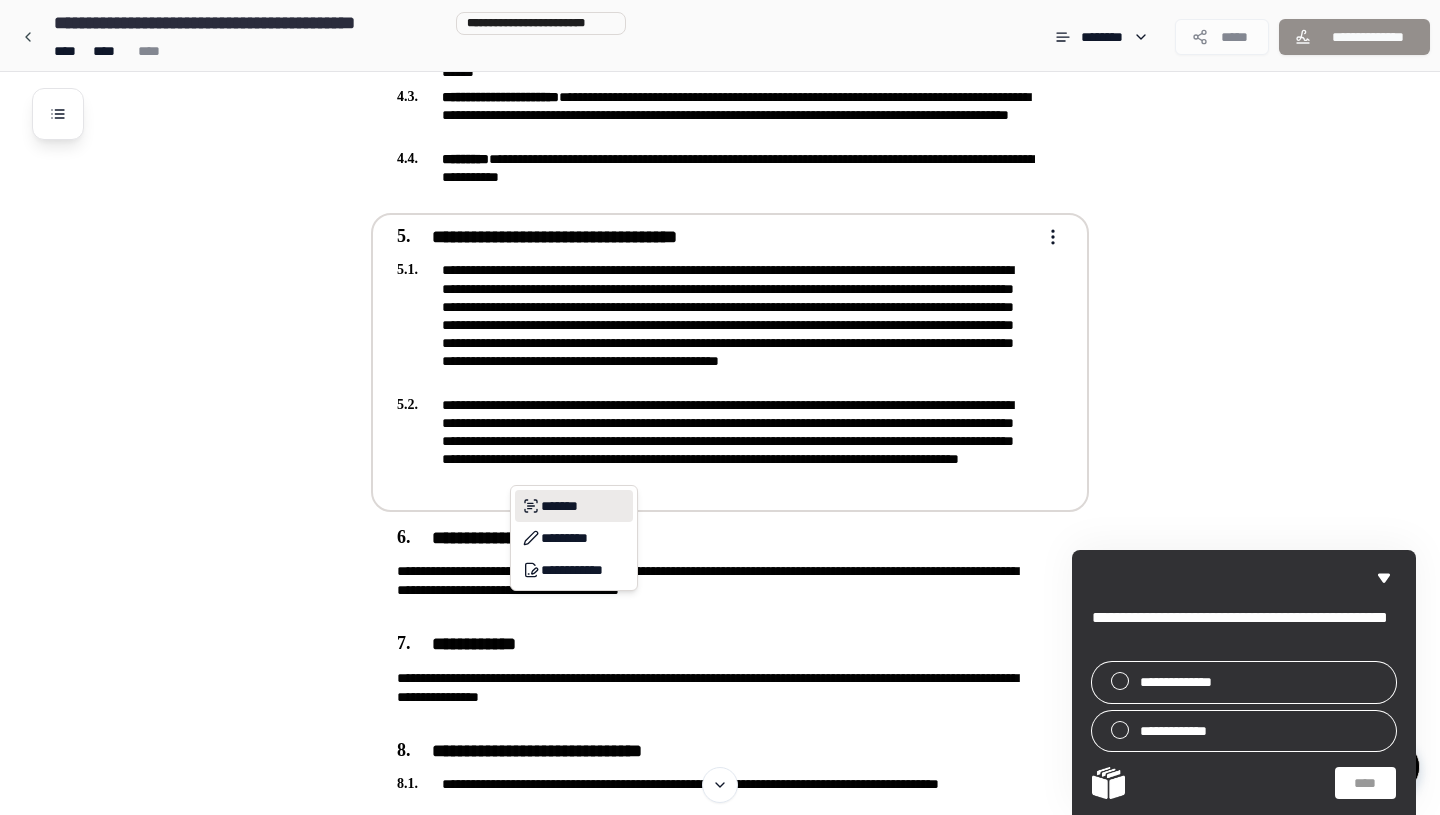 click on "*******" at bounding box center (574, 506) 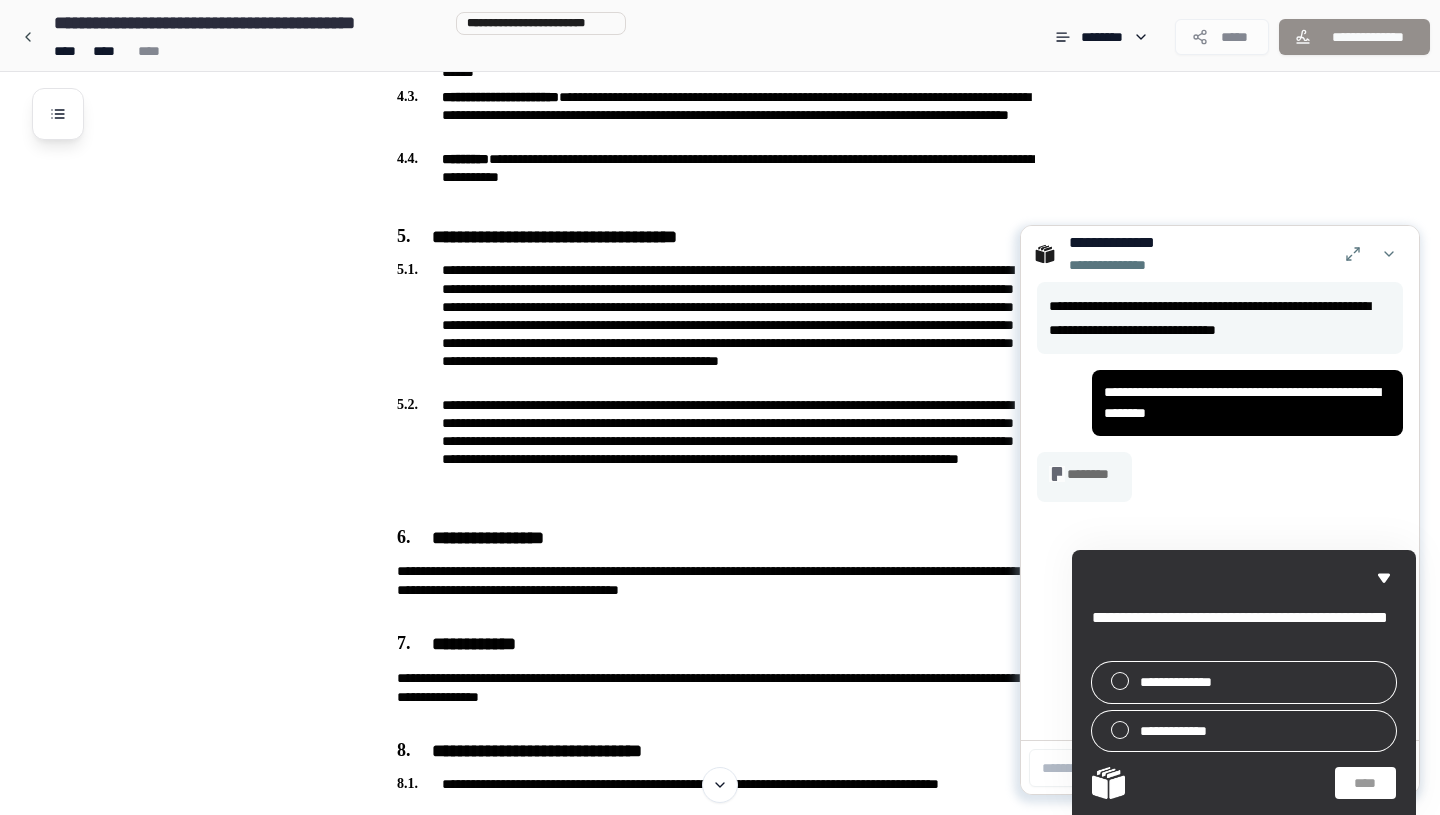 scroll, scrollTop: 1307, scrollLeft: 0, axis: vertical 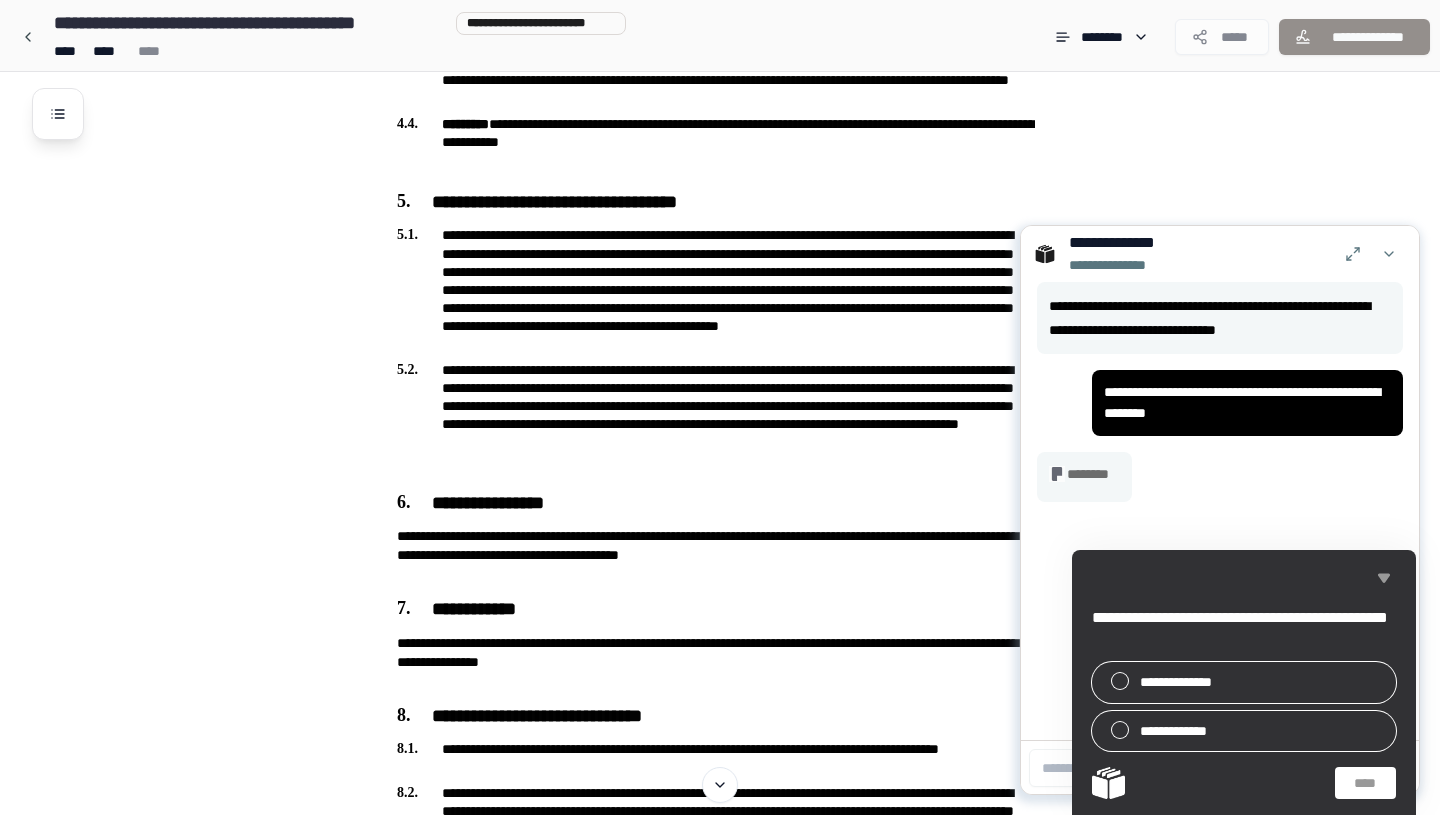 click 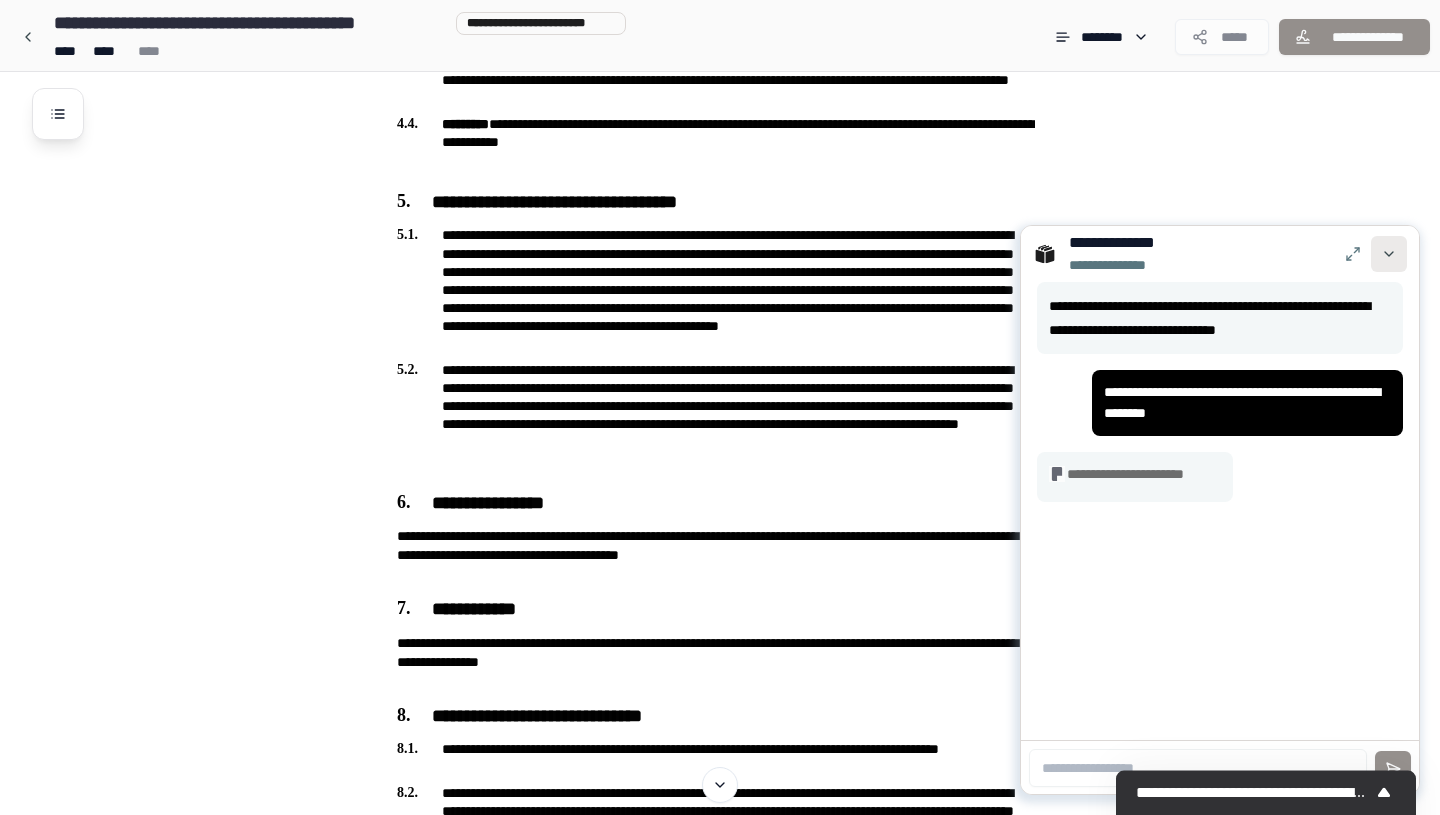click at bounding box center [1389, 254] 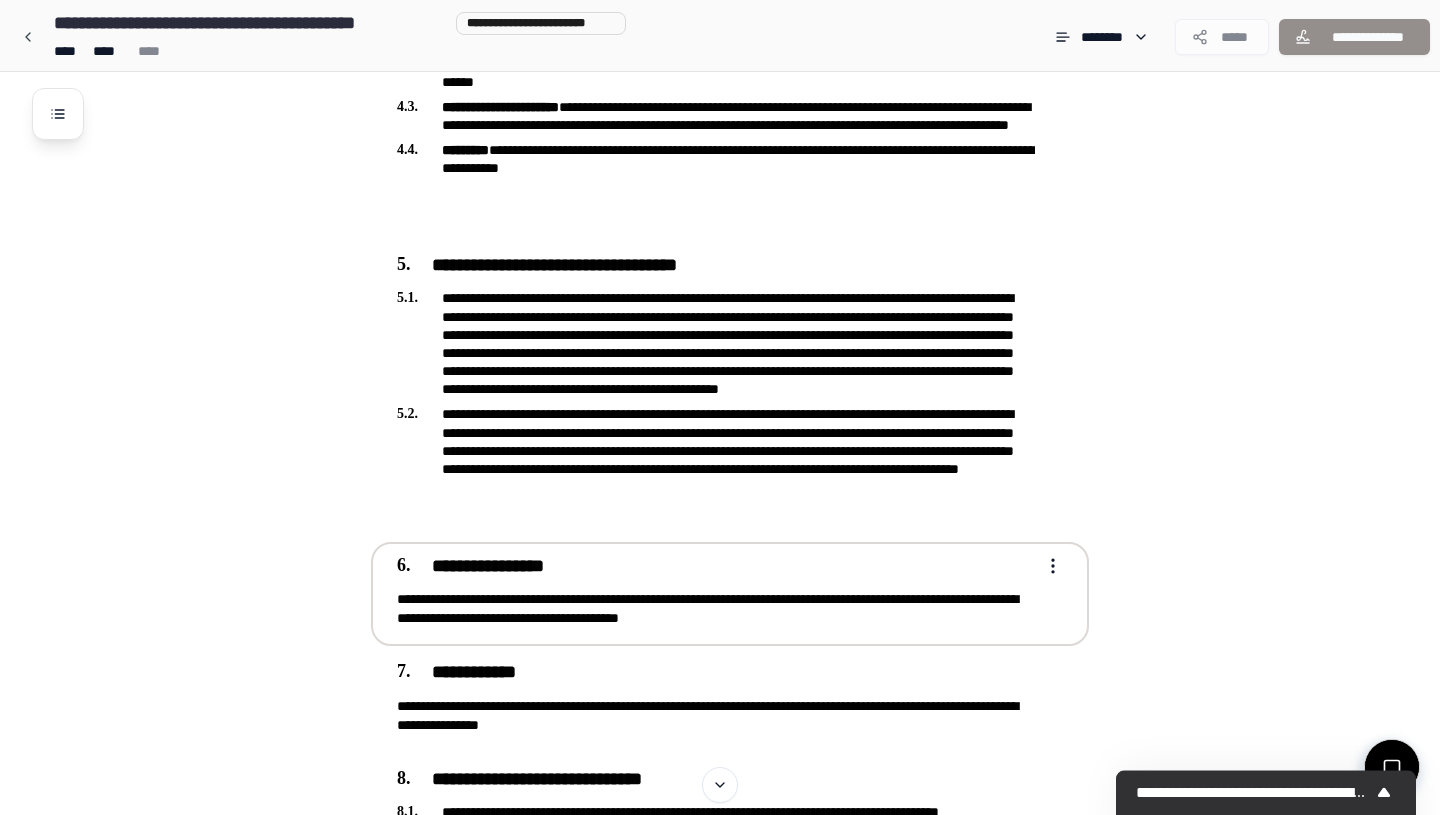 scroll, scrollTop: 1138, scrollLeft: 0, axis: vertical 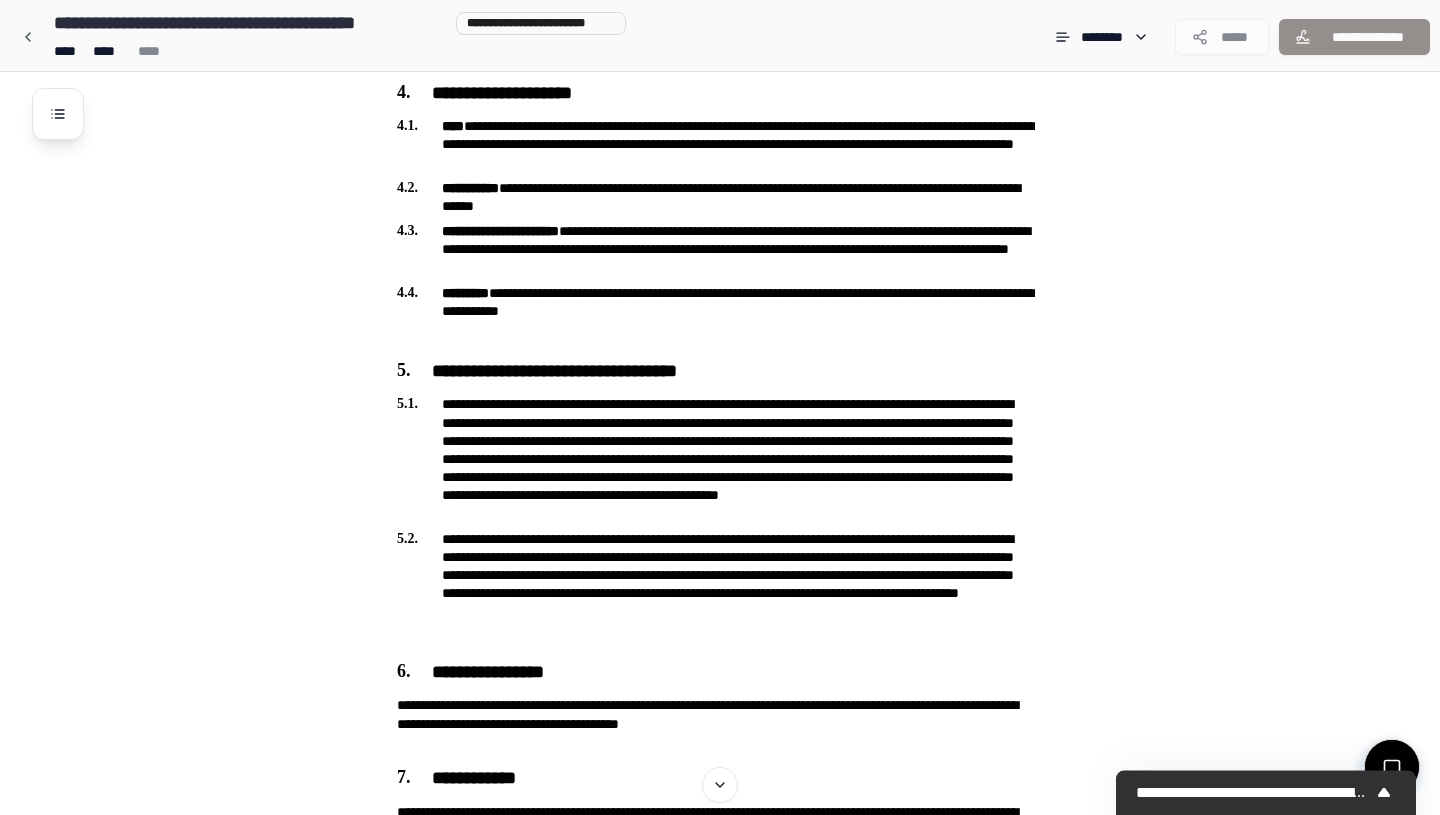 click at bounding box center [1392, 767] 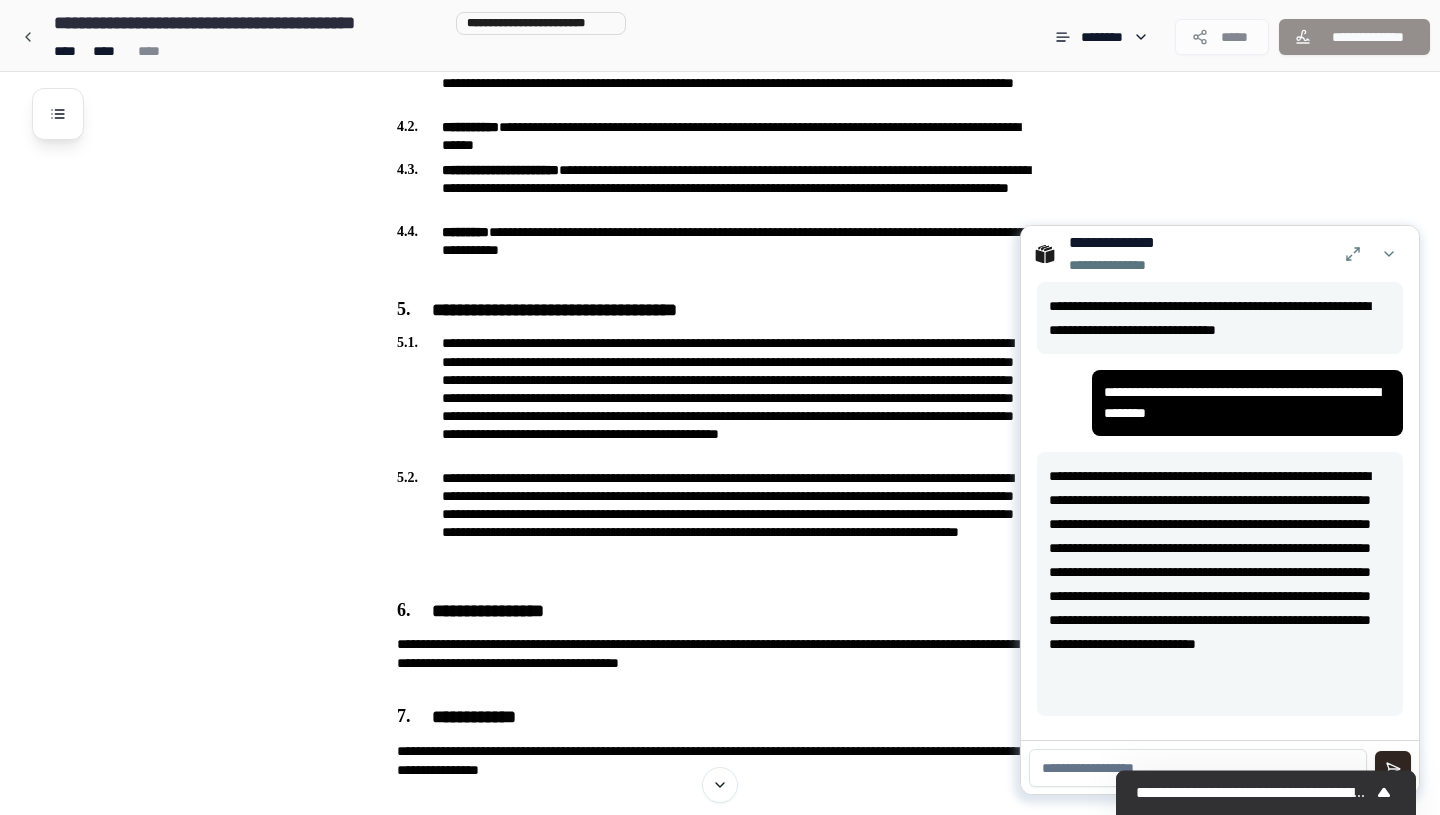 scroll, scrollTop: 1201, scrollLeft: 0, axis: vertical 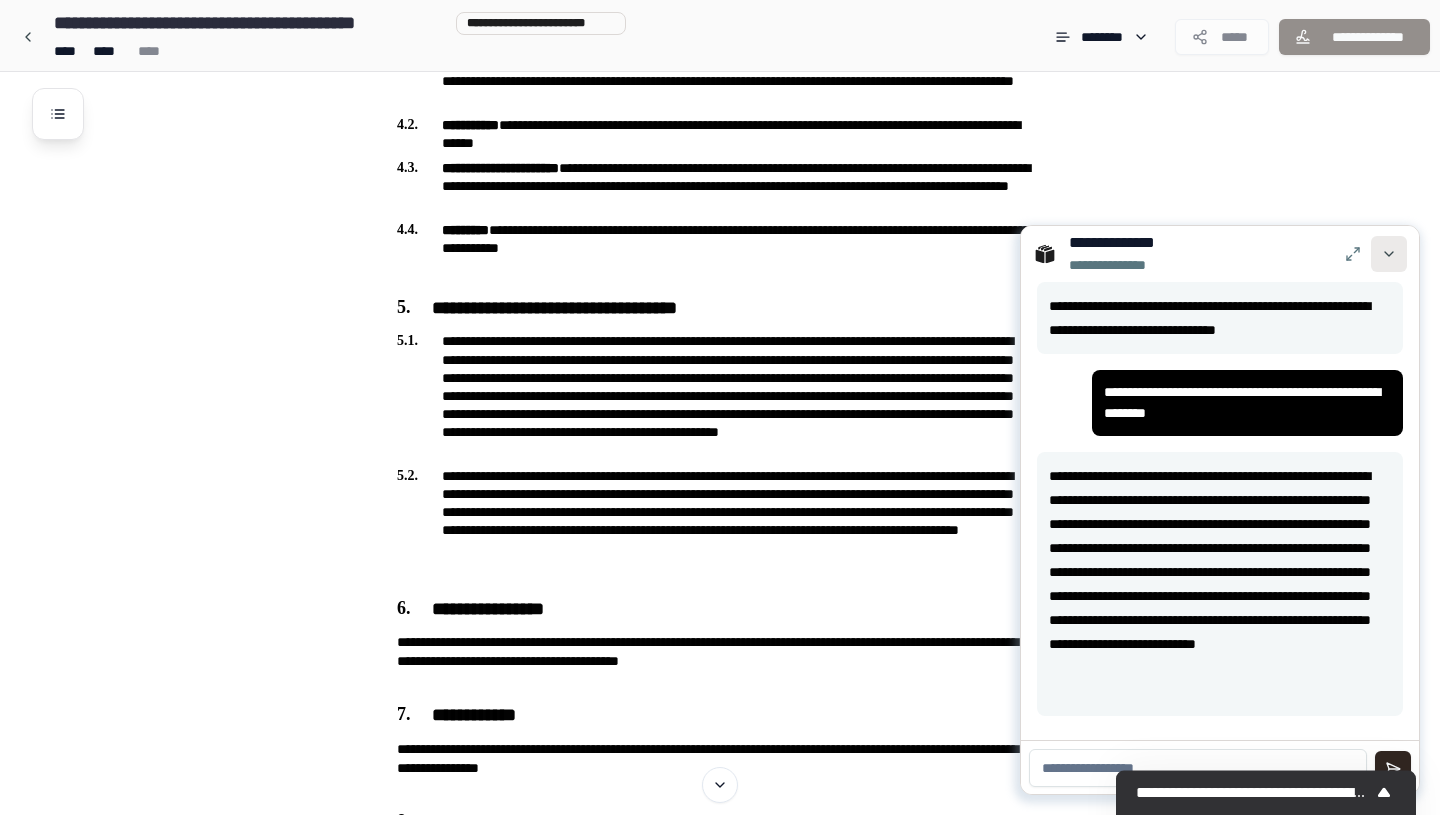 click at bounding box center (1389, 254) 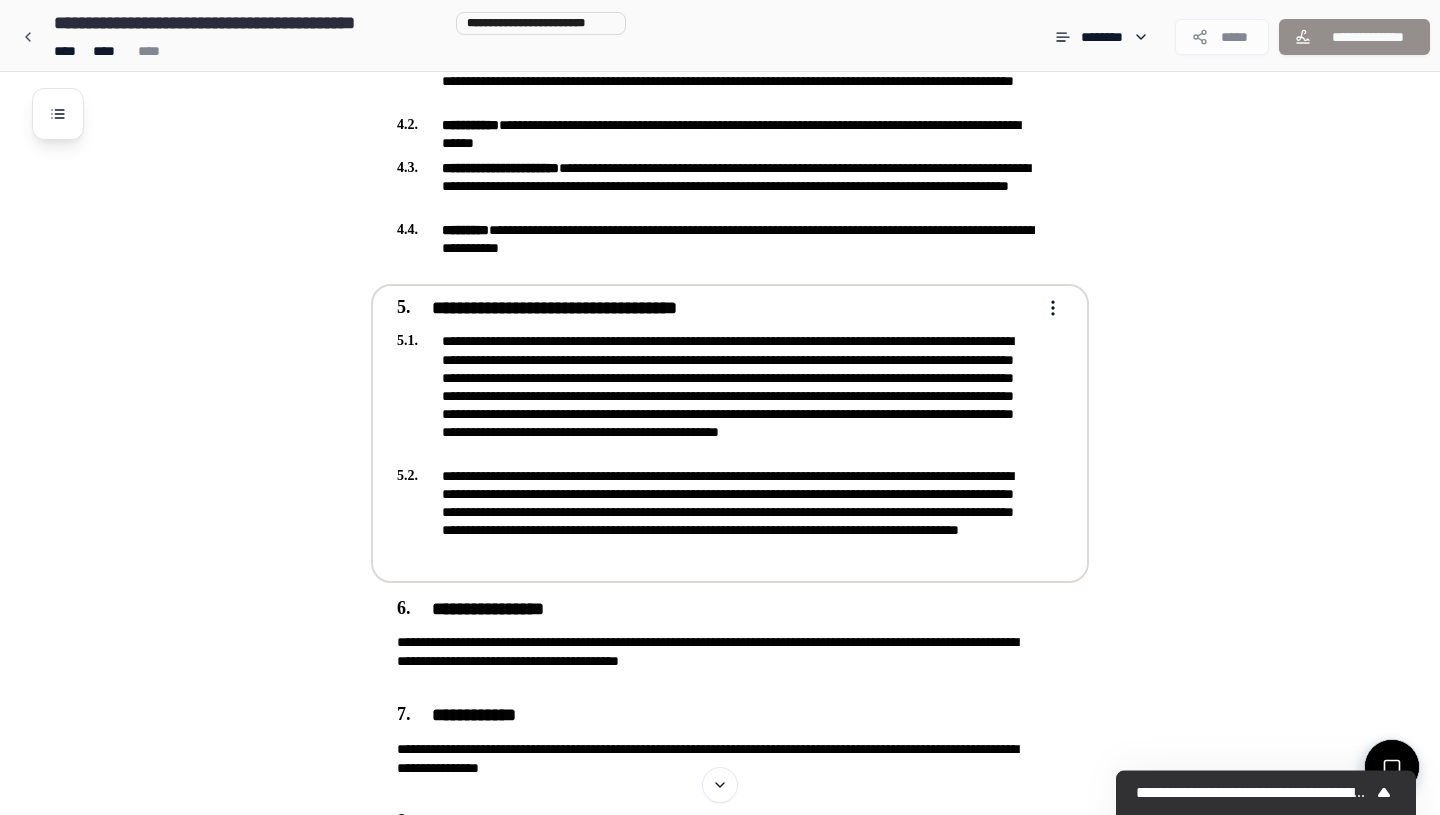 click on "**********" at bounding box center (716, 512) 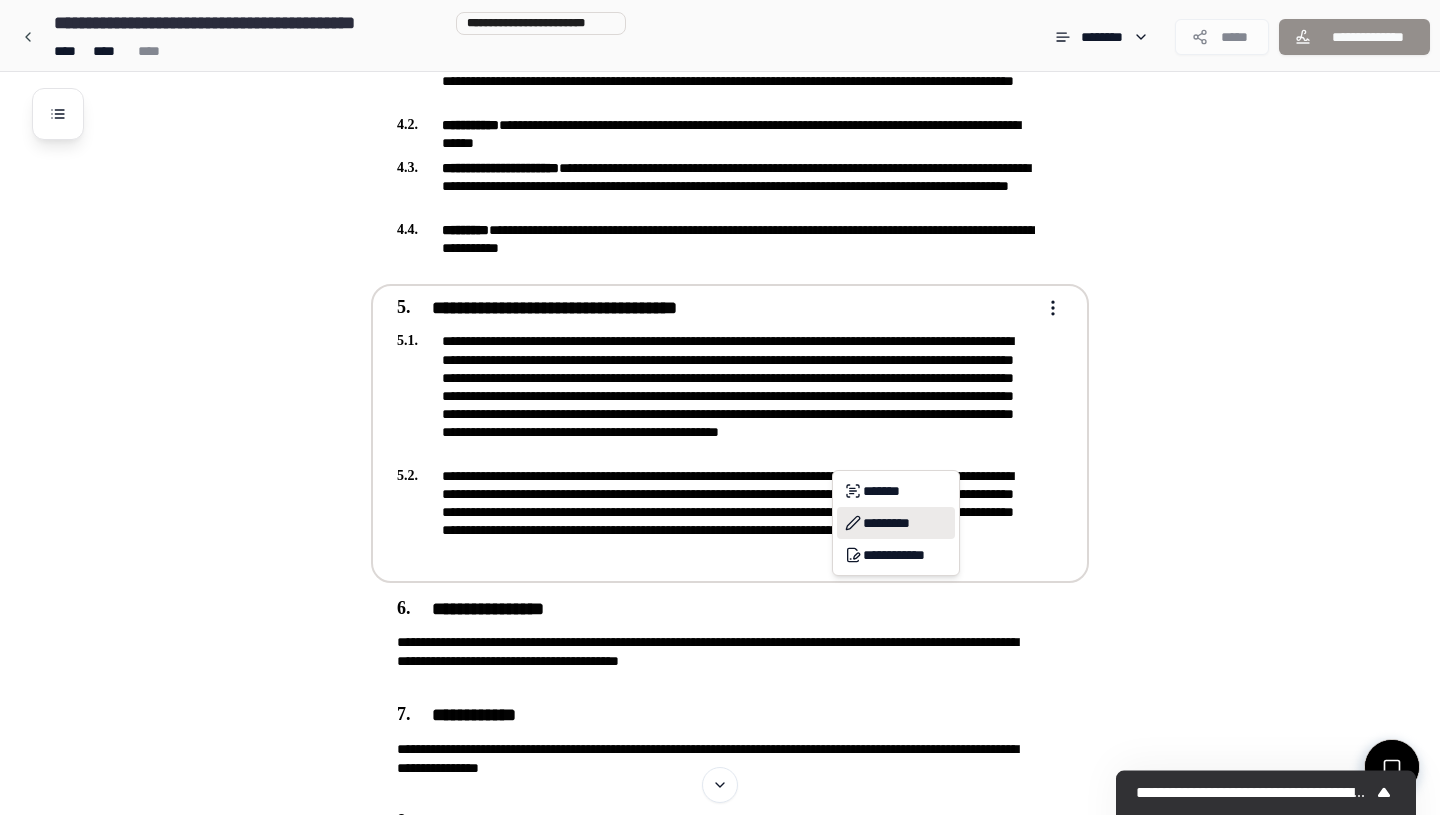 click 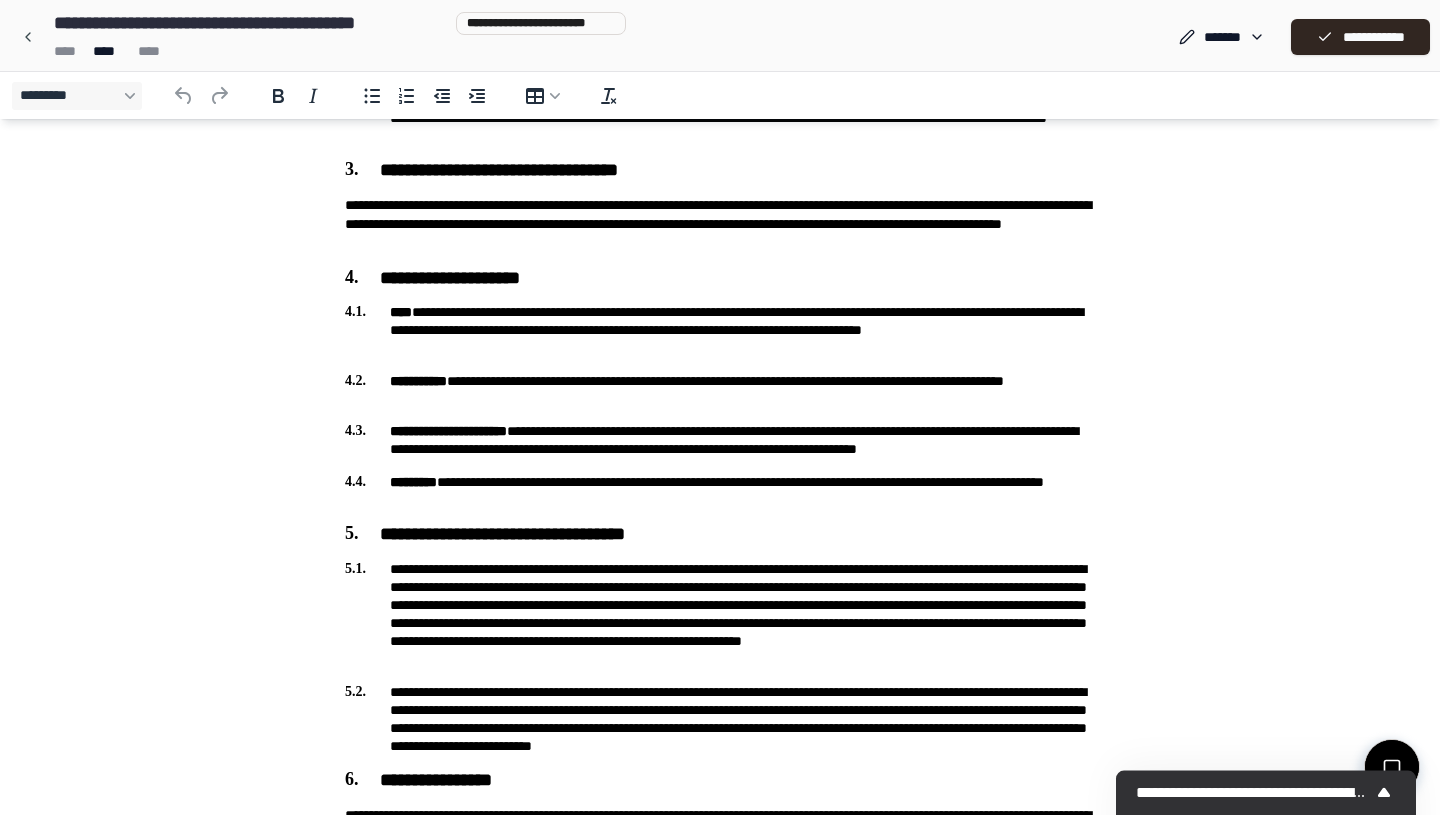 scroll, scrollTop: 370, scrollLeft: 0, axis: vertical 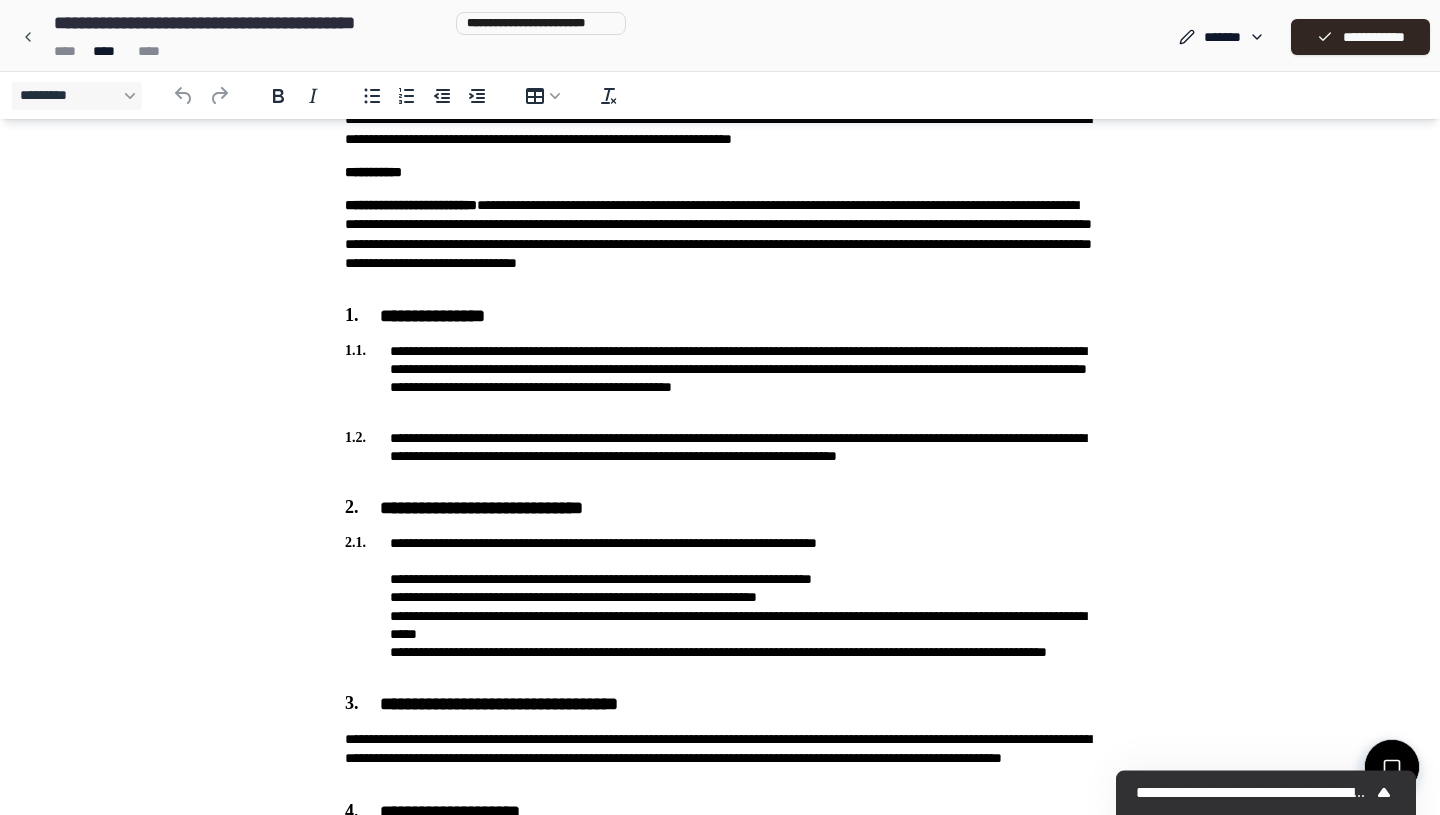 click on "**********" at bounding box center [720, 456] 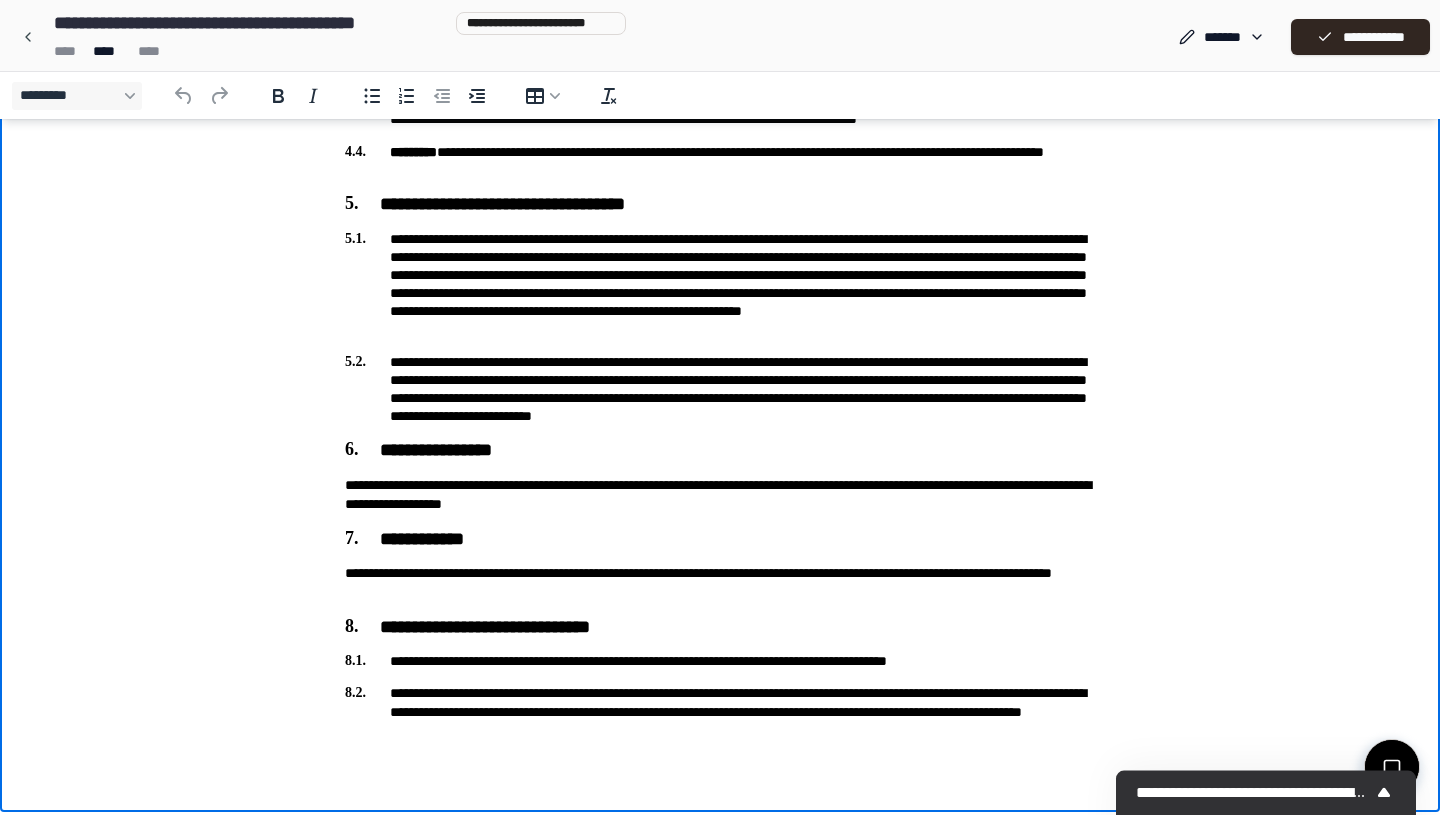scroll, scrollTop: 1236, scrollLeft: 0, axis: vertical 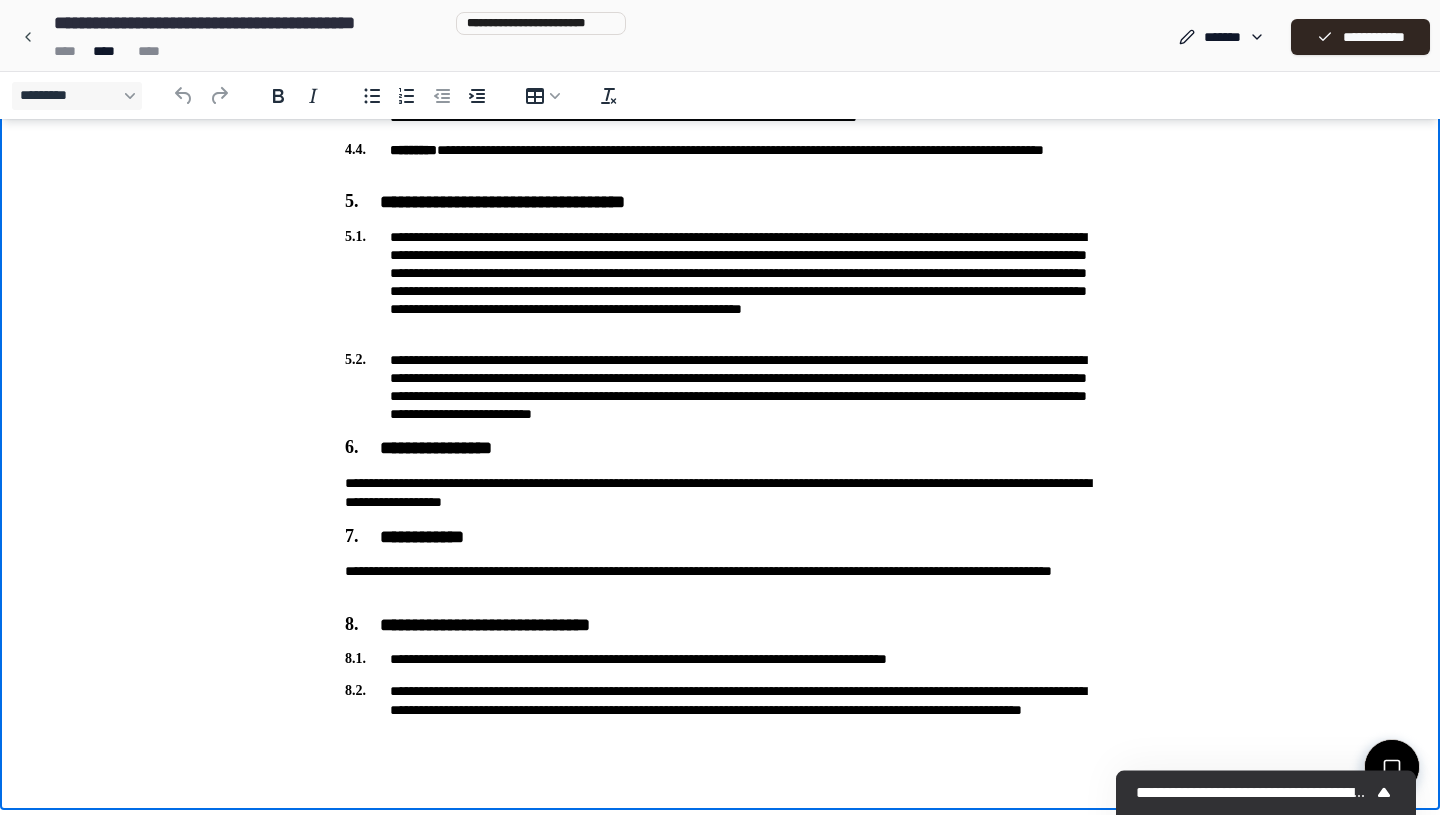 click on "**********" at bounding box center [720, 538] 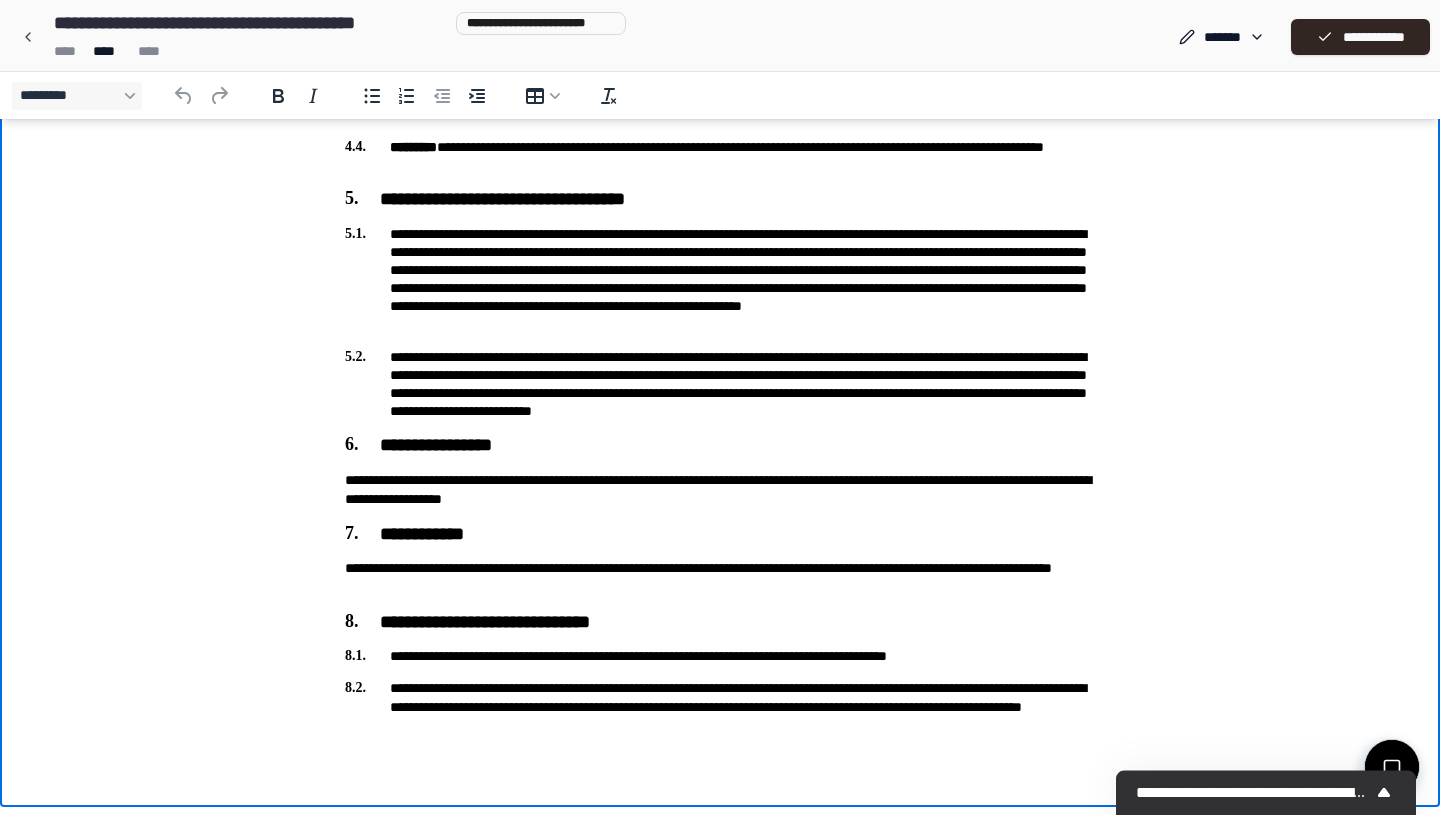 click on "**********" at bounding box center (720, -182) 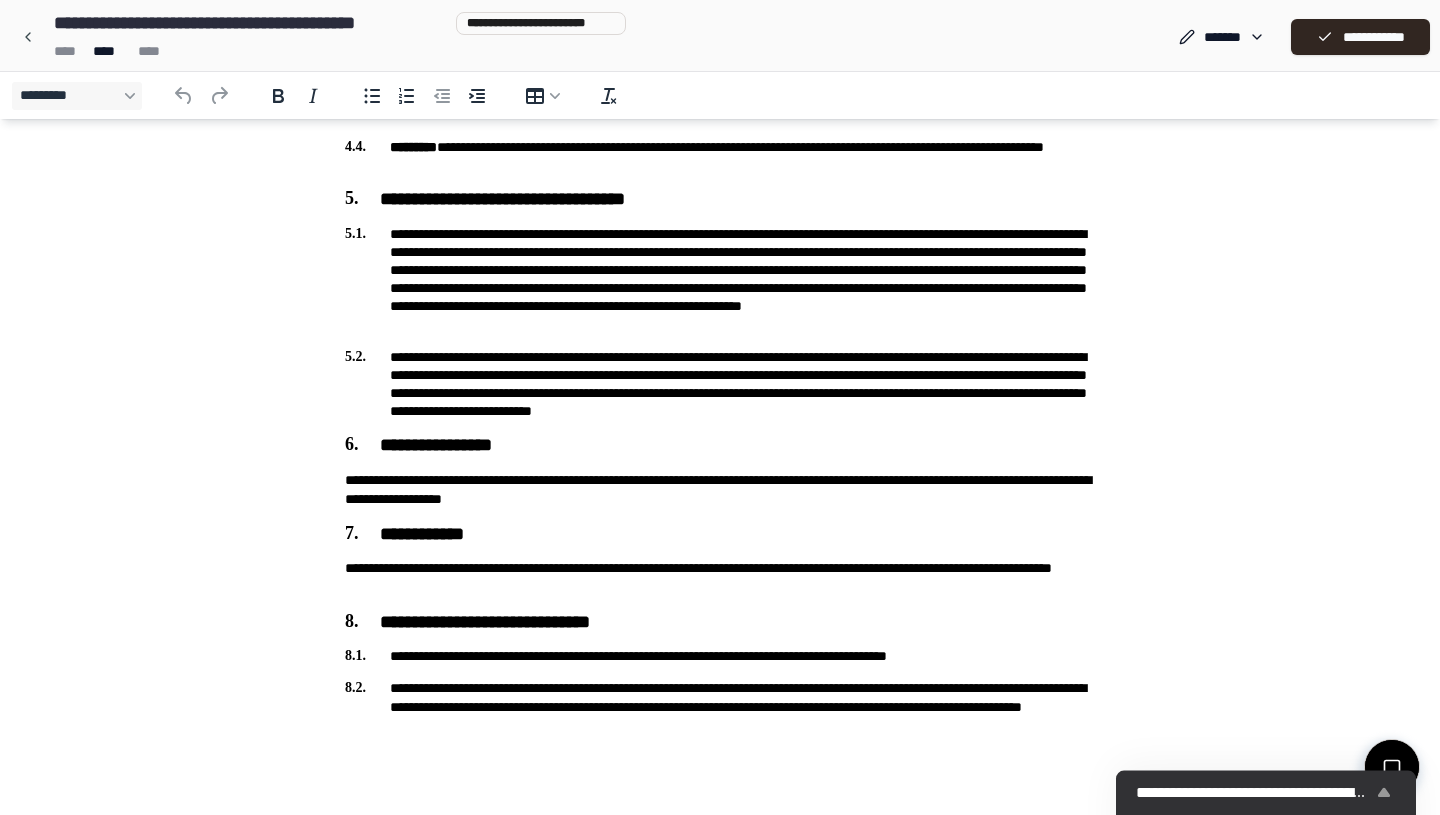 click 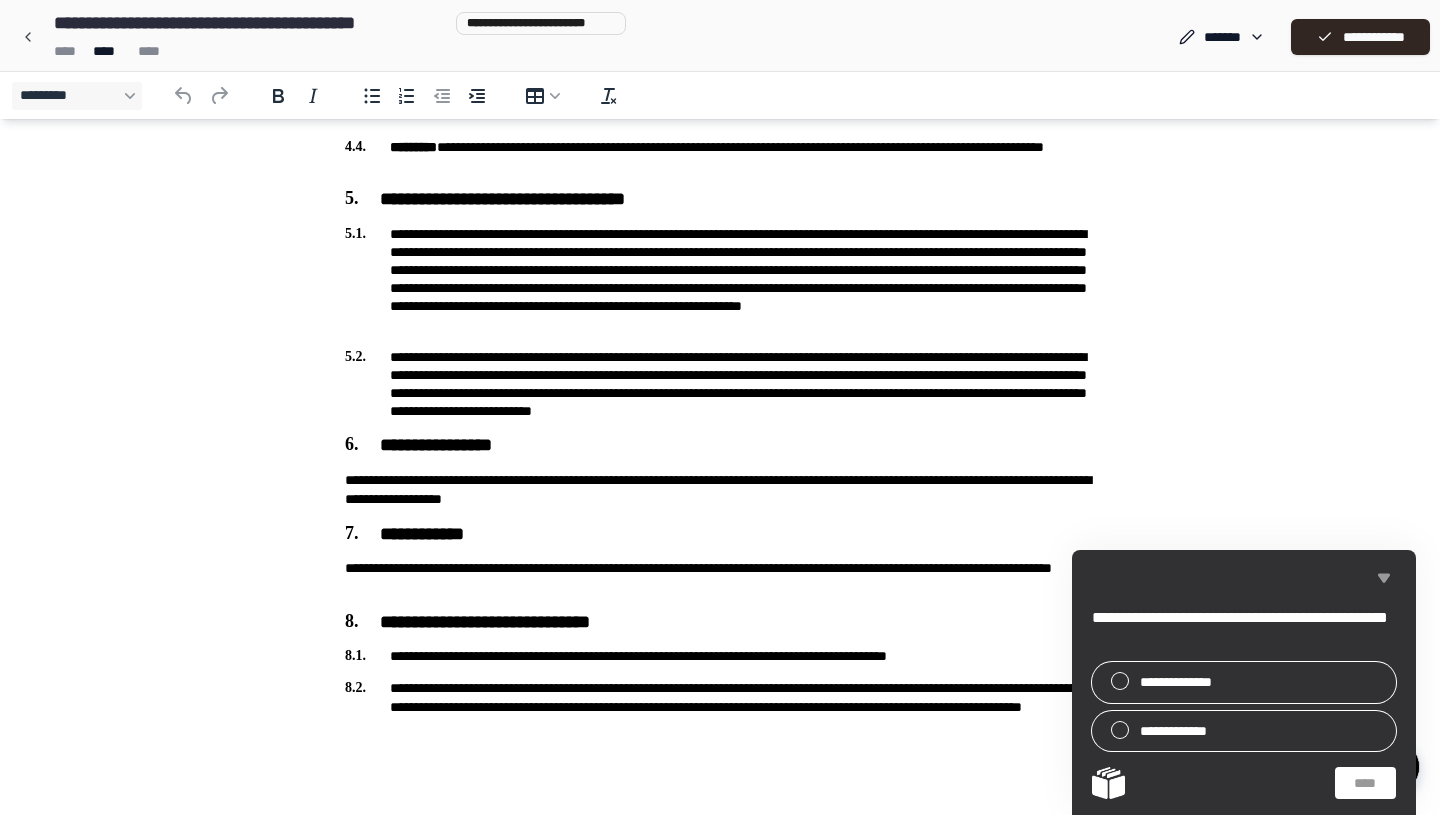 click 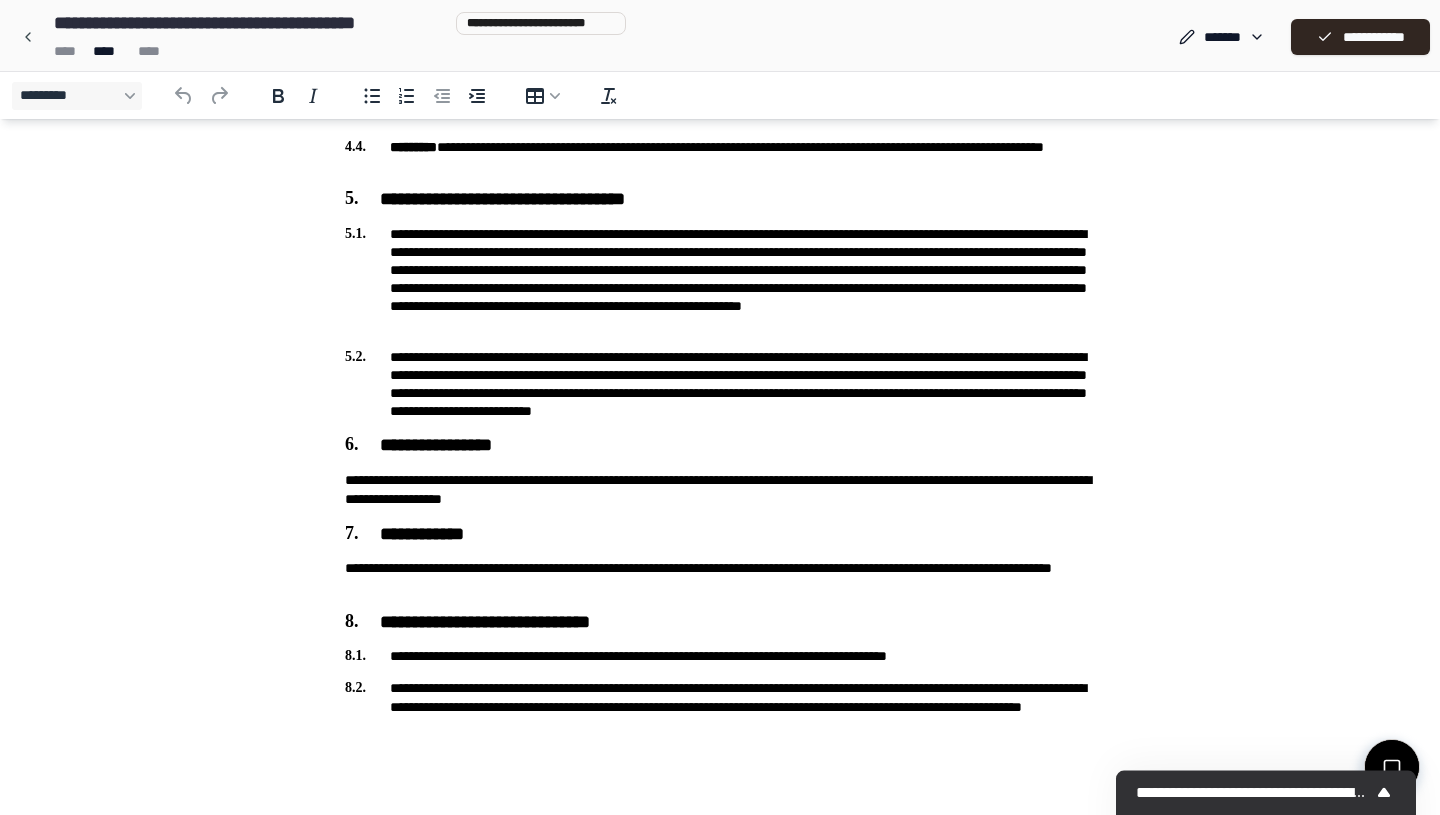 click on "**********" at bounding box center (720, -182) 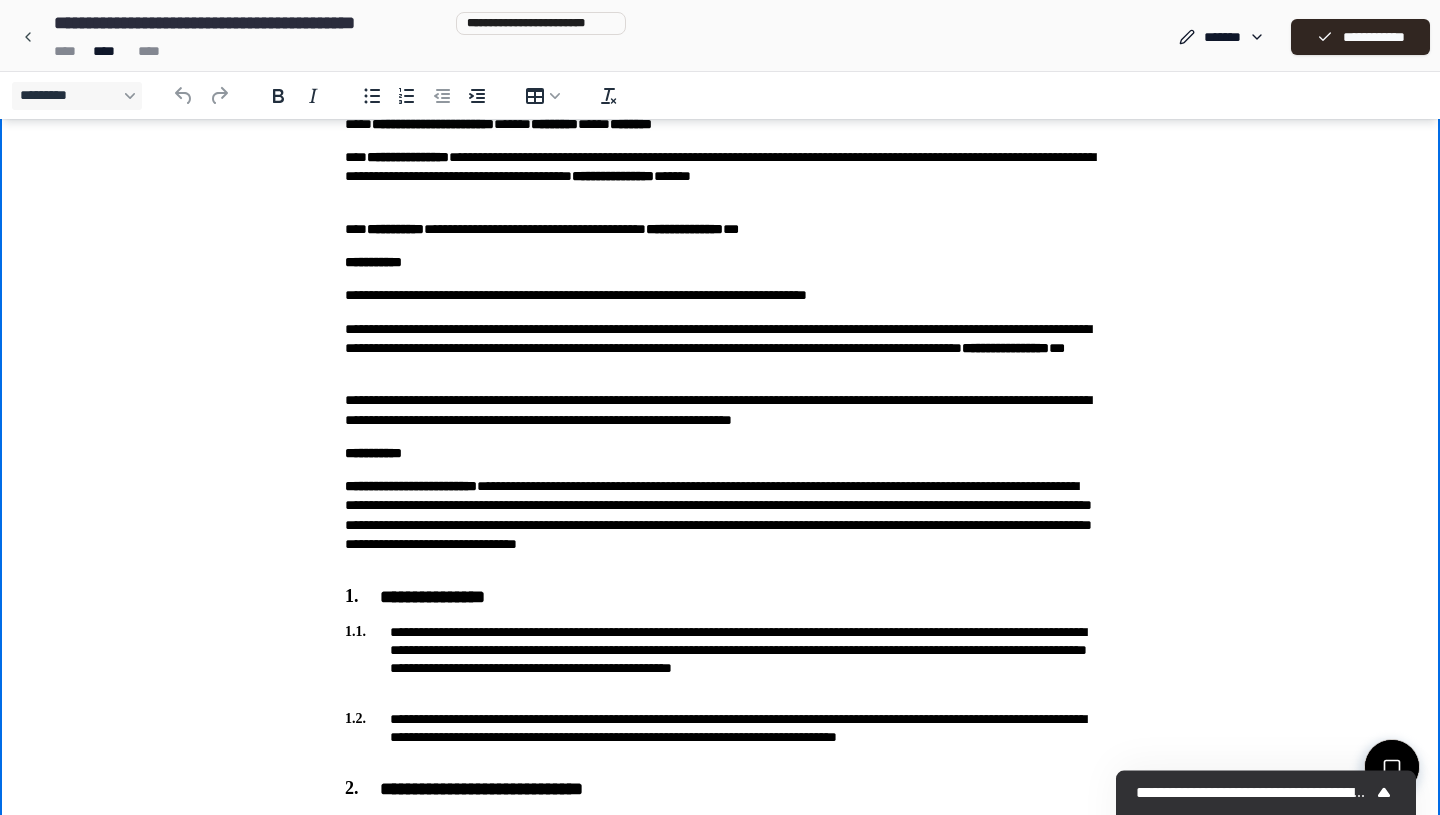 scroll, scrollTop: 93, scrollLeft: 0, axis: vertical 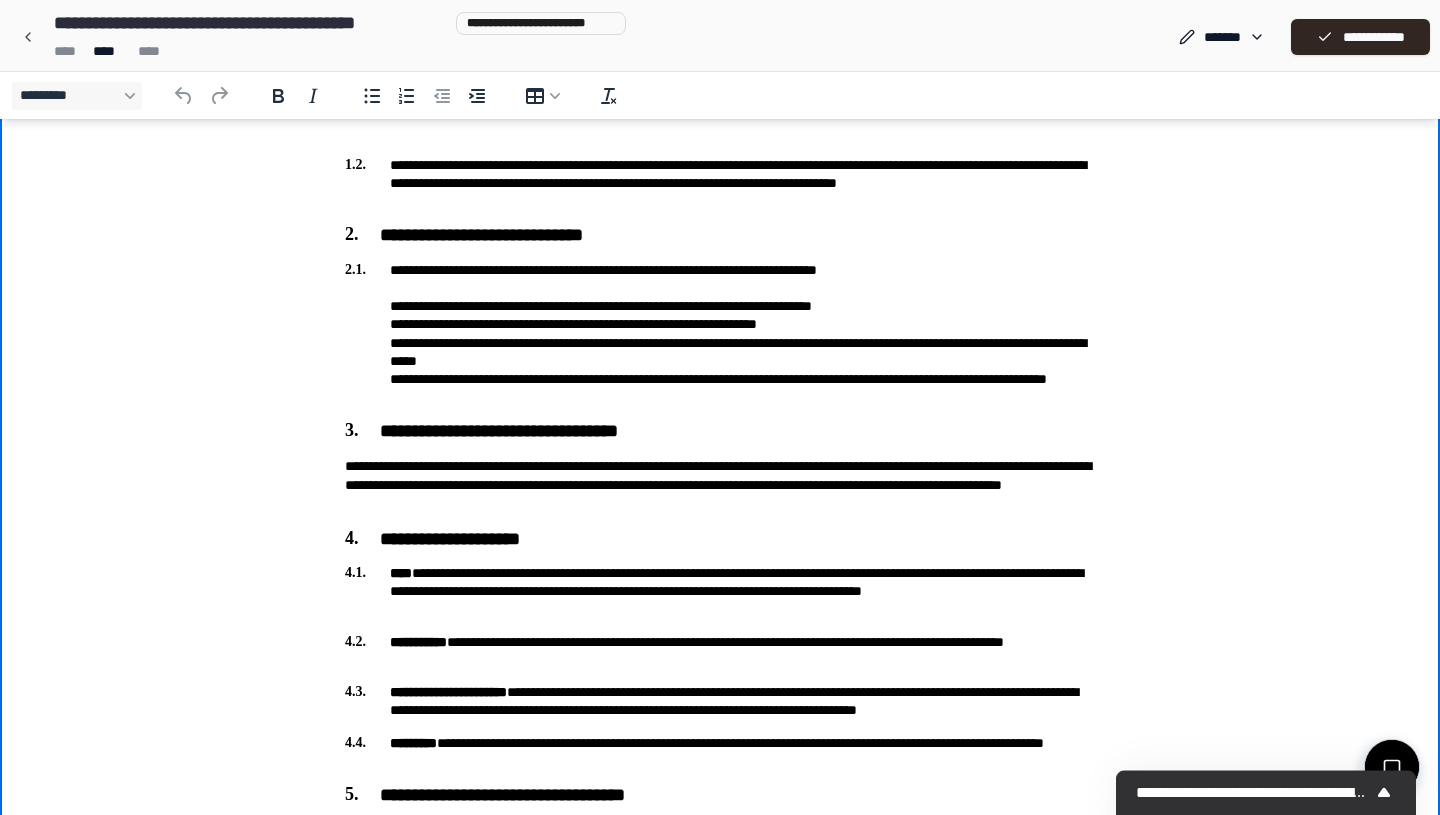 click at bounding box center [1392, 767] 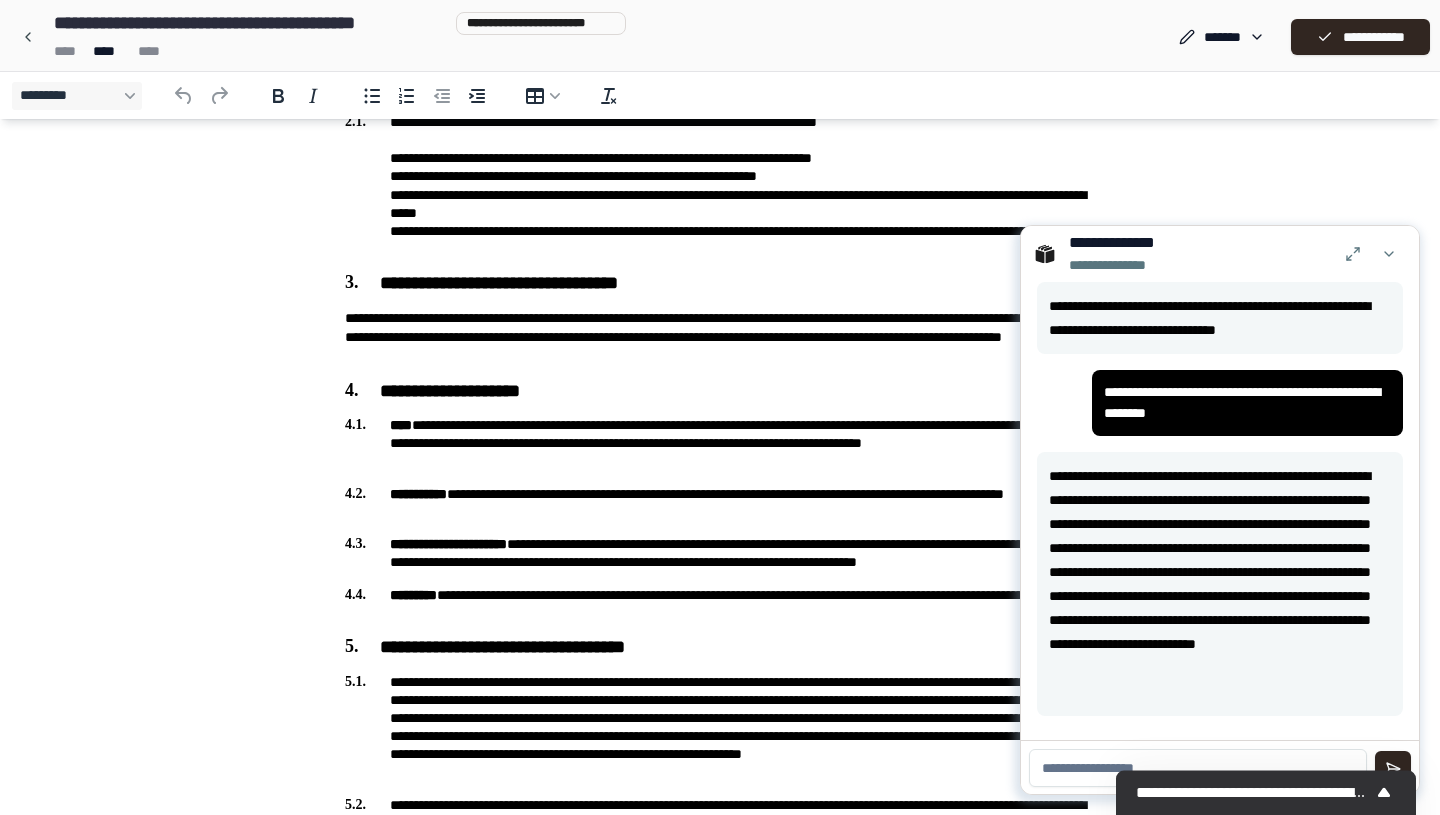 scroll, scrollTop: 1239, scrollLeft: 0, axis: vertical 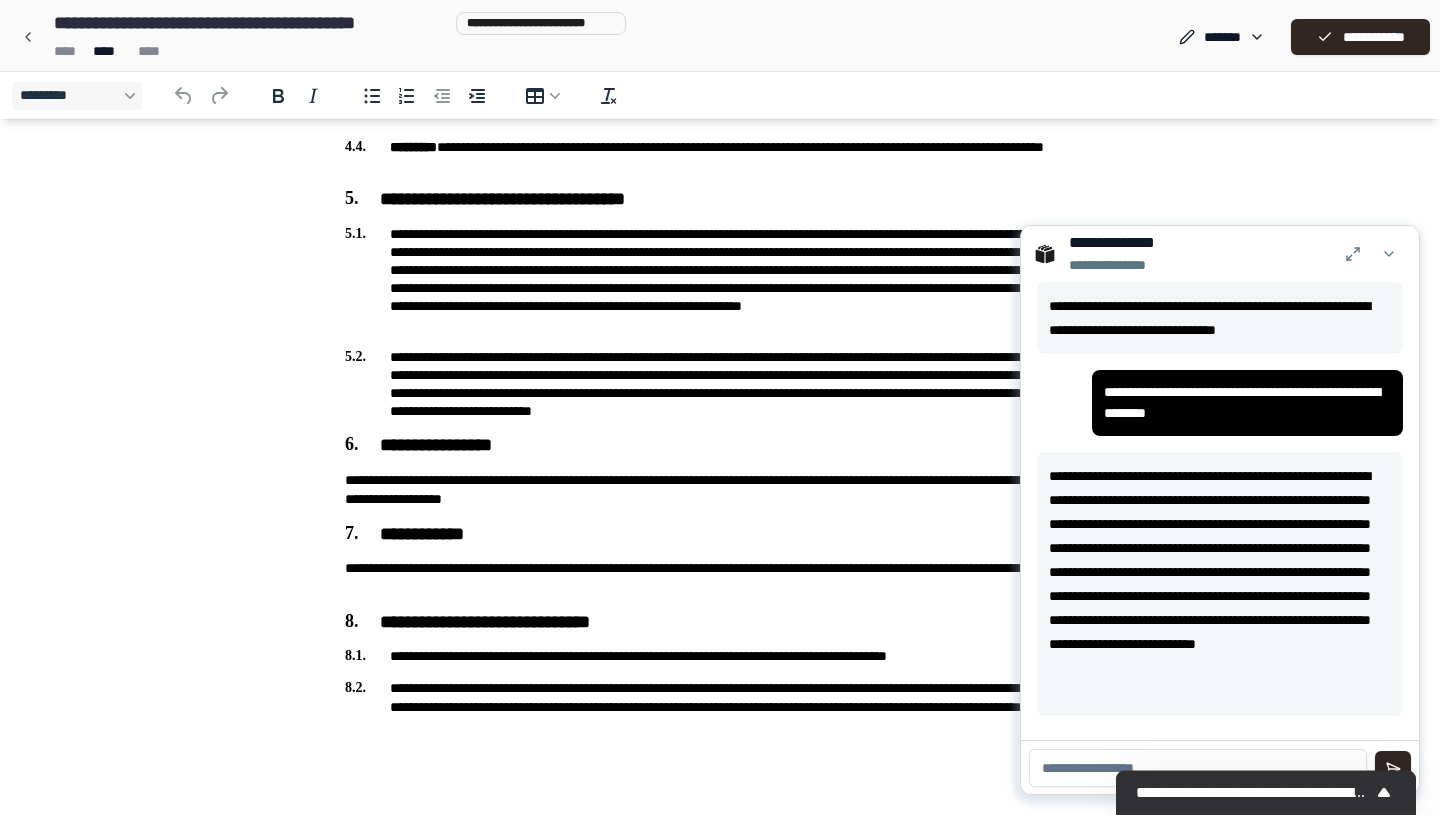 click at bounding box center (1198, 768) 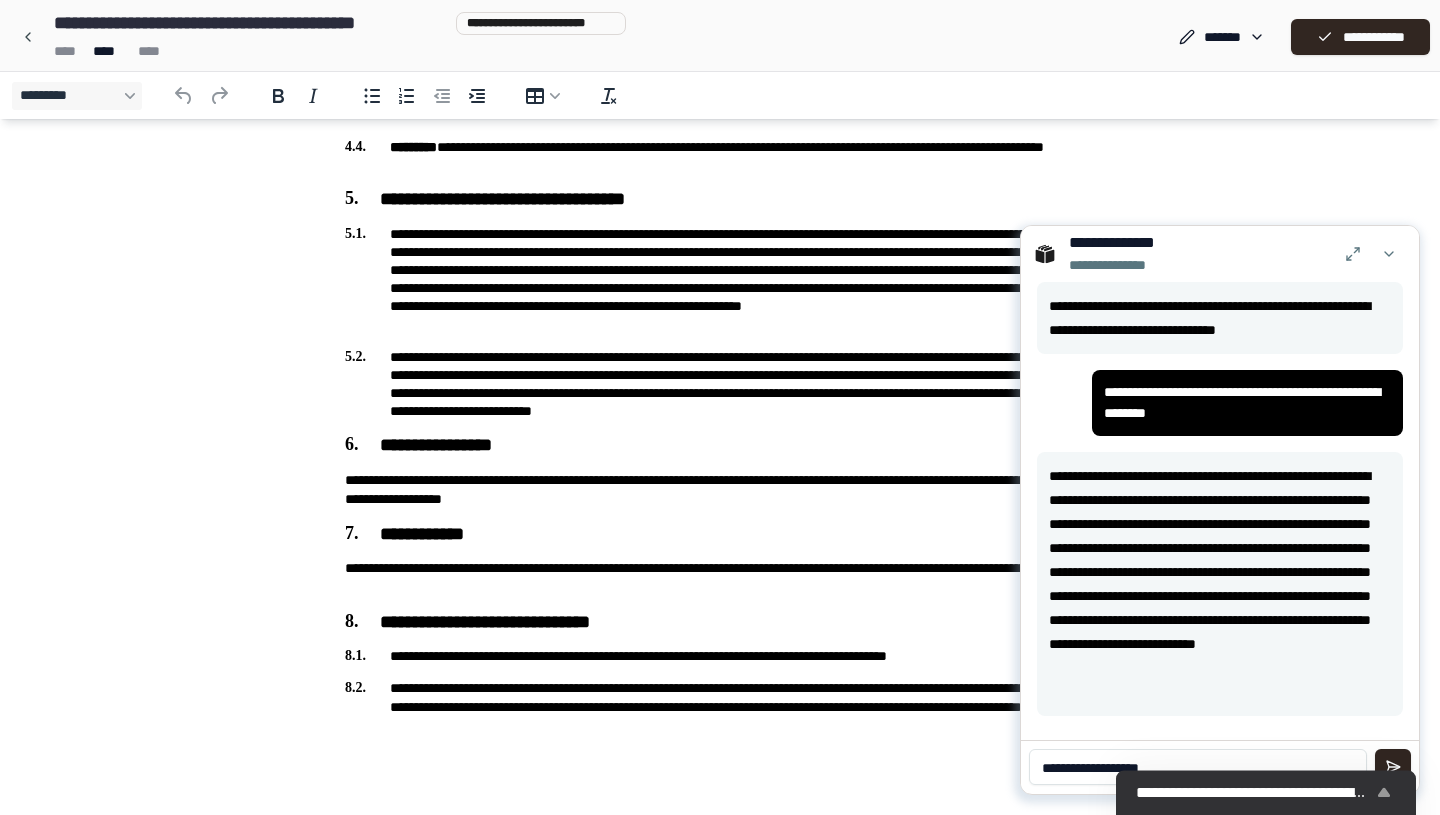 type on "**********" 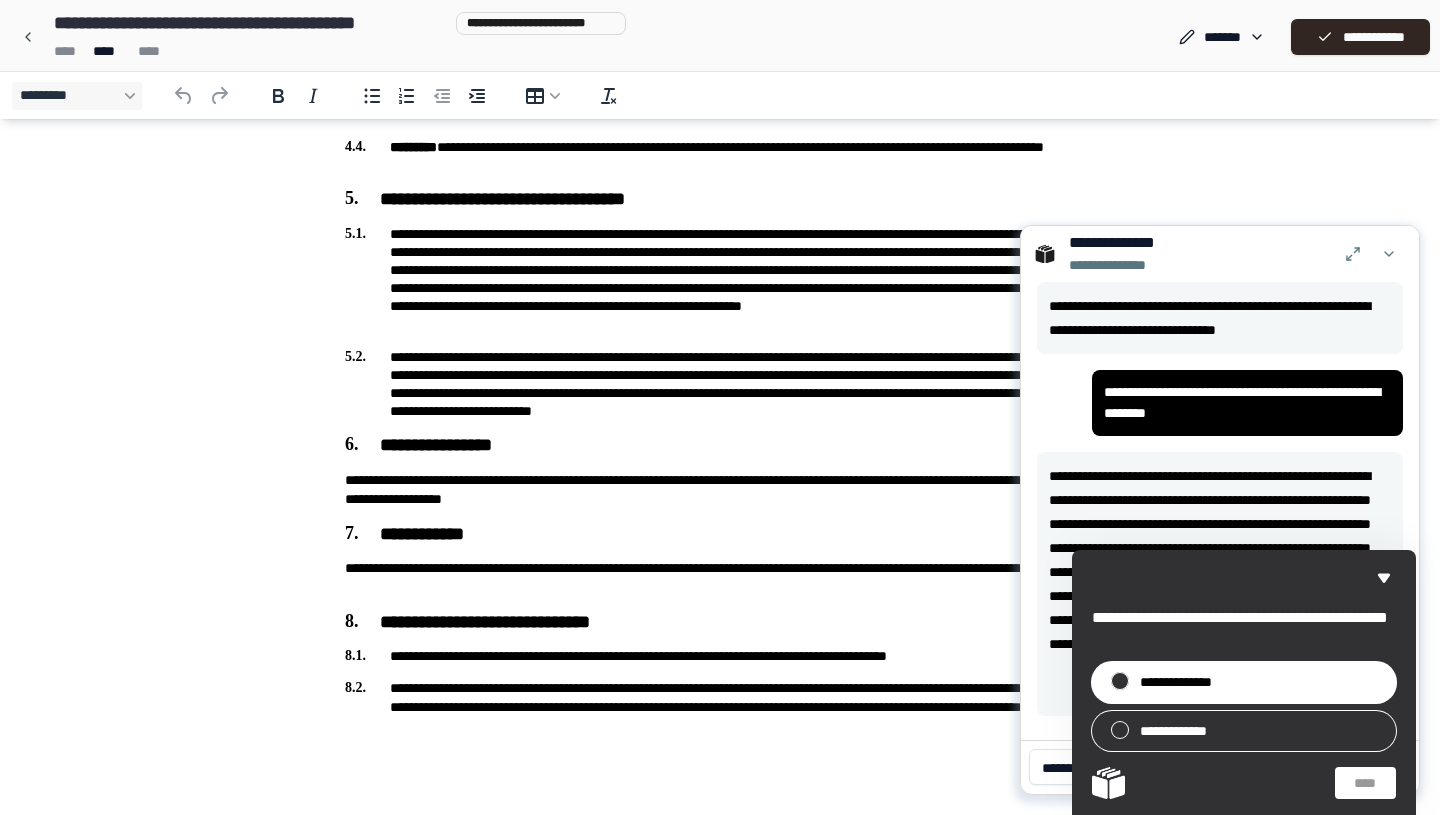 click on "**********" at bounding box center [1244, 682] 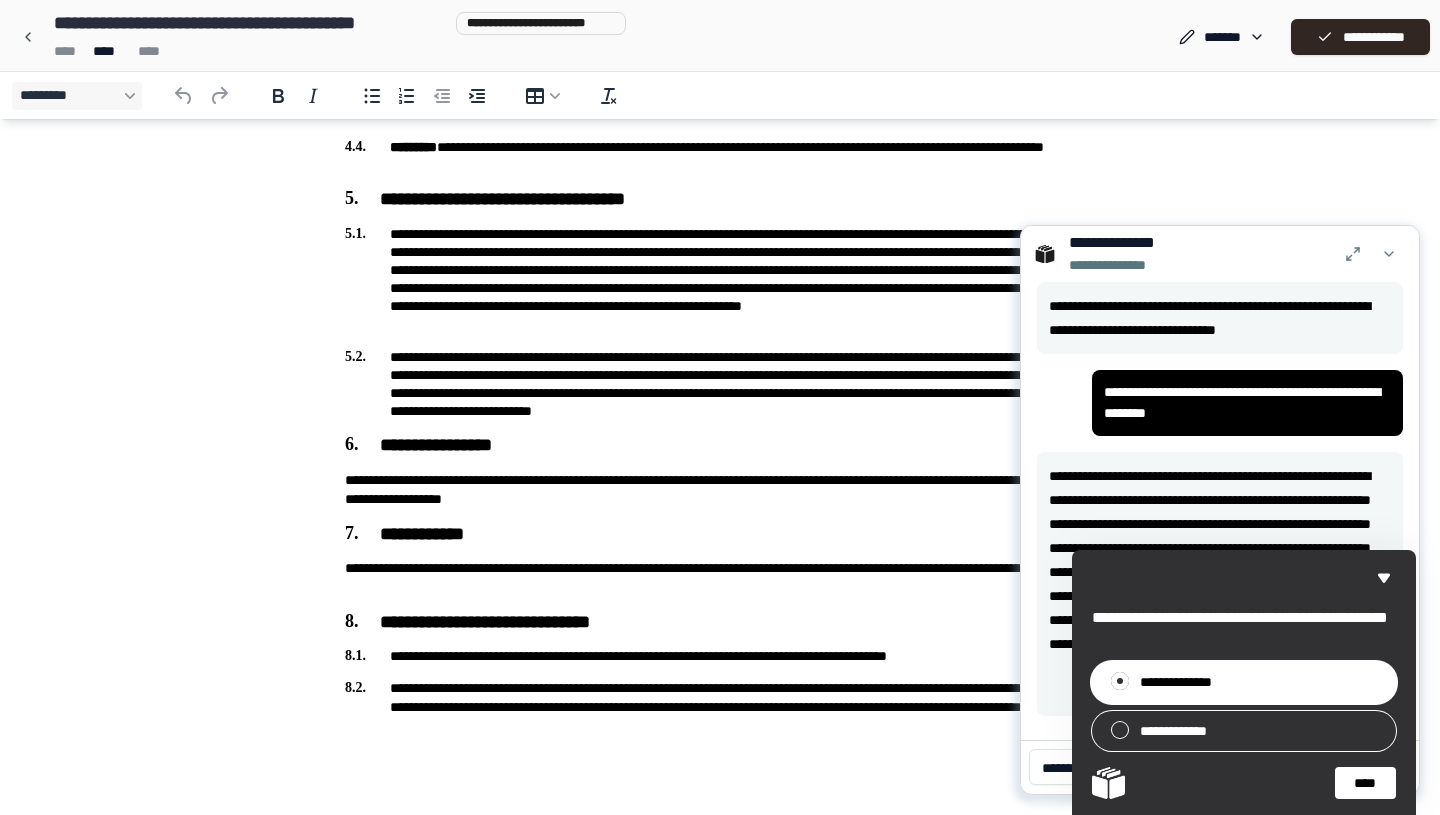 click on "****" at bounding box center [1365, 783] 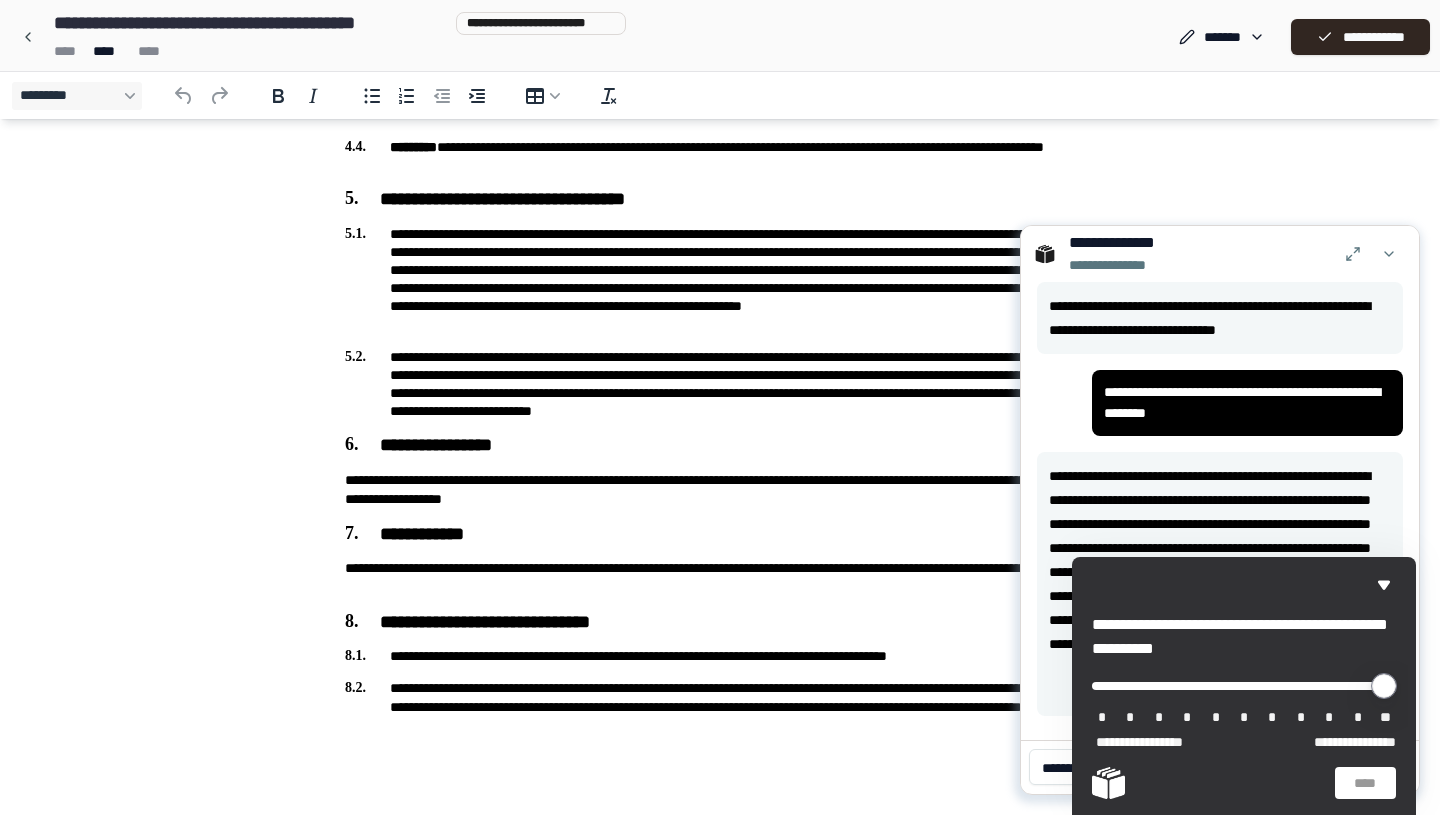 type on "*" 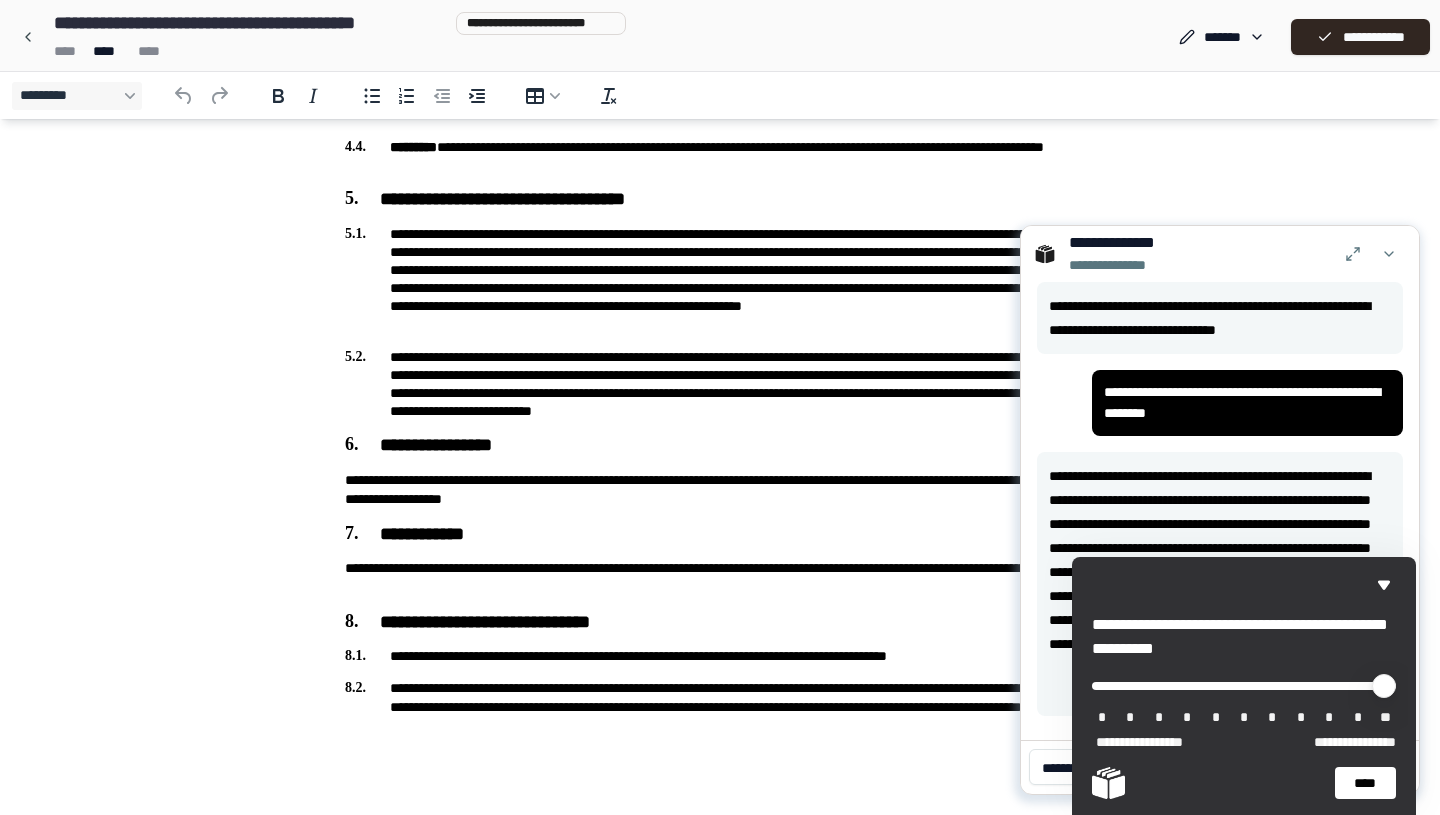 click on "**********" at bounding box center [1244, 686] 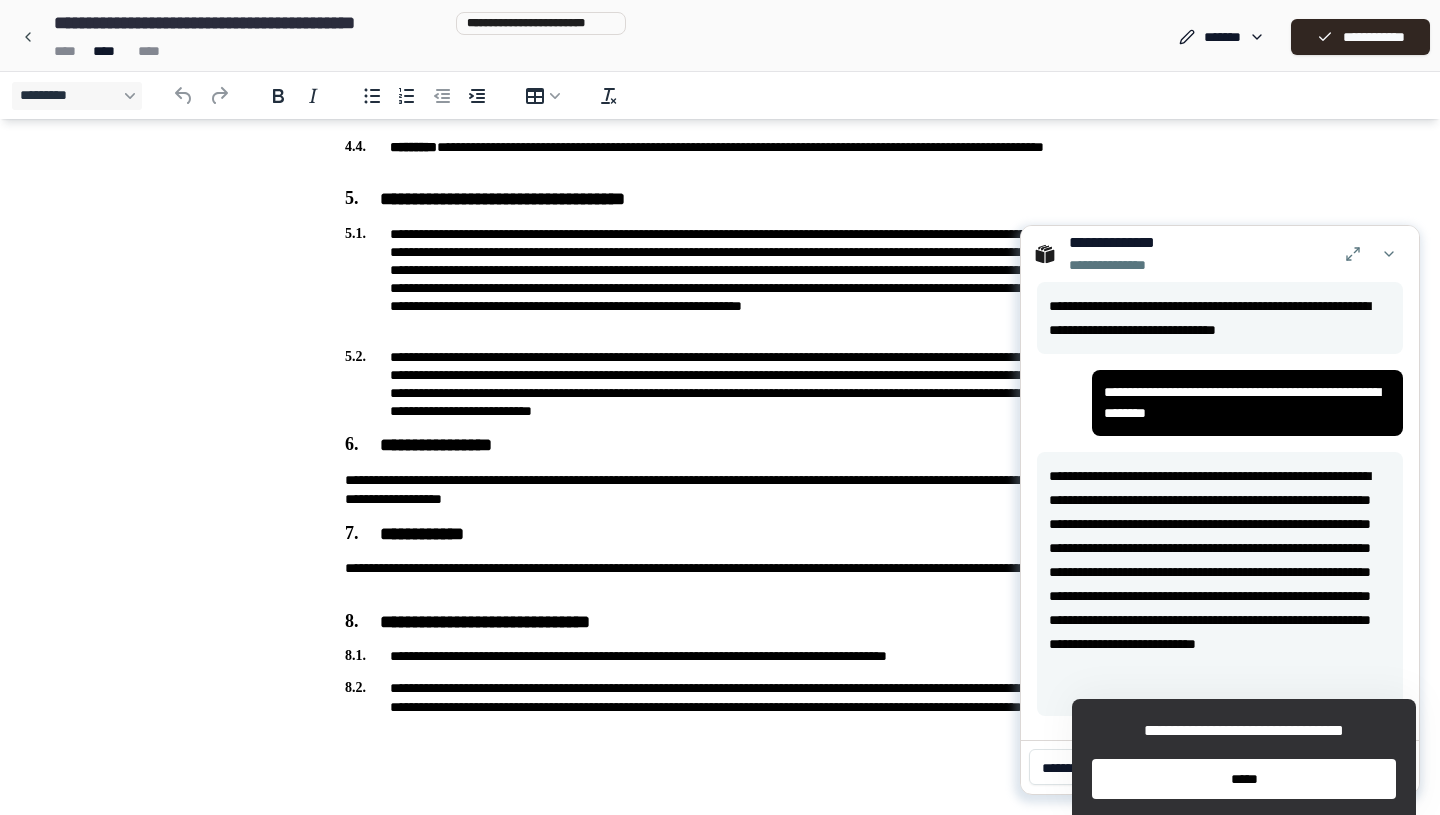click on "*****" at bounding box center [1244, 779] 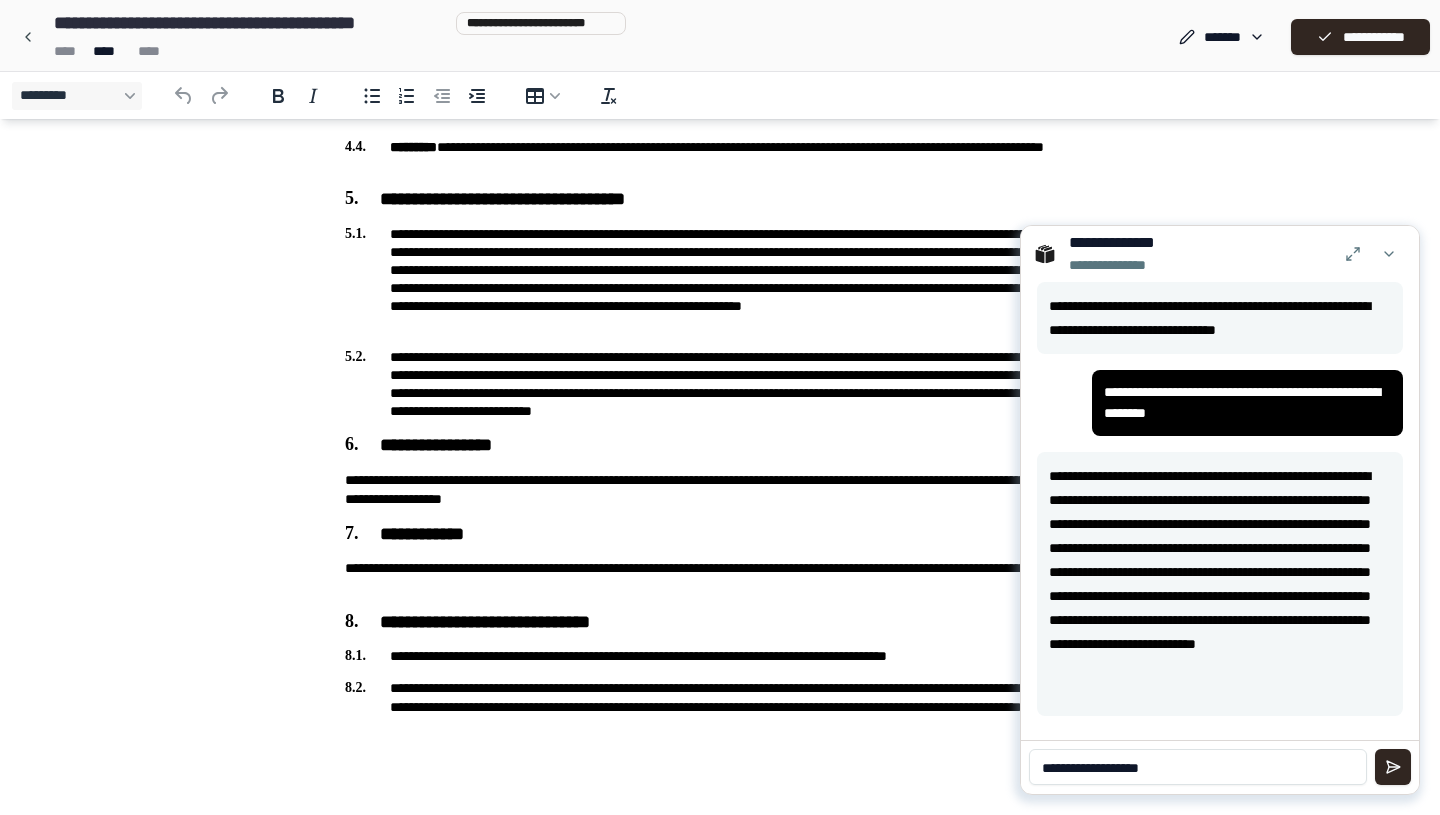 click on "**********" at bounding box center (1198, 767) 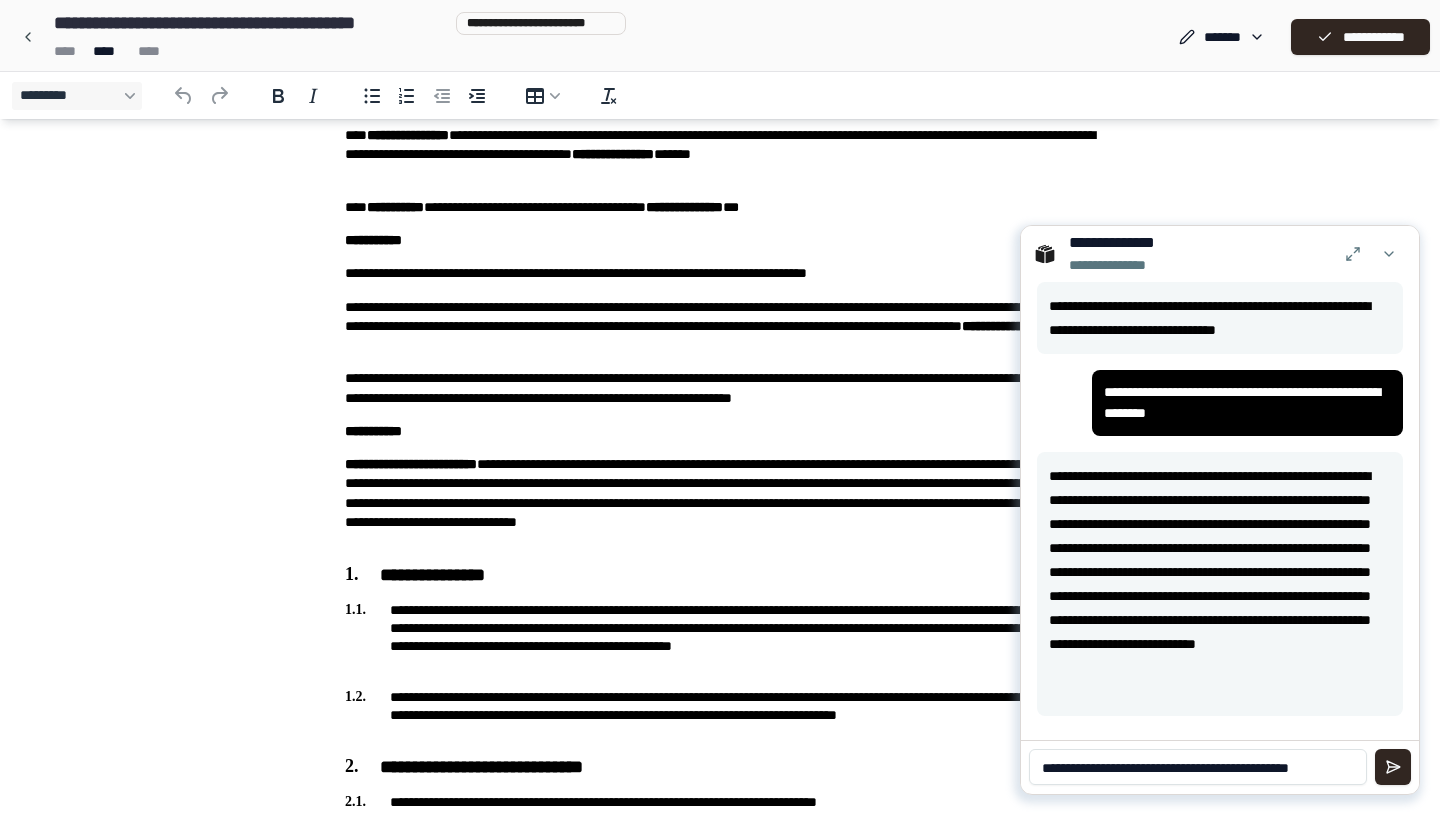 scroll, scrollTop: 0, scrollLeft: 0, axis: both 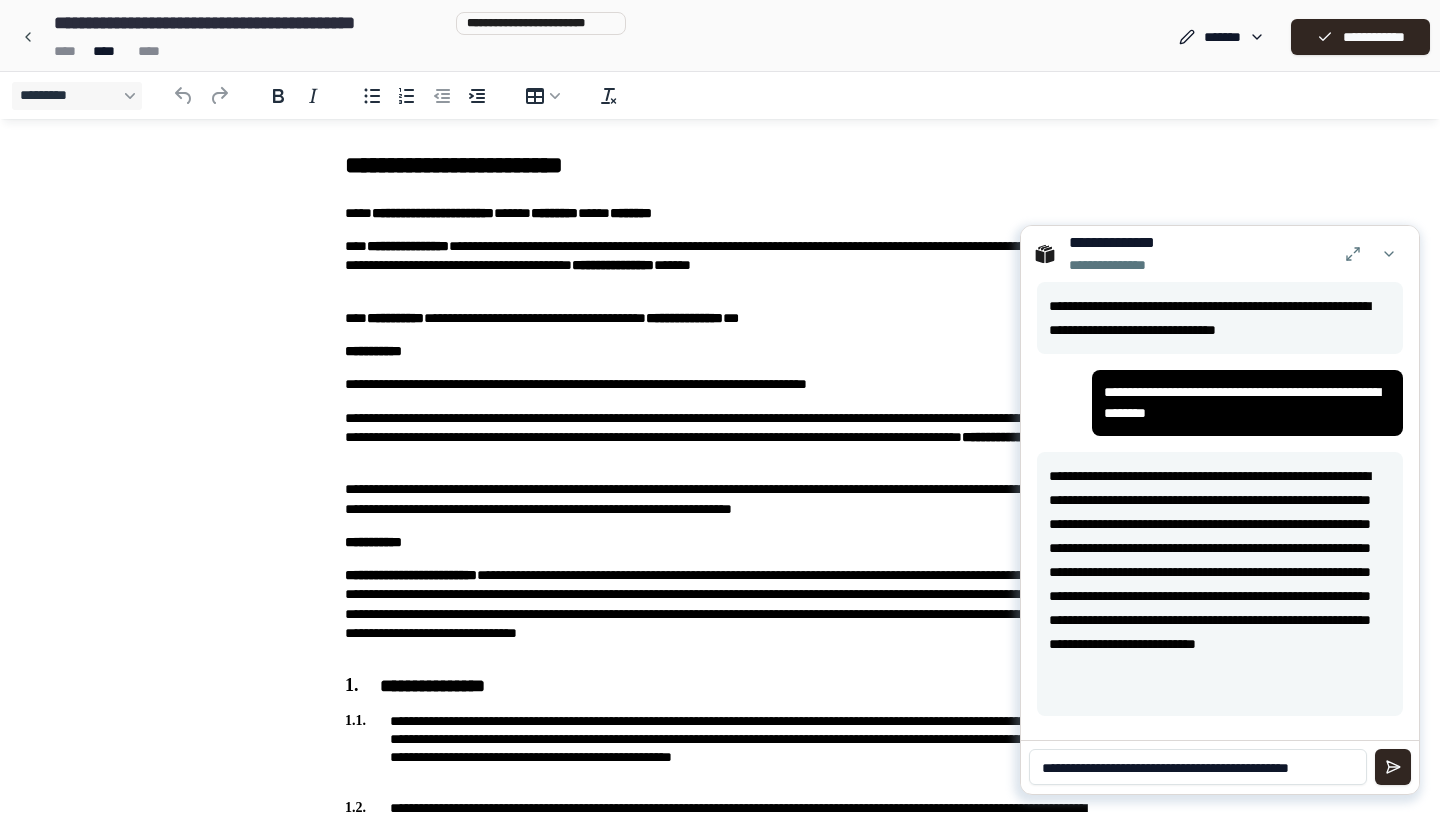 paste on "**********" 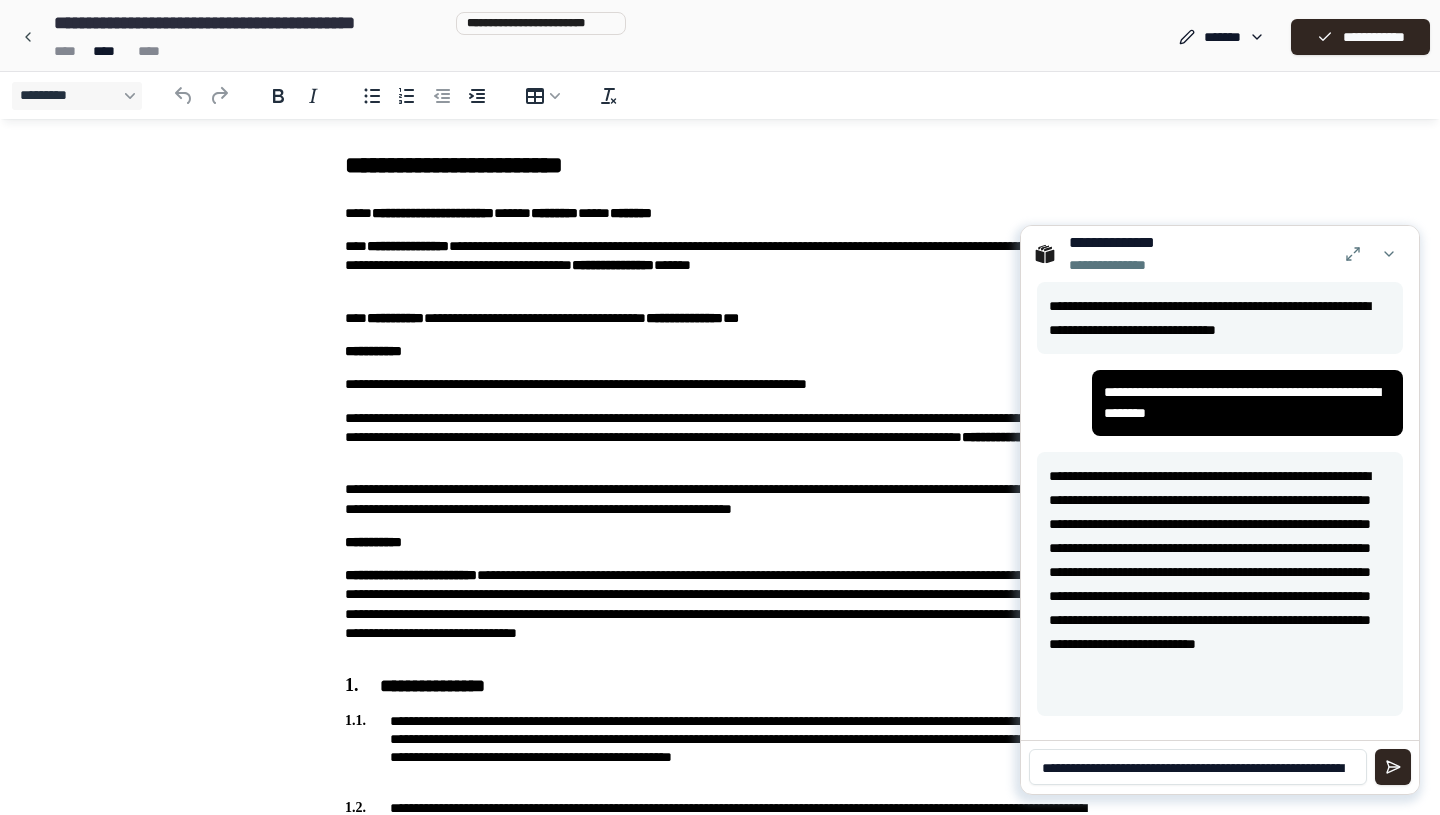 scroll, scrollTop: 0, scrollLeft: 0, axis: both 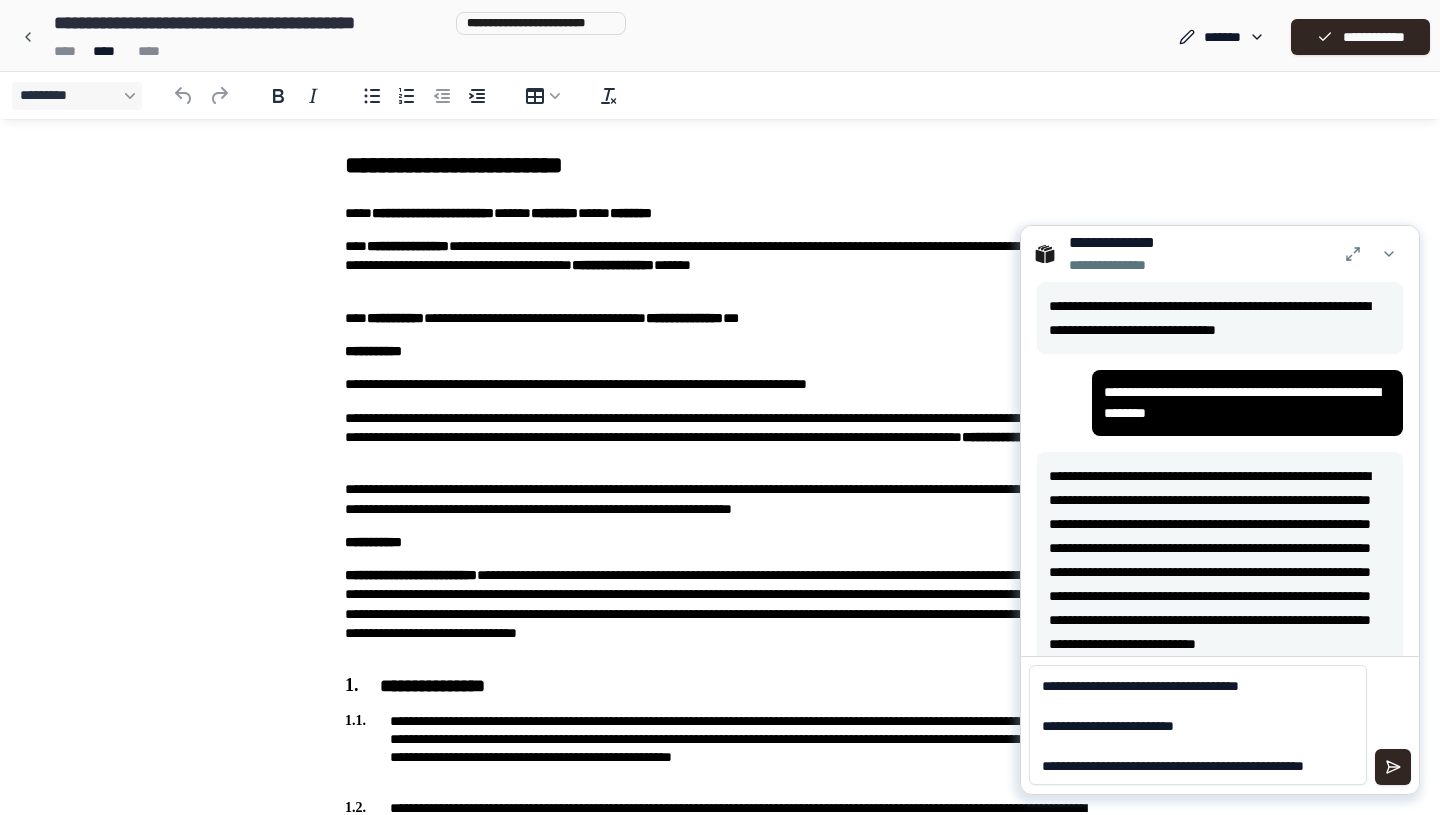 click on "**********" at bounding box center (1198, 725) 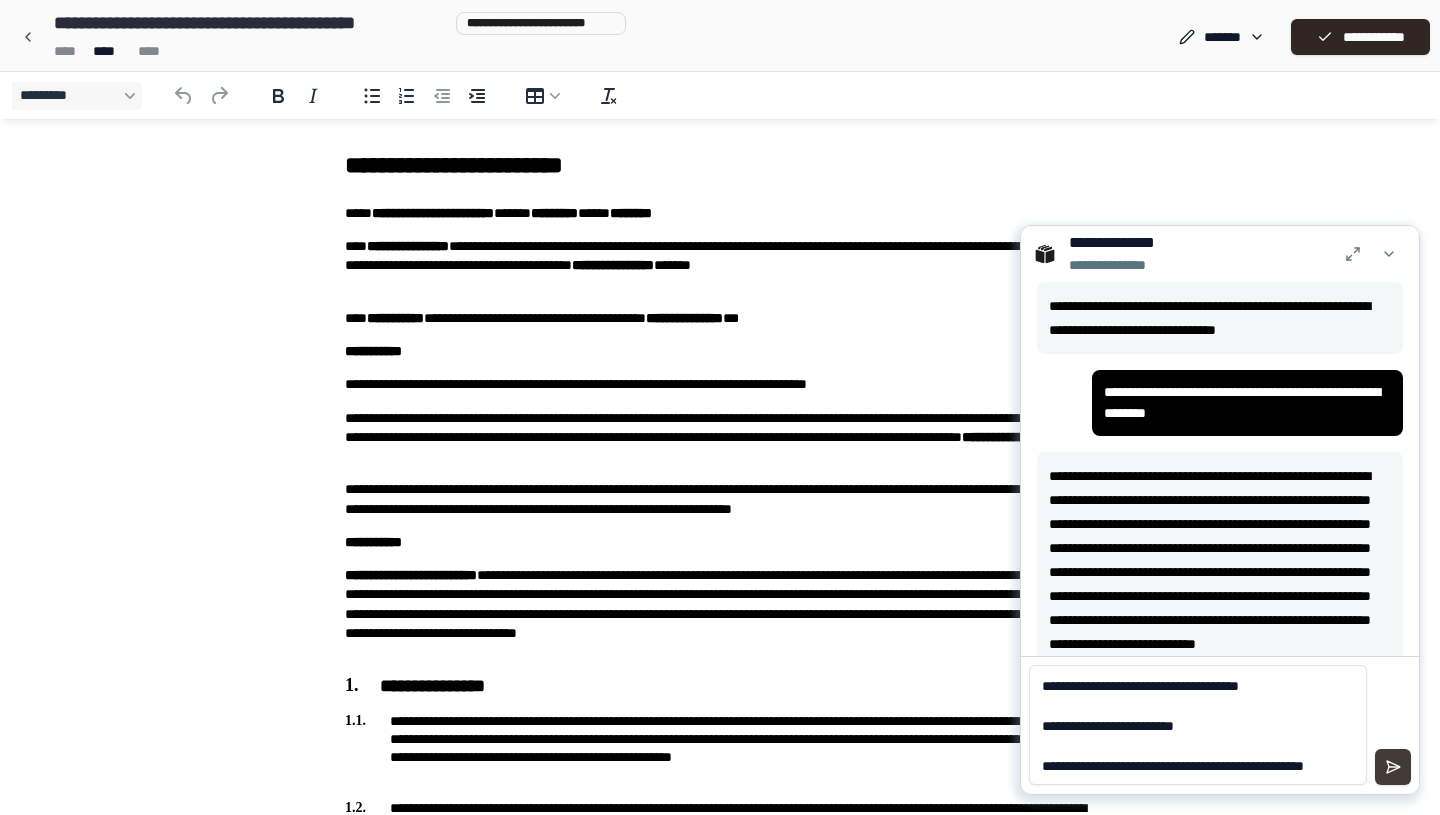 type on "**********" 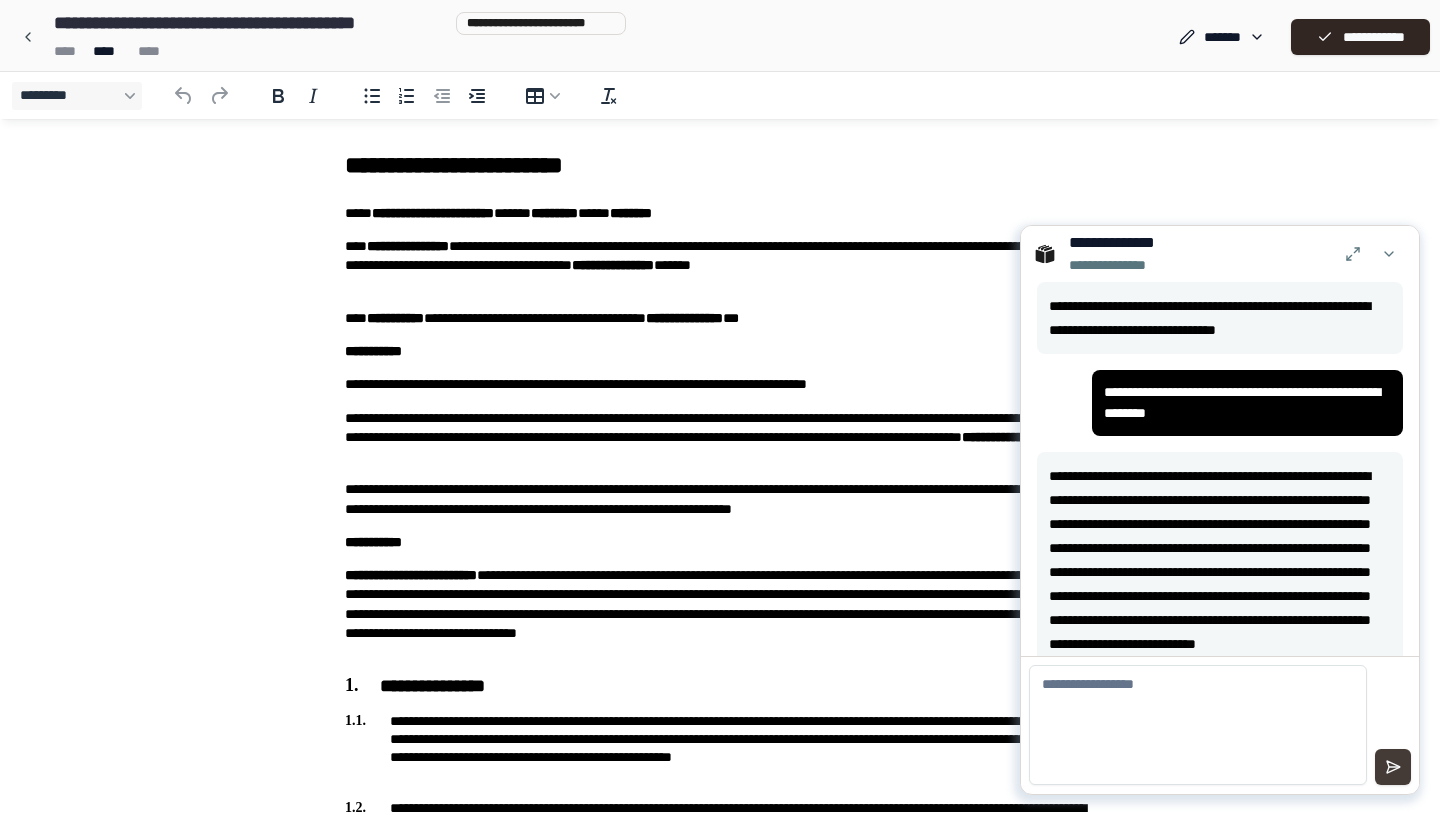 scroll, scrollTop: 0, scrollLeft: 0, axis: both 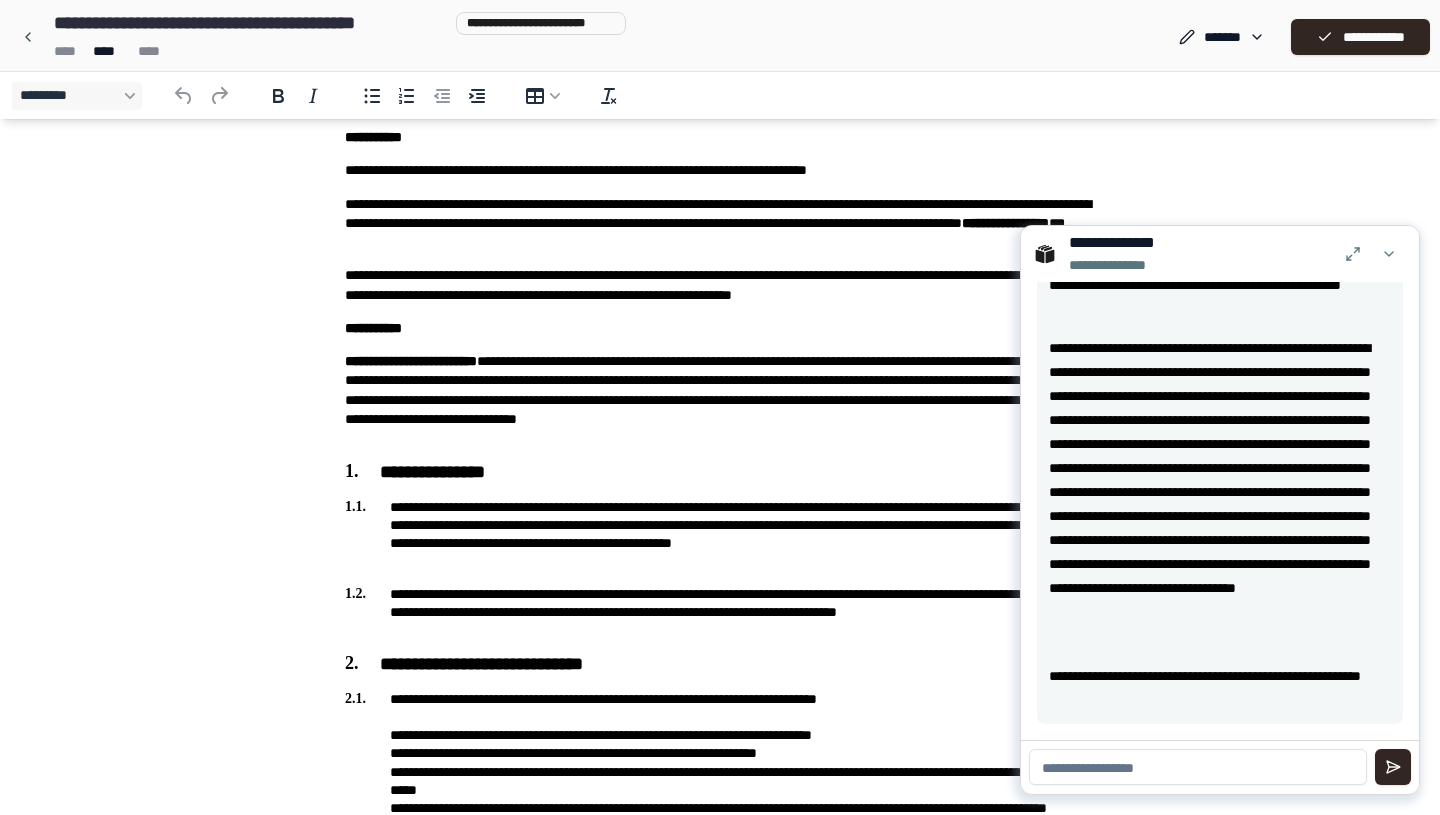 click at bounding box center [1198, 767] 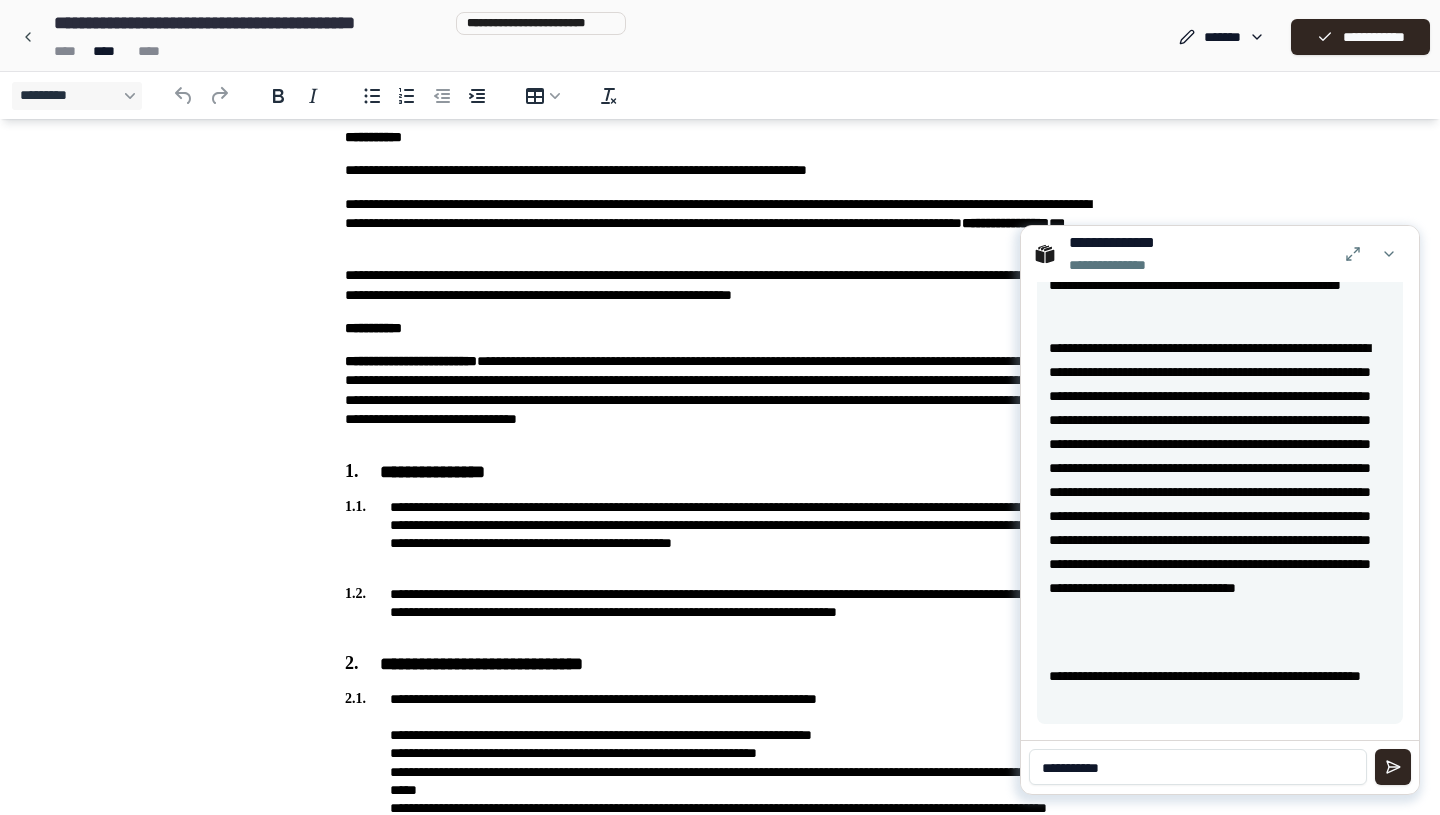 type on "**********" 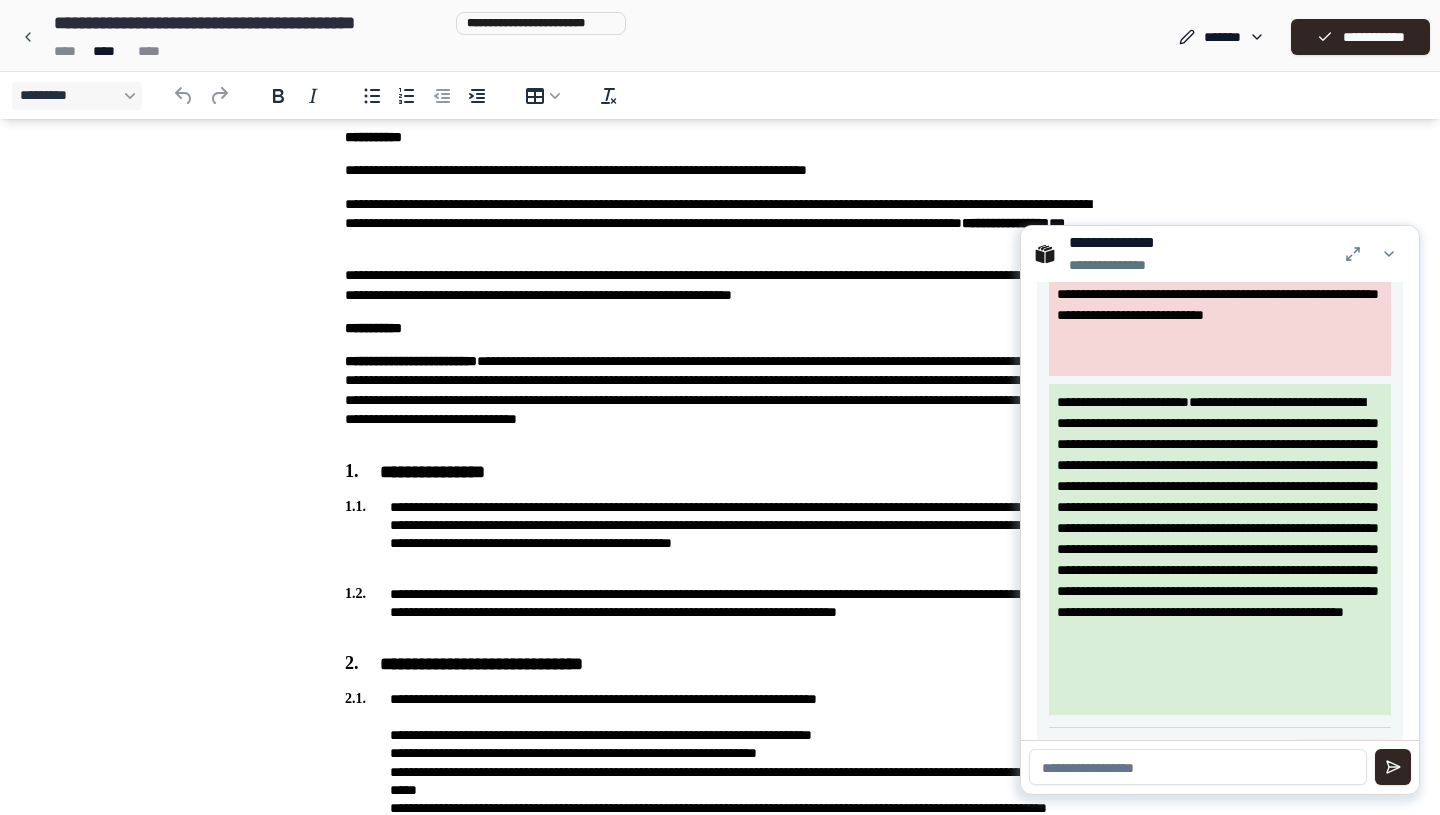 scroll, scrollTop: 1726, scrollLeft: 0, axis: vertical 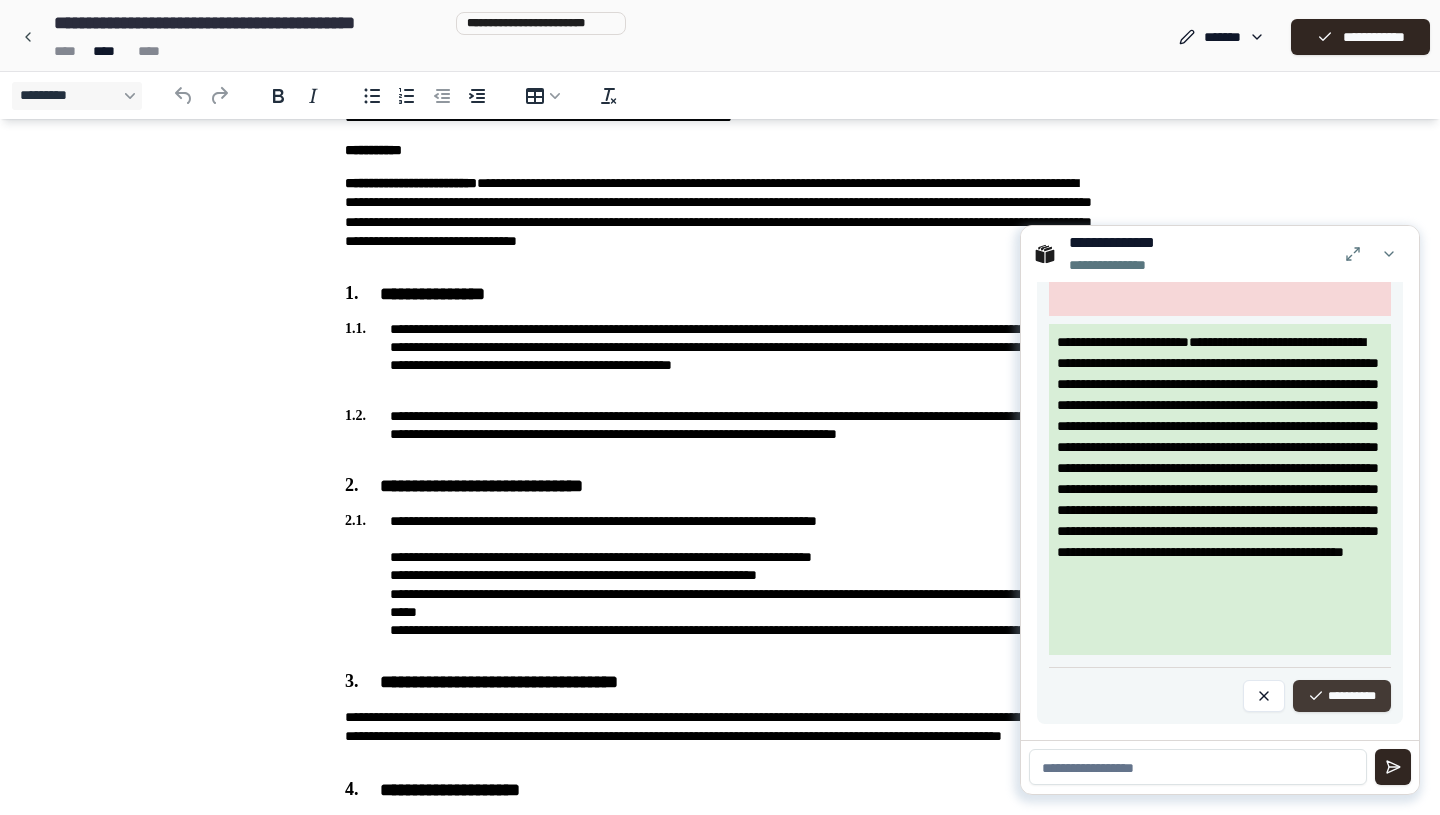click on "**********" at bounding box center [1342, 696] 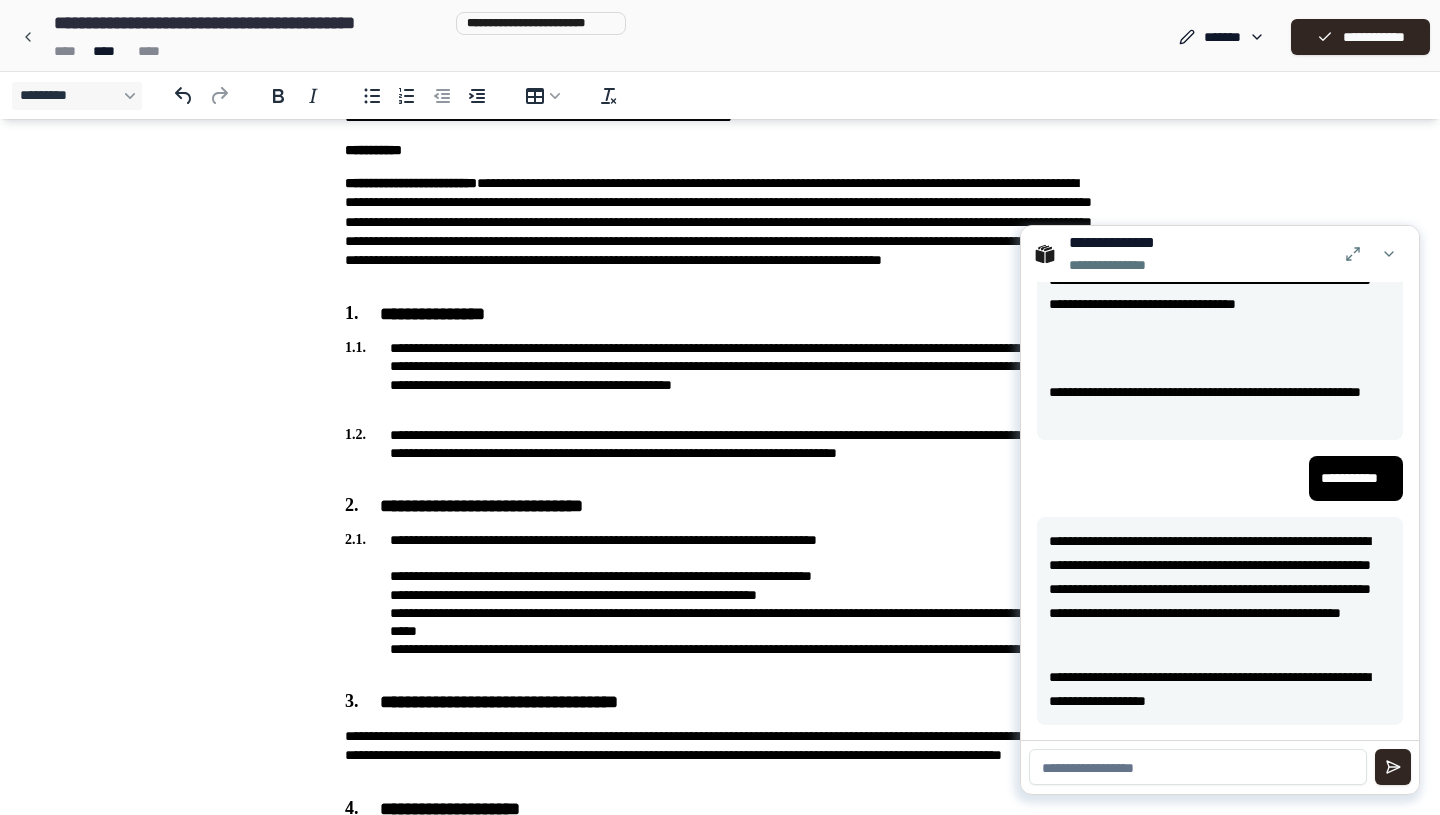 scroll, scrollTop: 1117, scrollLeft: 0, axis: vertical 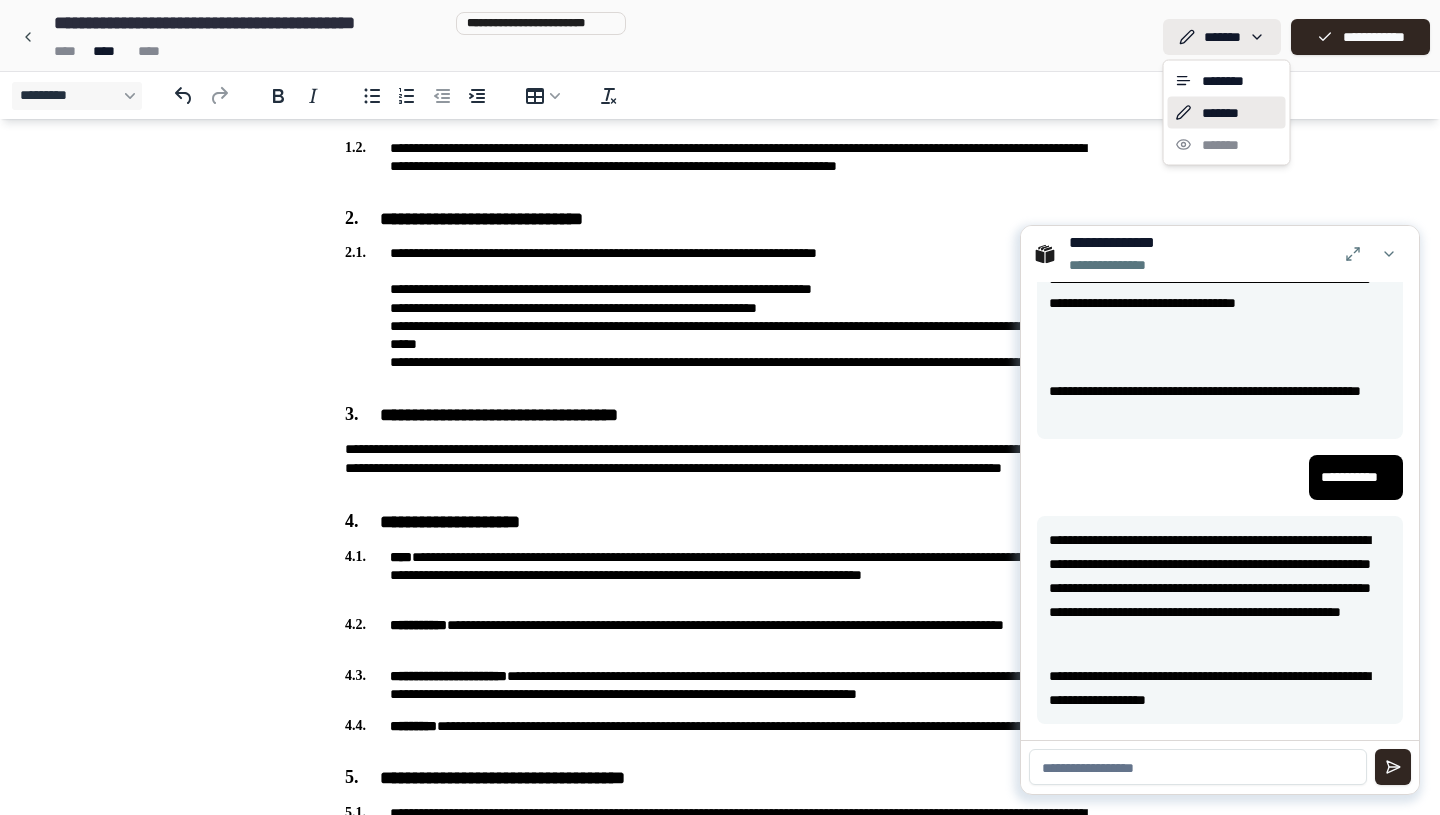 click on "**********" at bounding box center (720, 357) 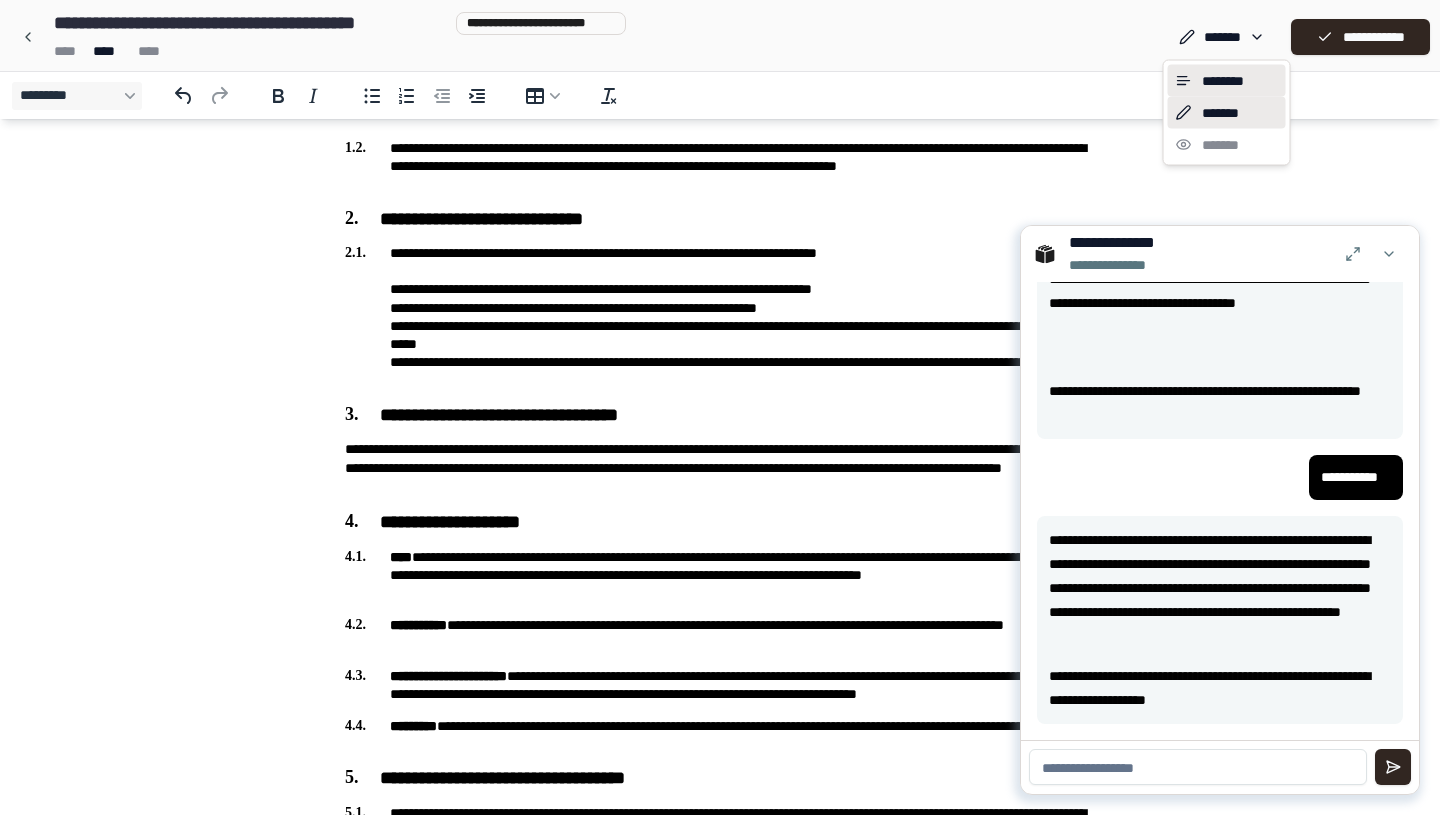click on "********" at bounding box center [1227, 81] 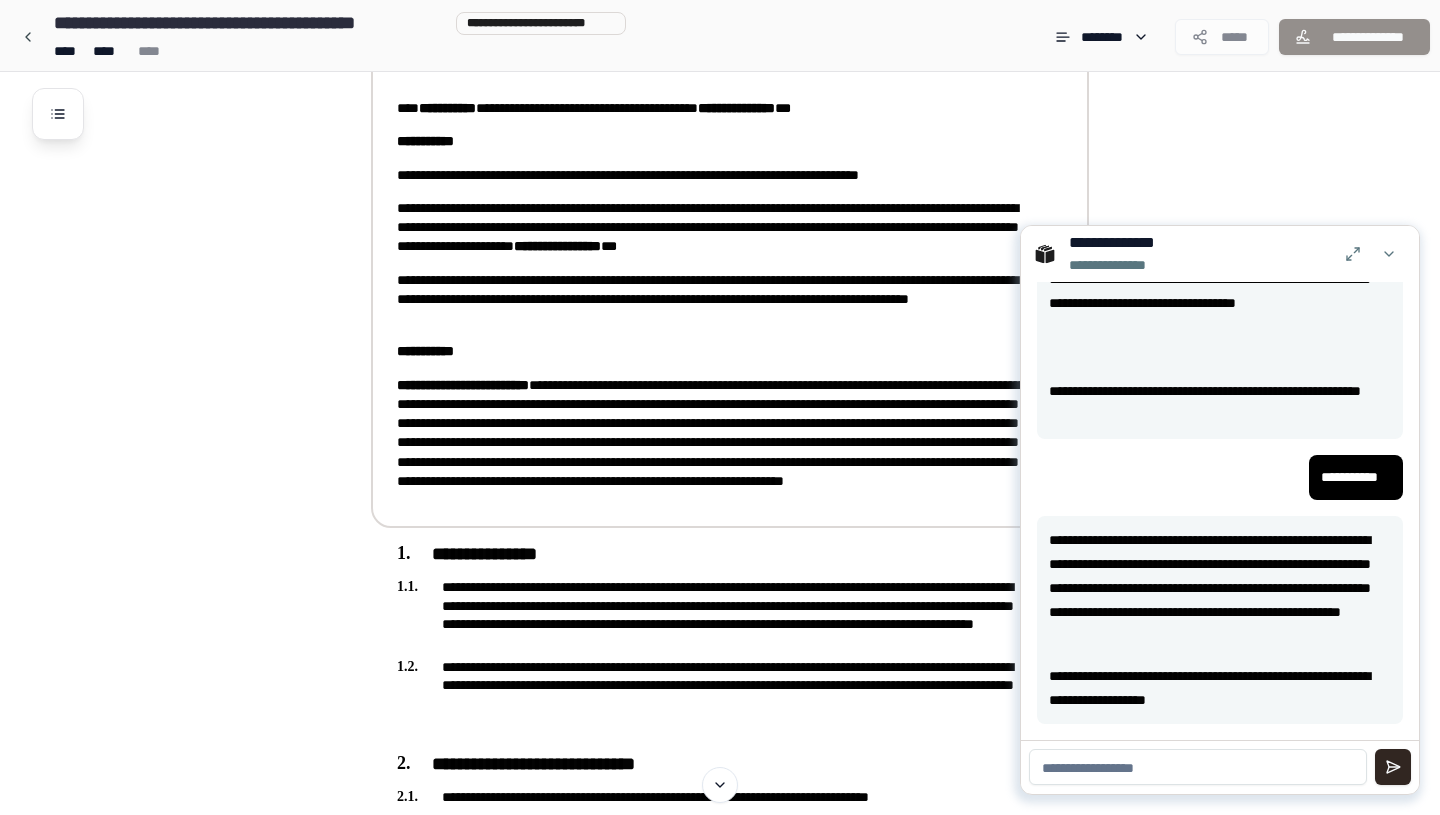 scroll, scrollTop: 122, scrollLeft: 0, axis: vertical 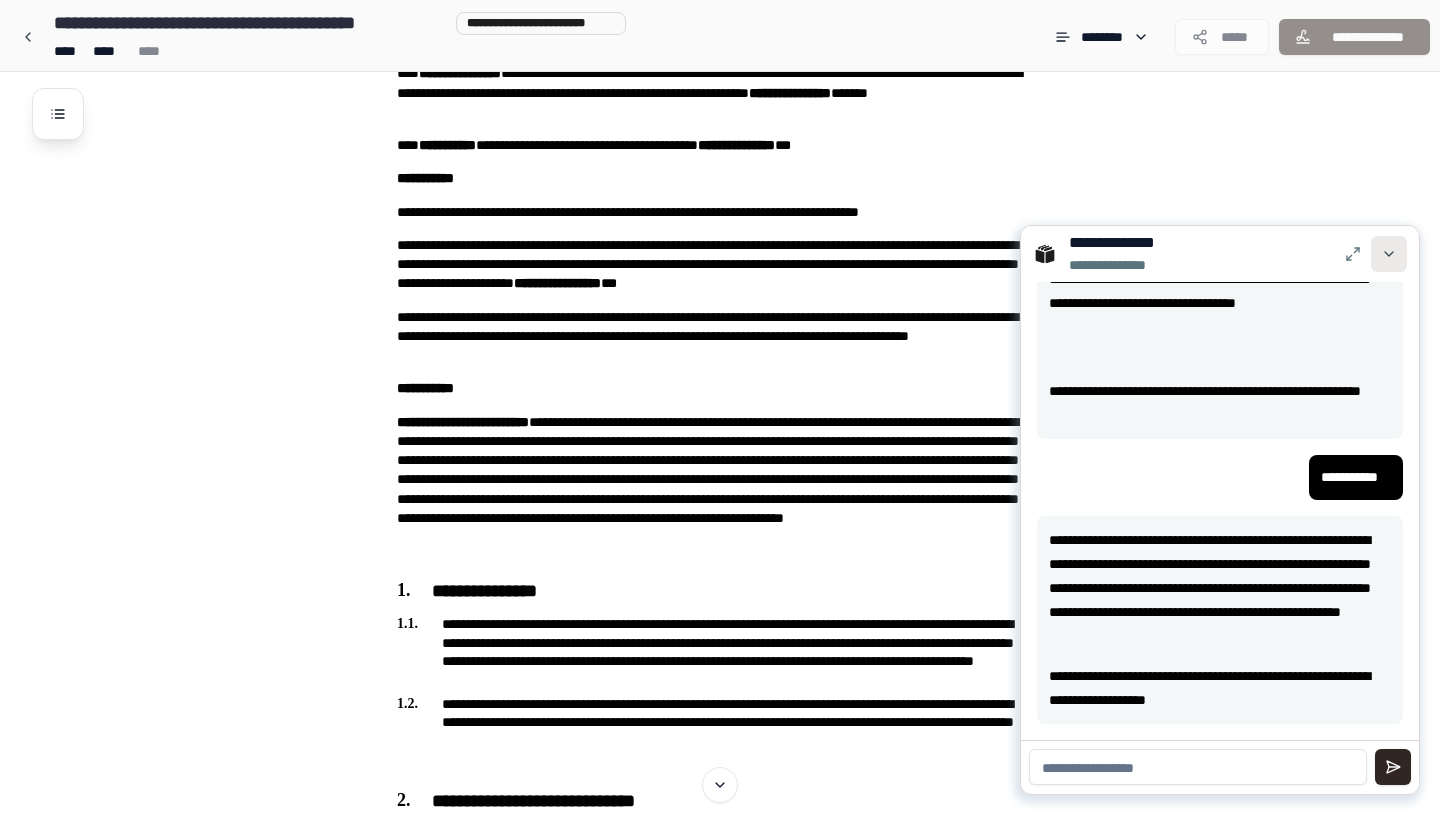 click at bounding box center (1389, 254) 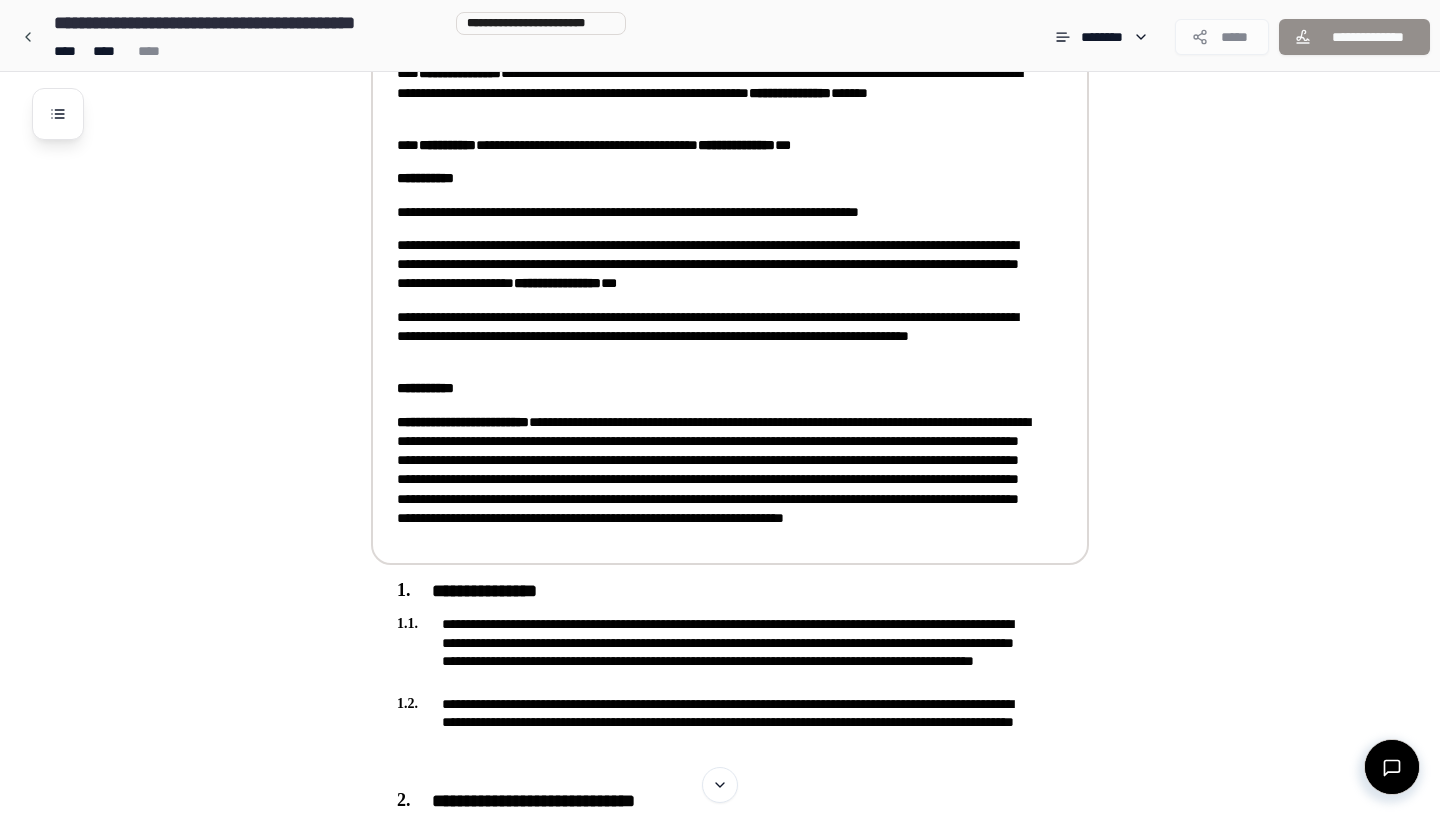 click on "**********" at bounding box center (716, 480) 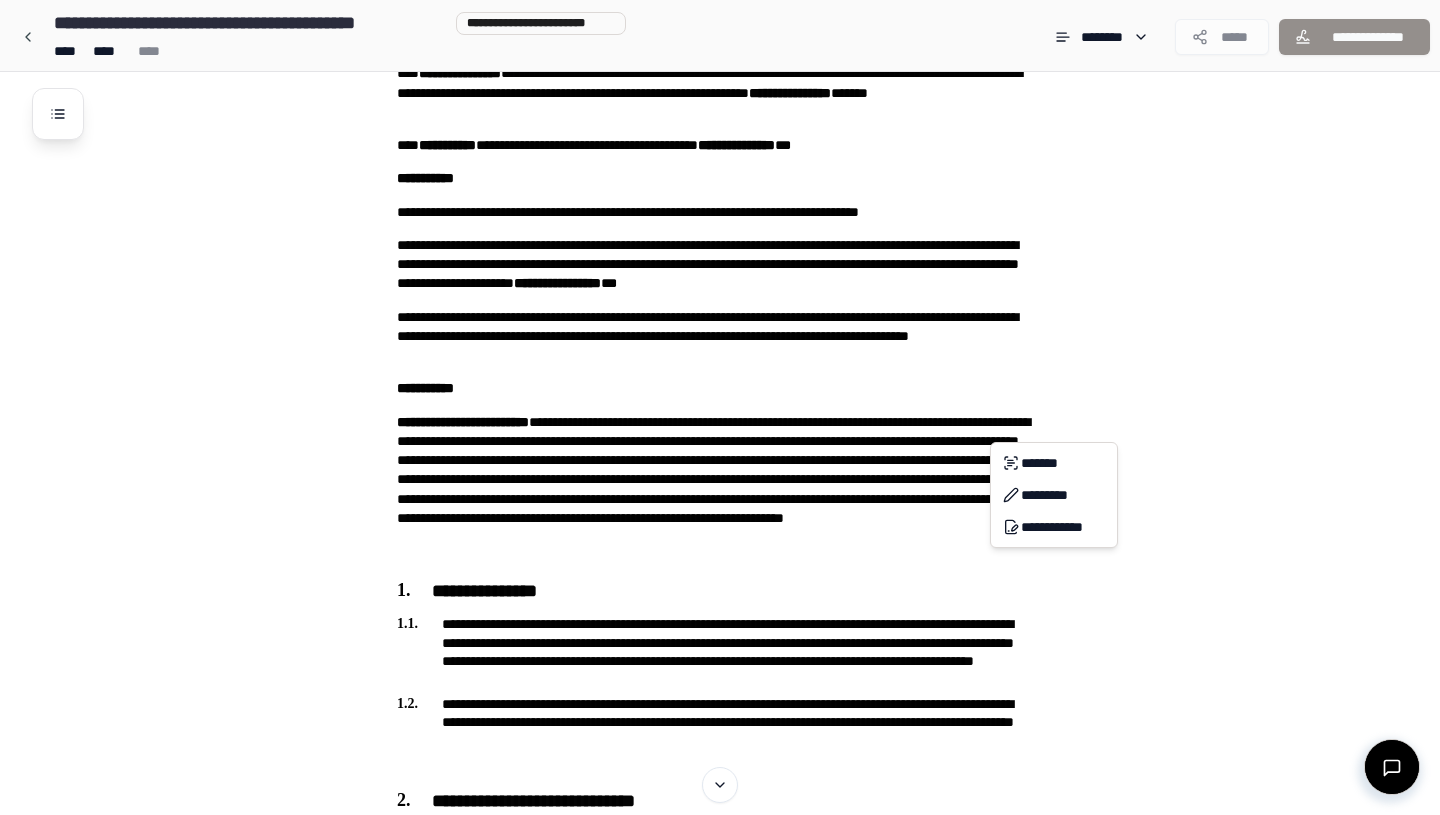 click on "**********" at bounding box center [720, 1203] 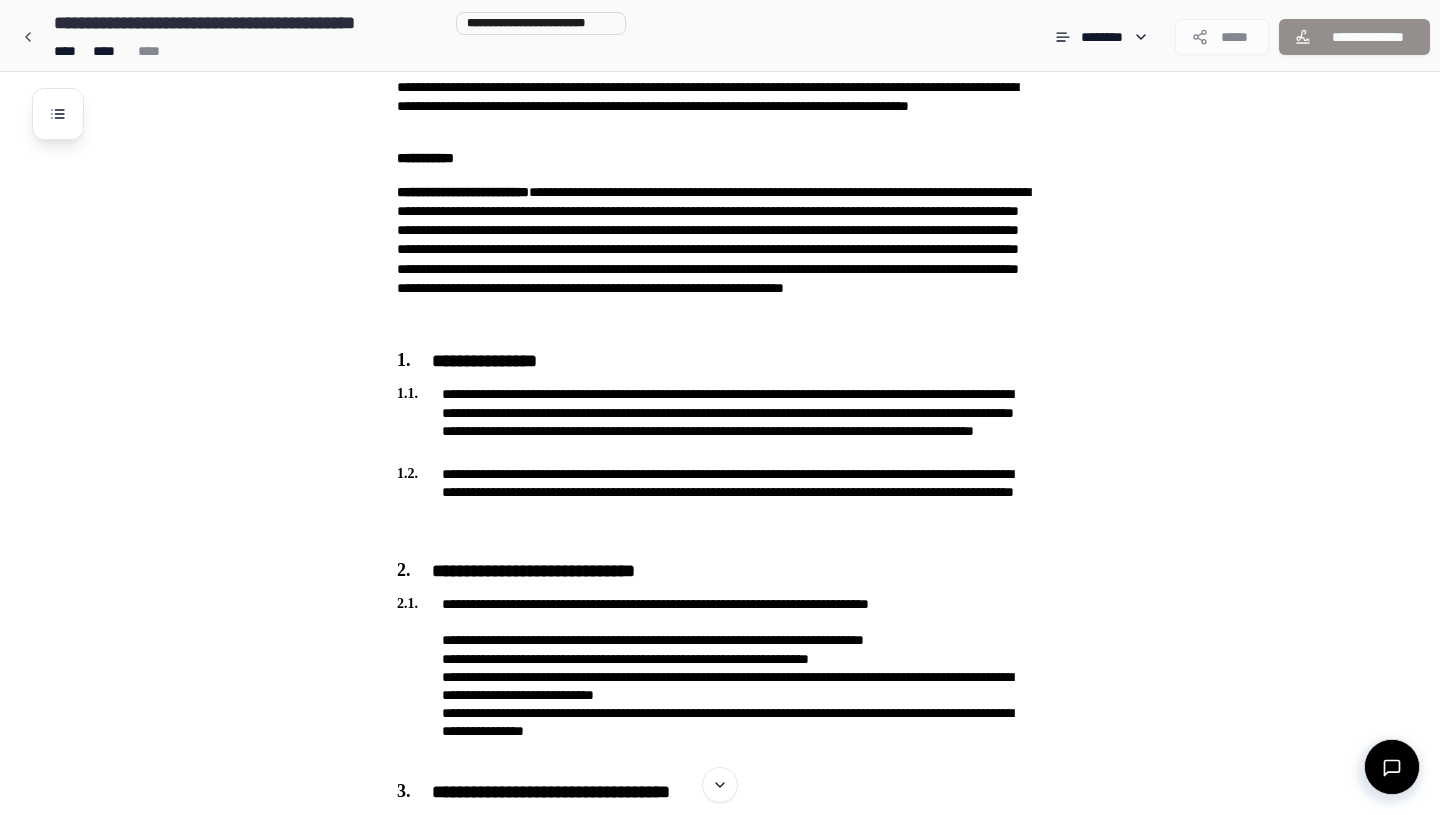 scroll, scrollTop: 0, scrollLeft: 0, axis: both 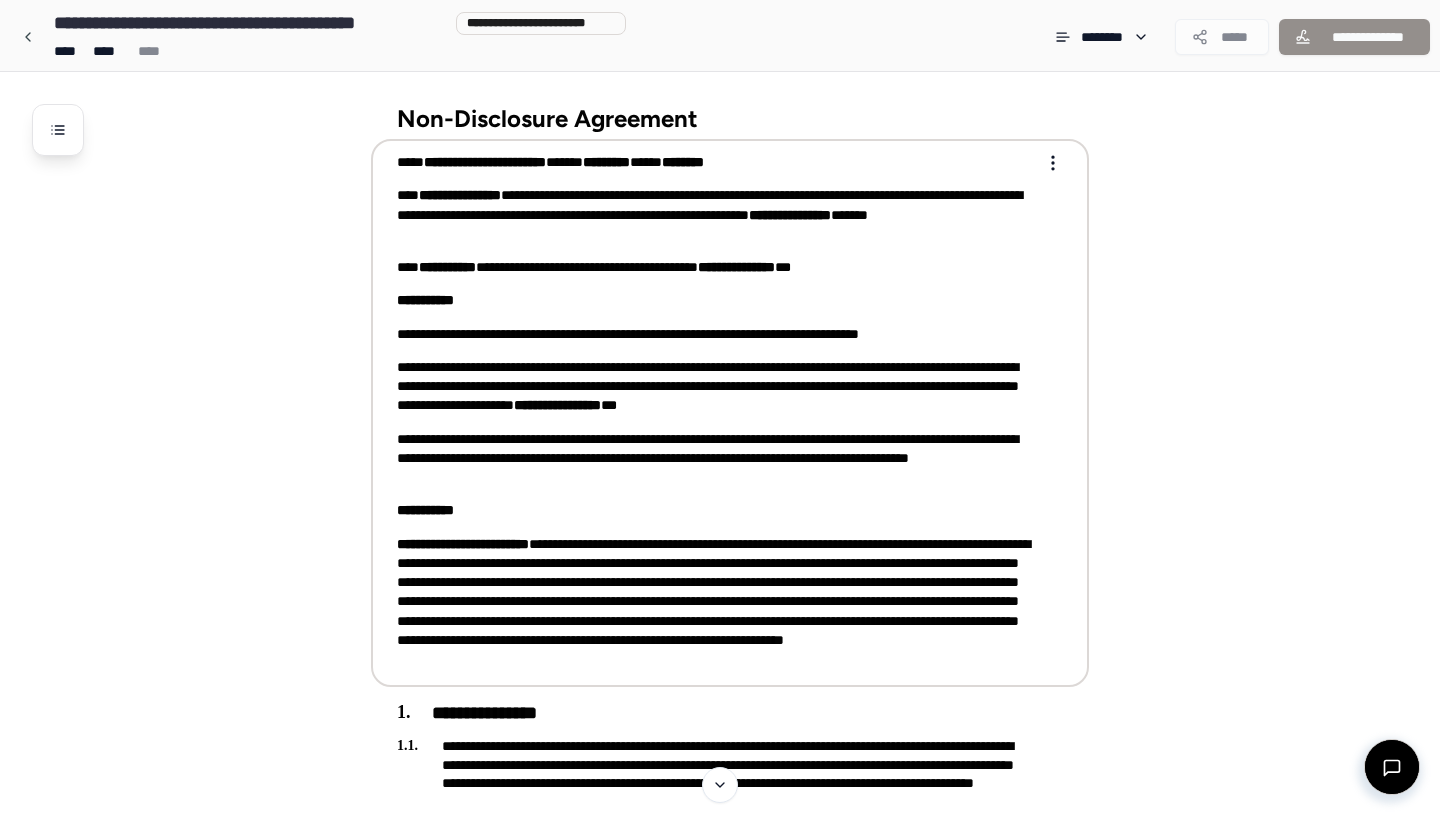 click on "**********" at bounding box center (716, 411) 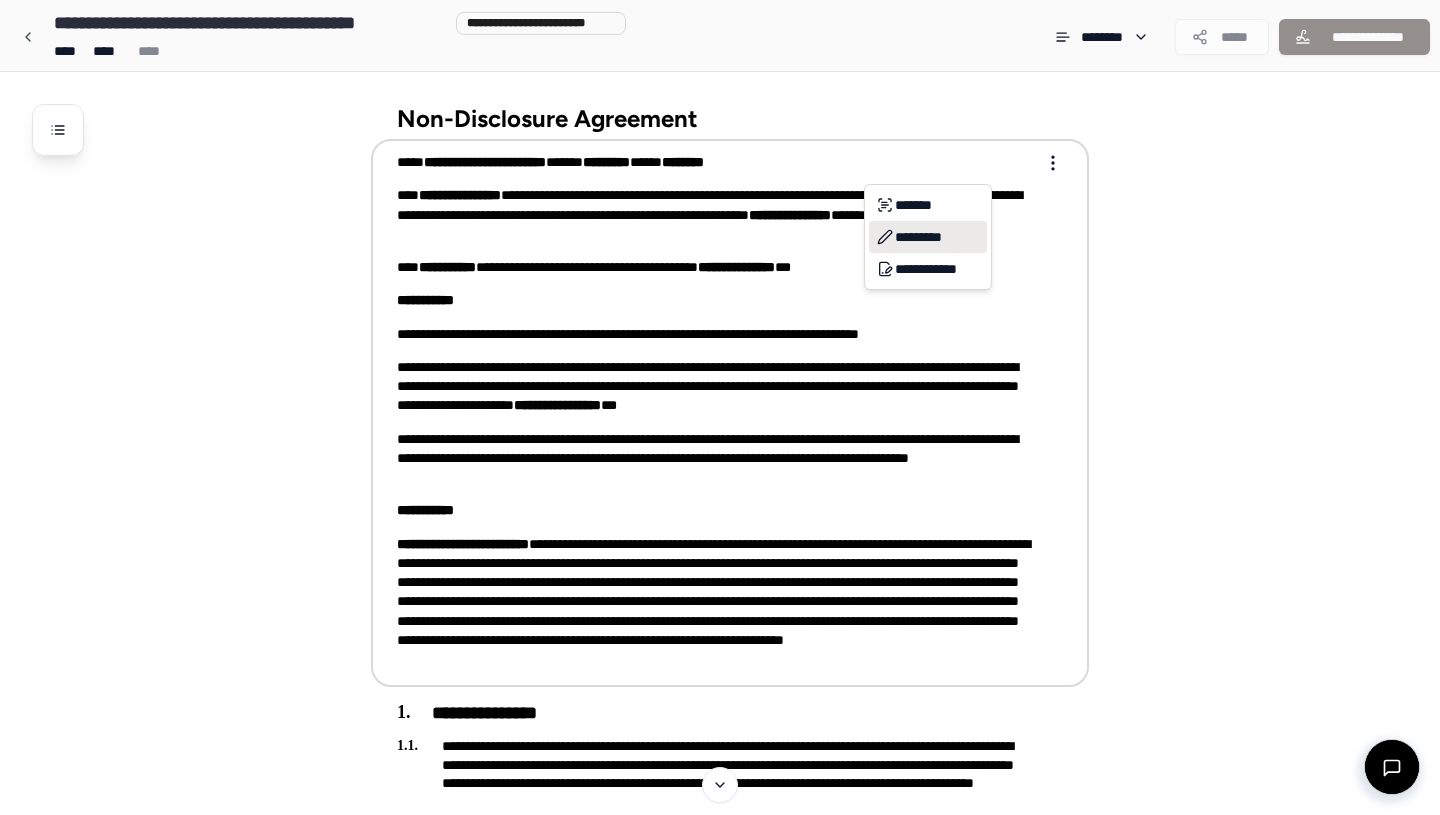 click on "*********" at bounding box center [928, 237] 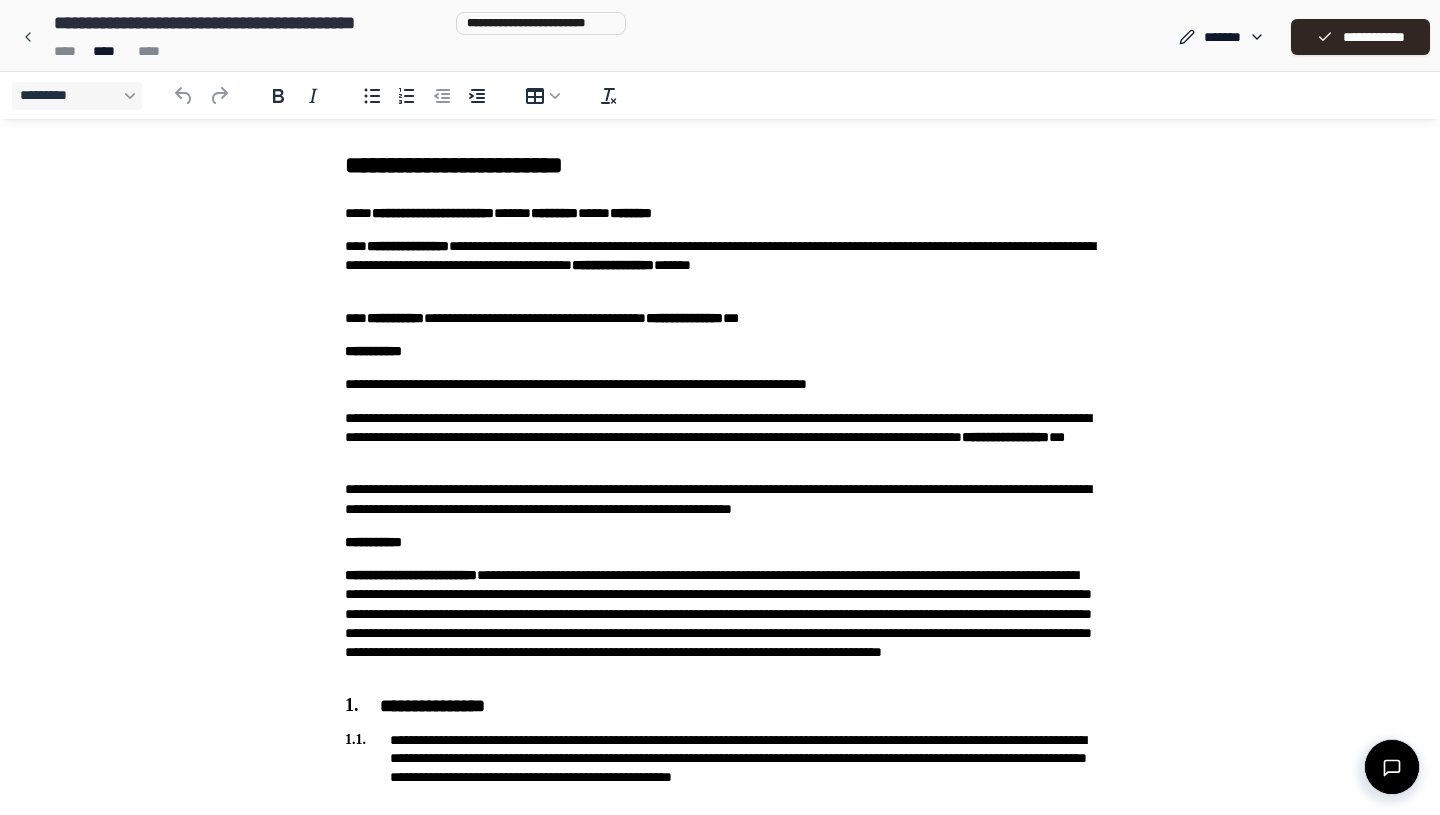 scroll, scrollTop: 0, scrollLeft: 0, axis: both 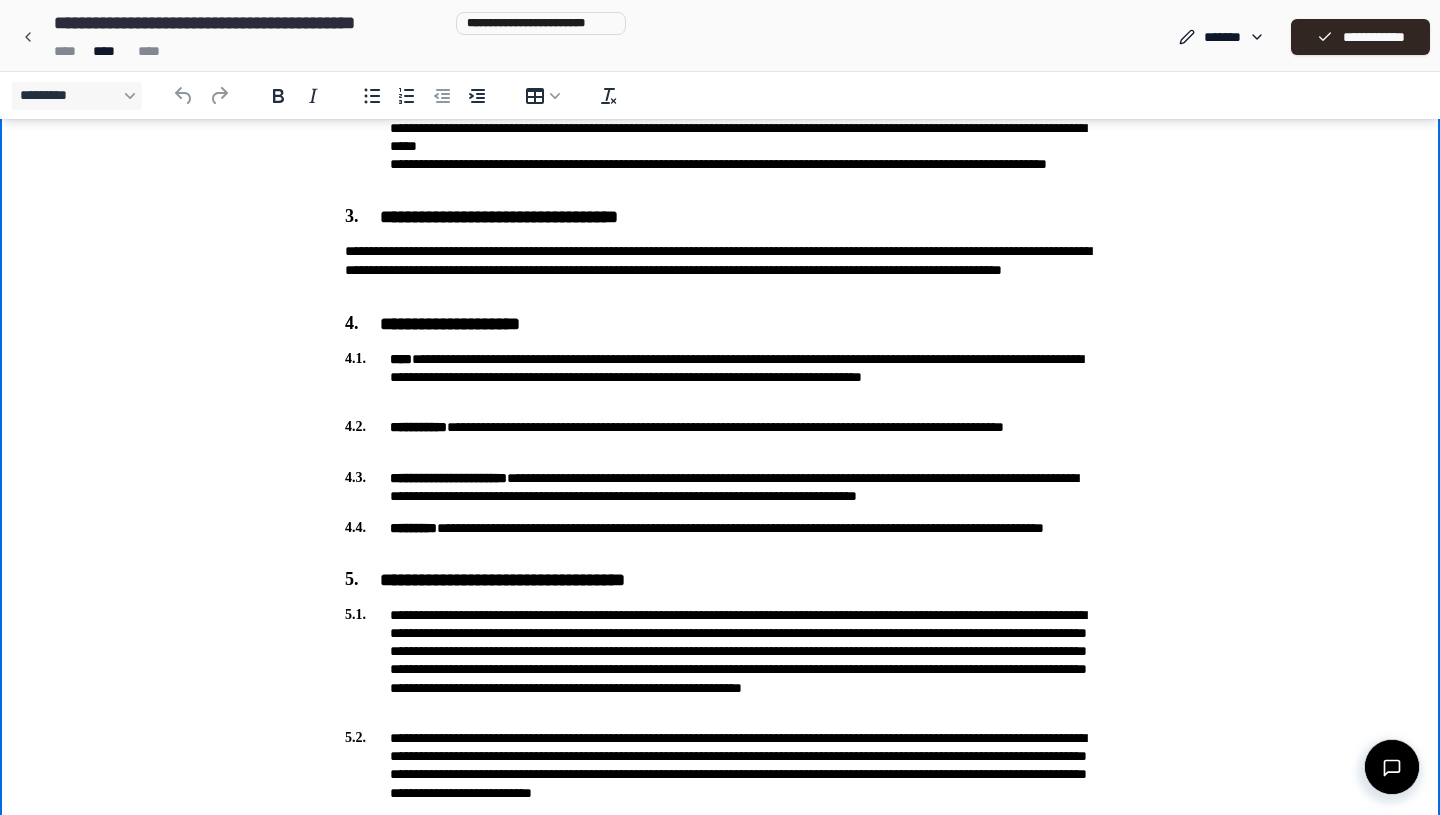 click on "**********" at bounding box center [720, 377] 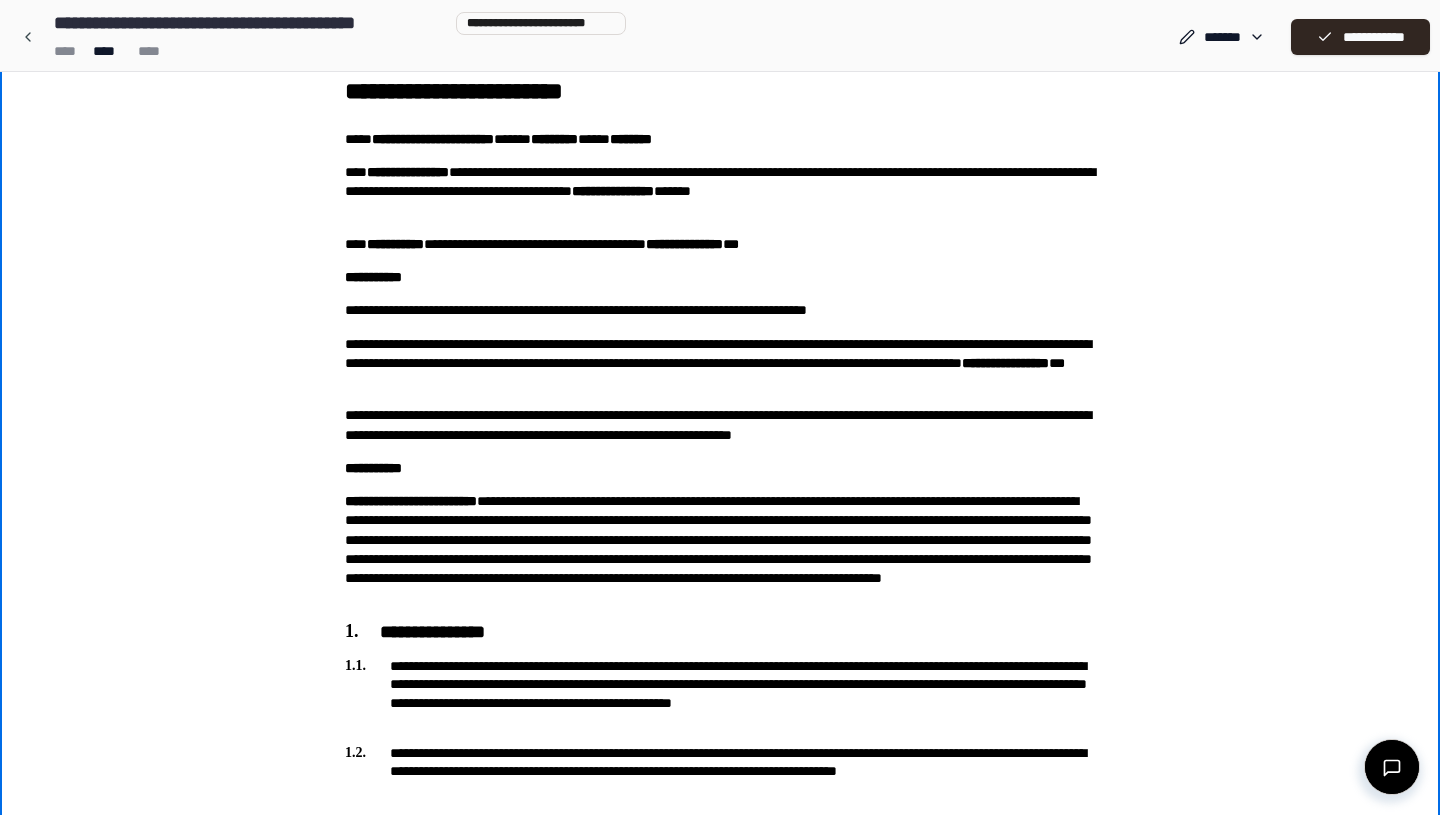 scroll, scrollTop: 0, scrollLeft: 0, axis: both 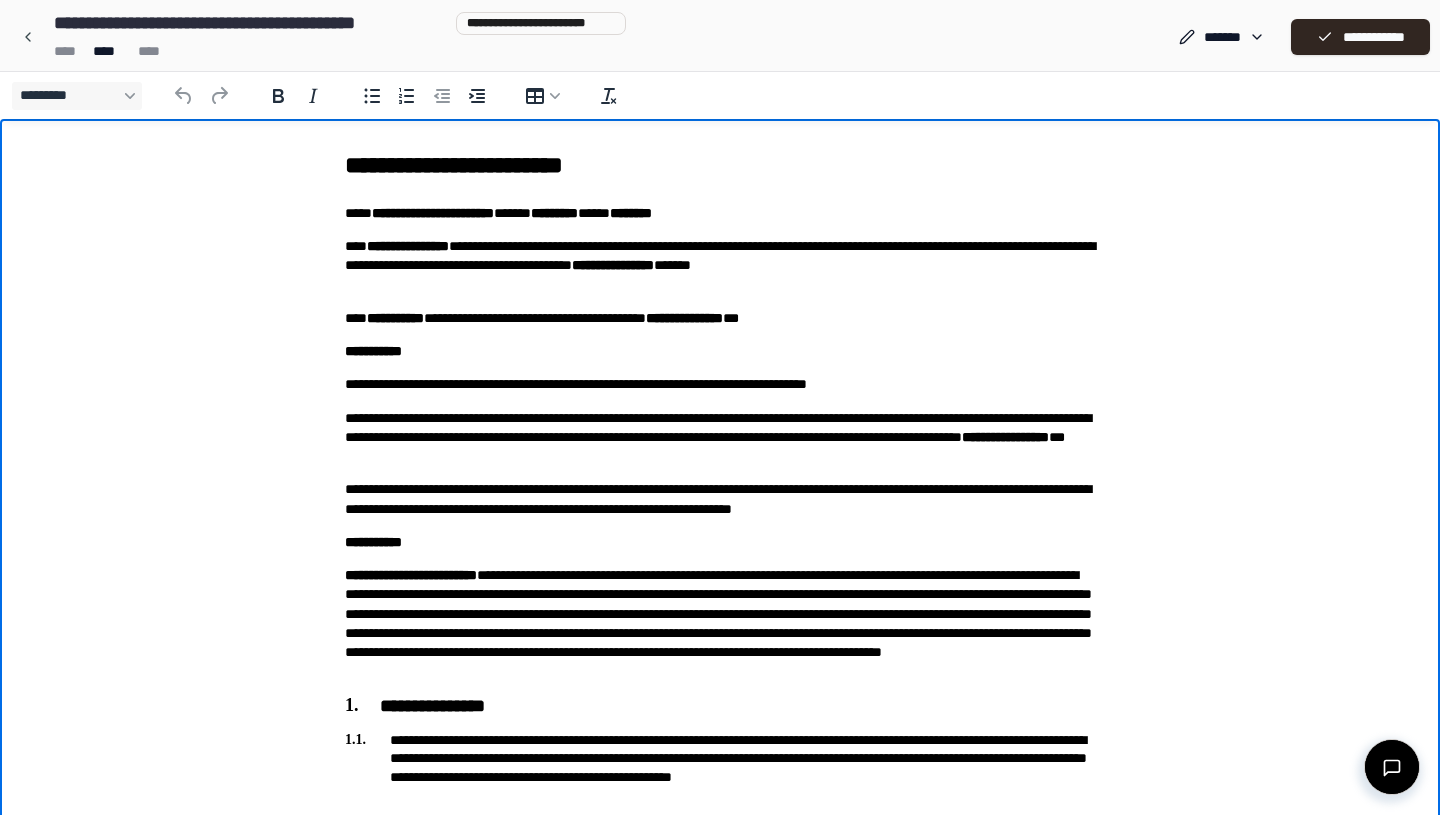 click on "**********" at bounding box center (720, 266) 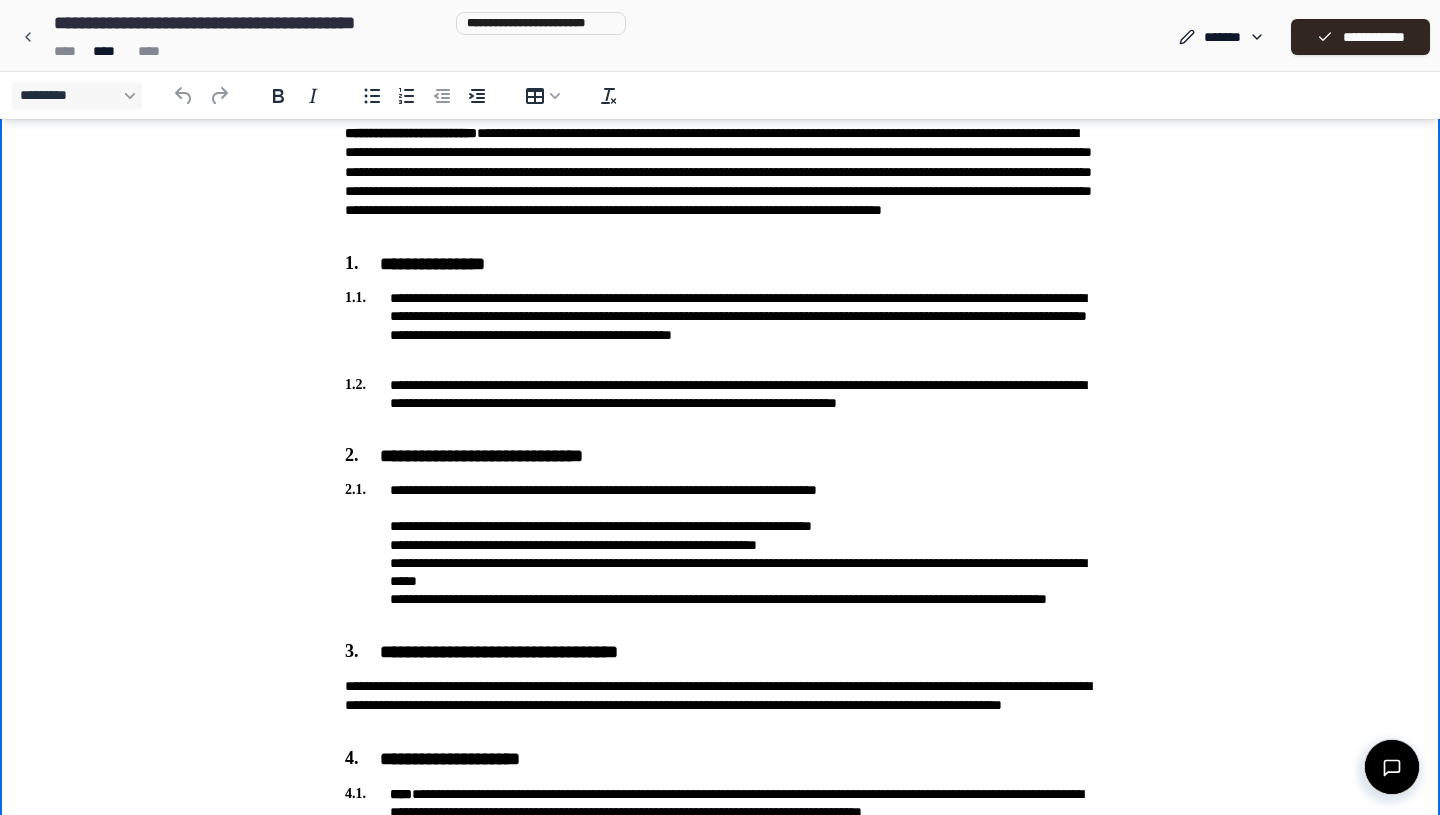 scroll, scrollTop: 439, scrollLeft: 0, axis: vertical 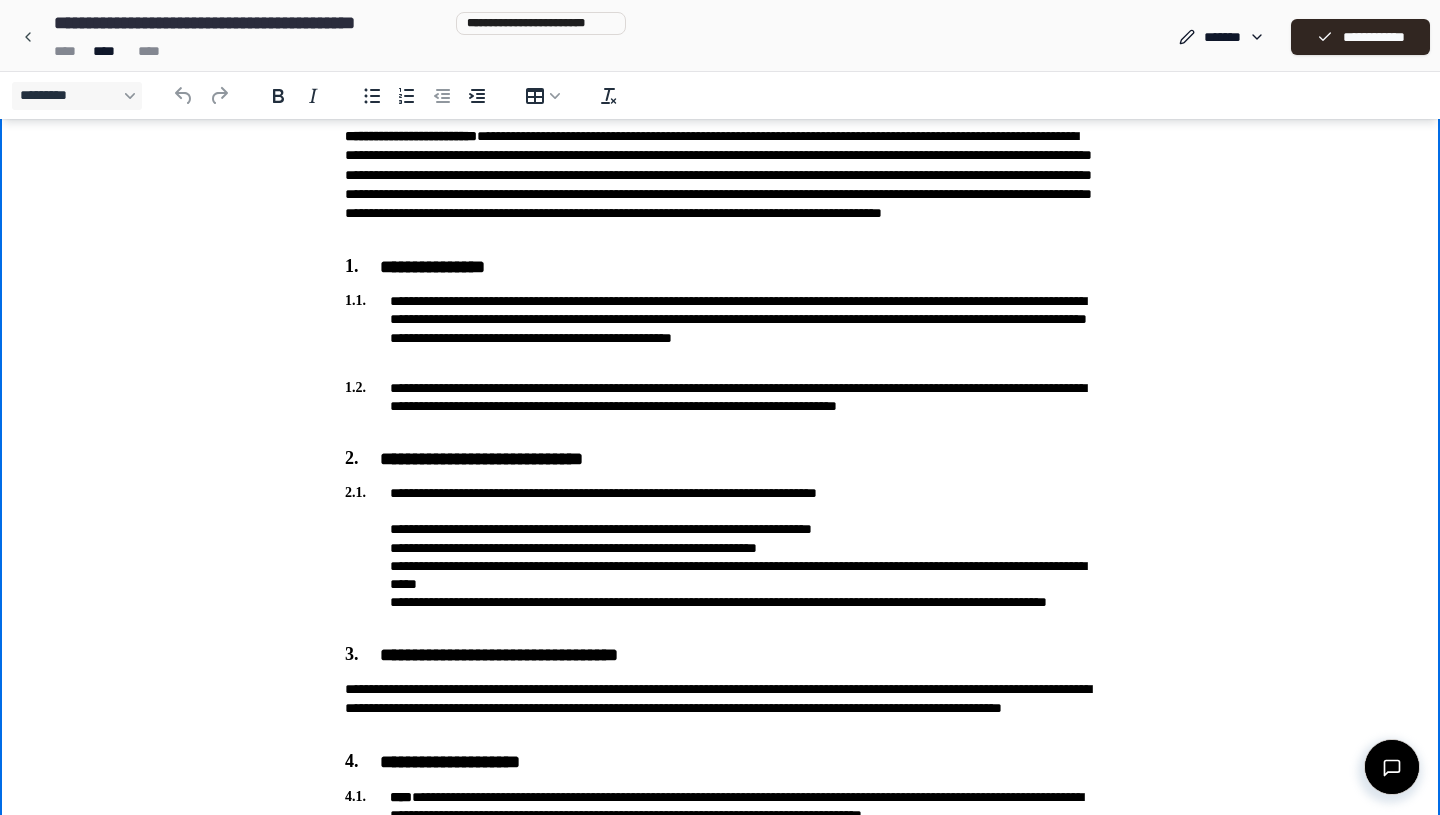 click on "**********" at bounding box center (720, 628) 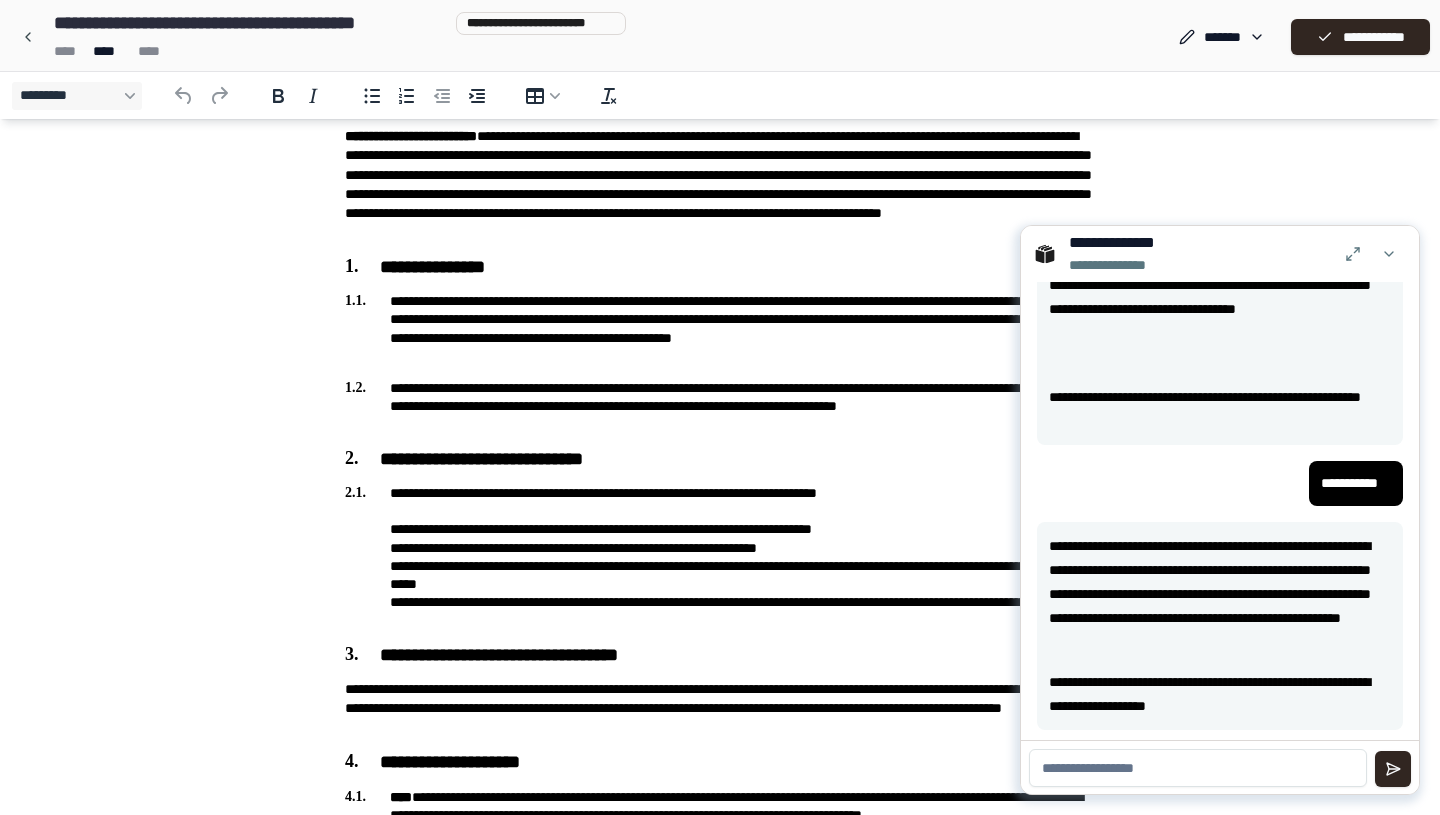 scroll, scrollTop: 1117, scrollLeft: 0, axis: vertical 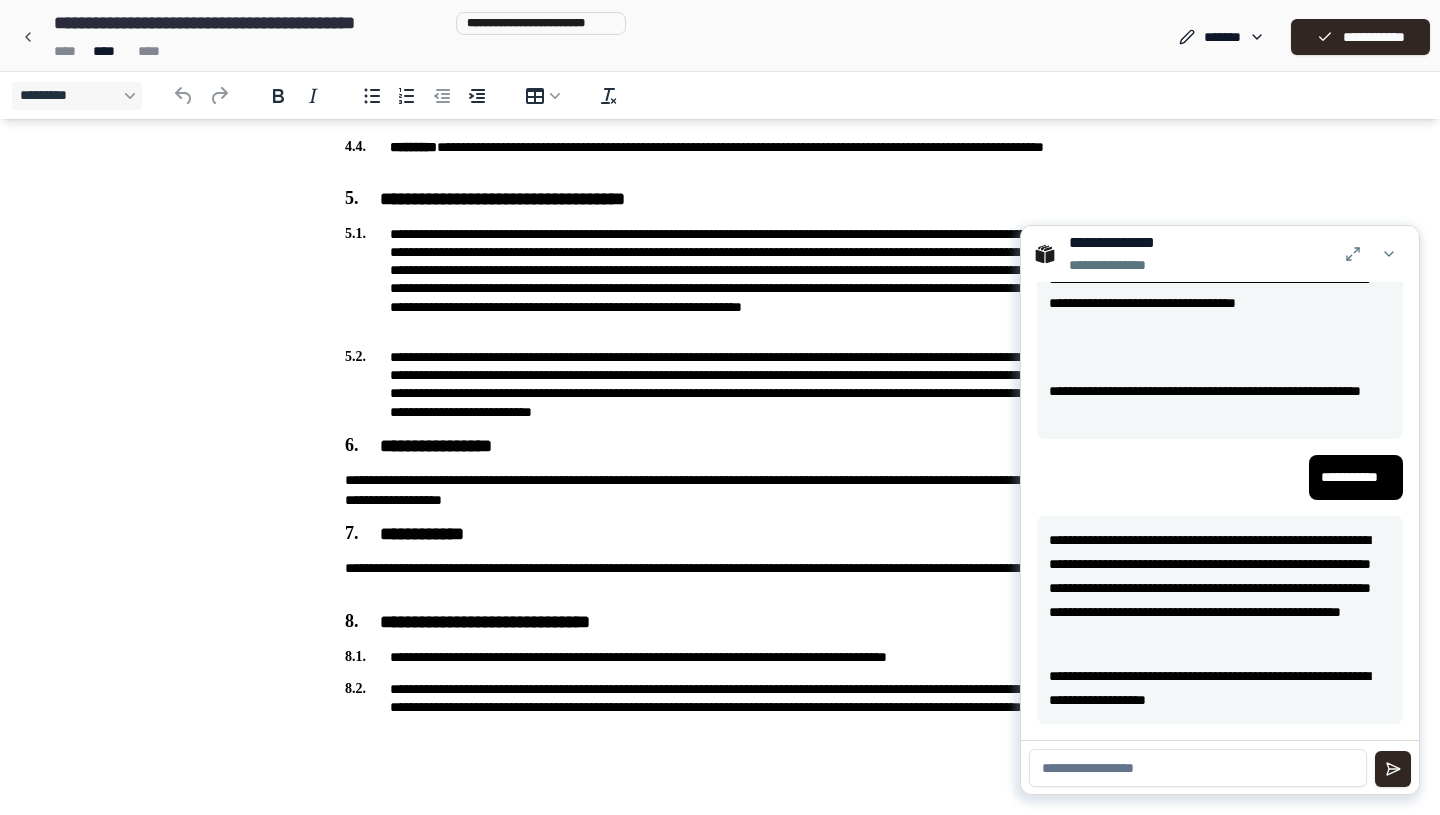 click at bounding box center [1198, 768] 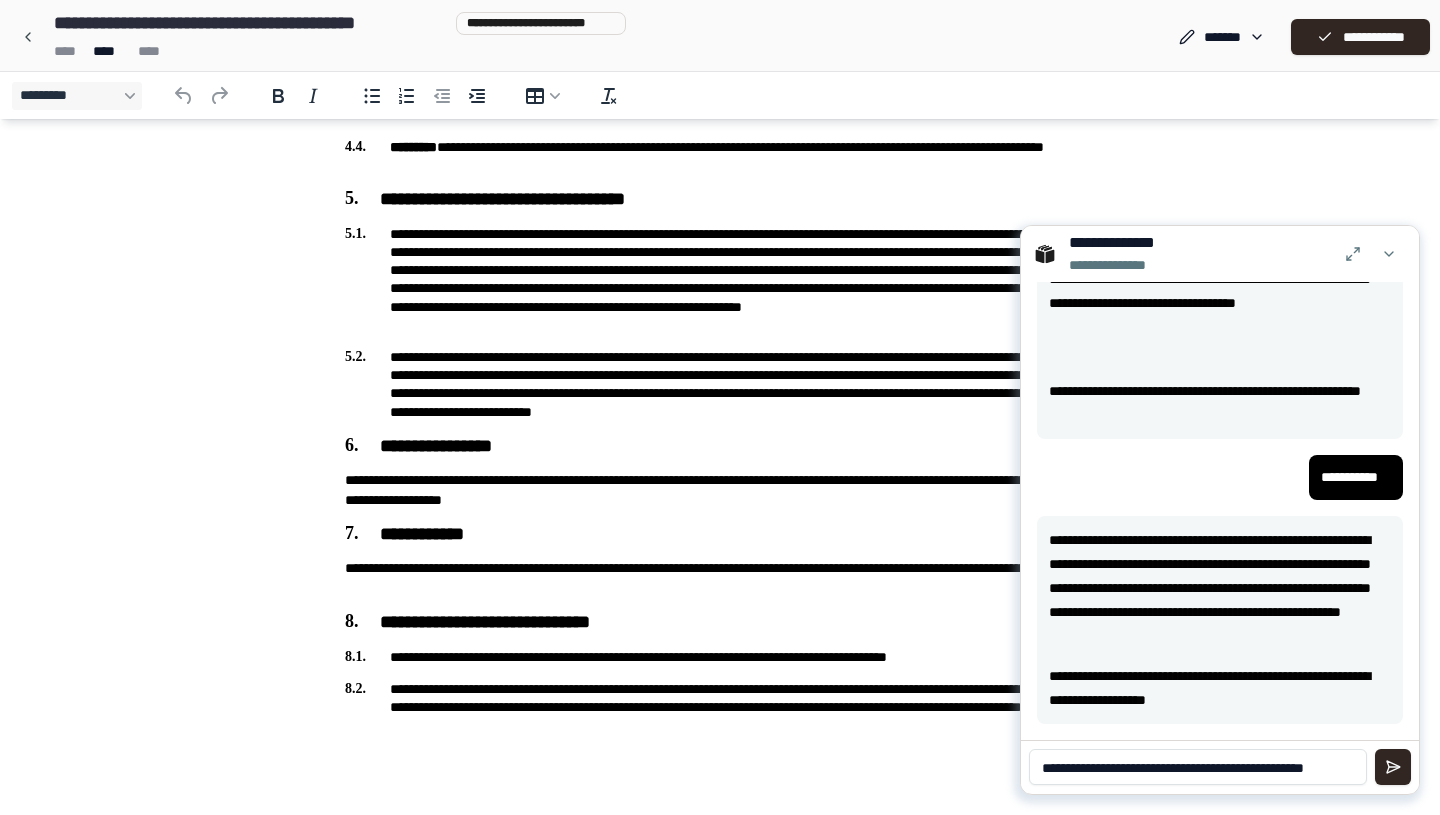 scroll, scrollTop: 0, scrollLeft: 0, axis: both 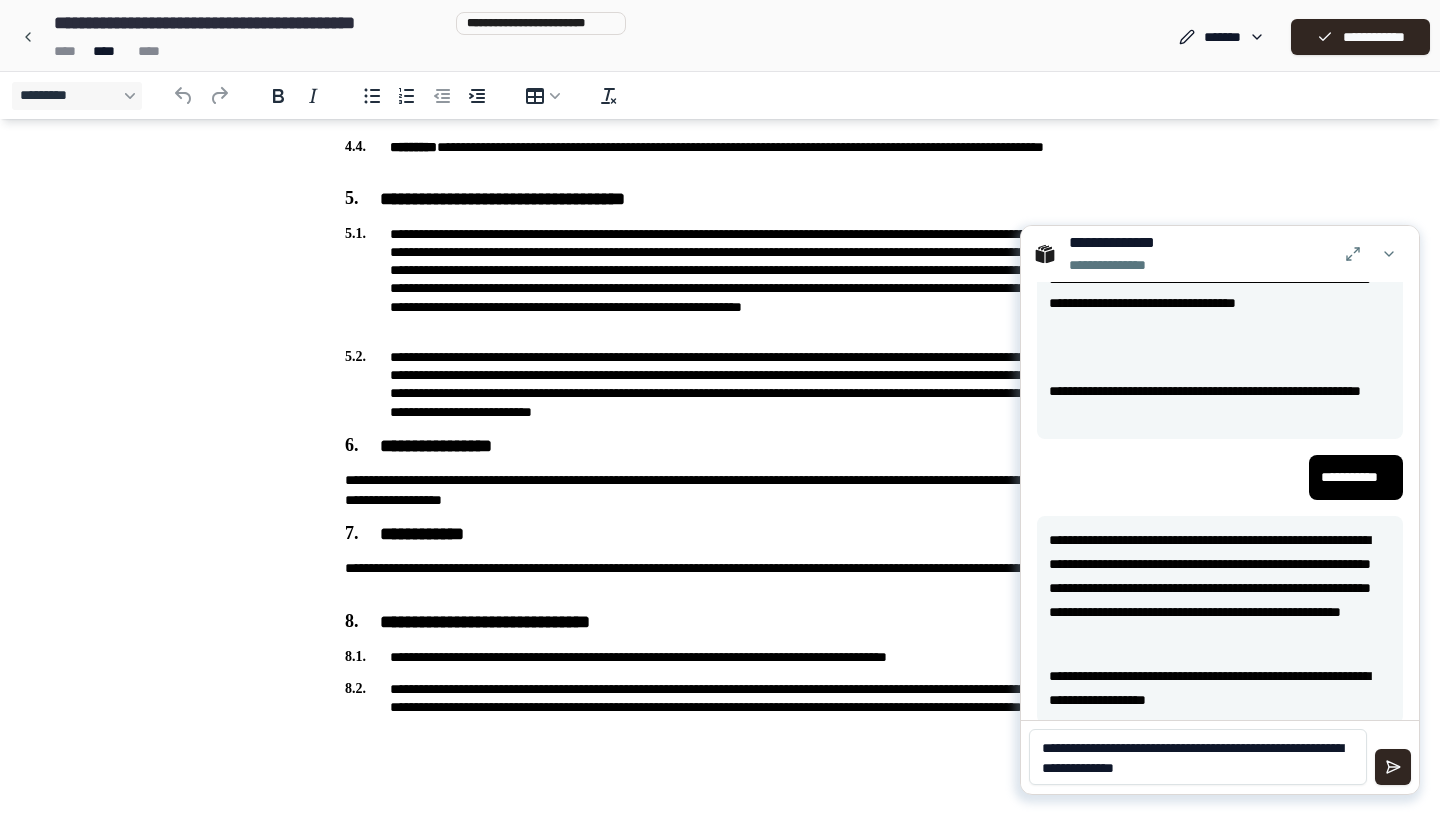 paste on "**********" 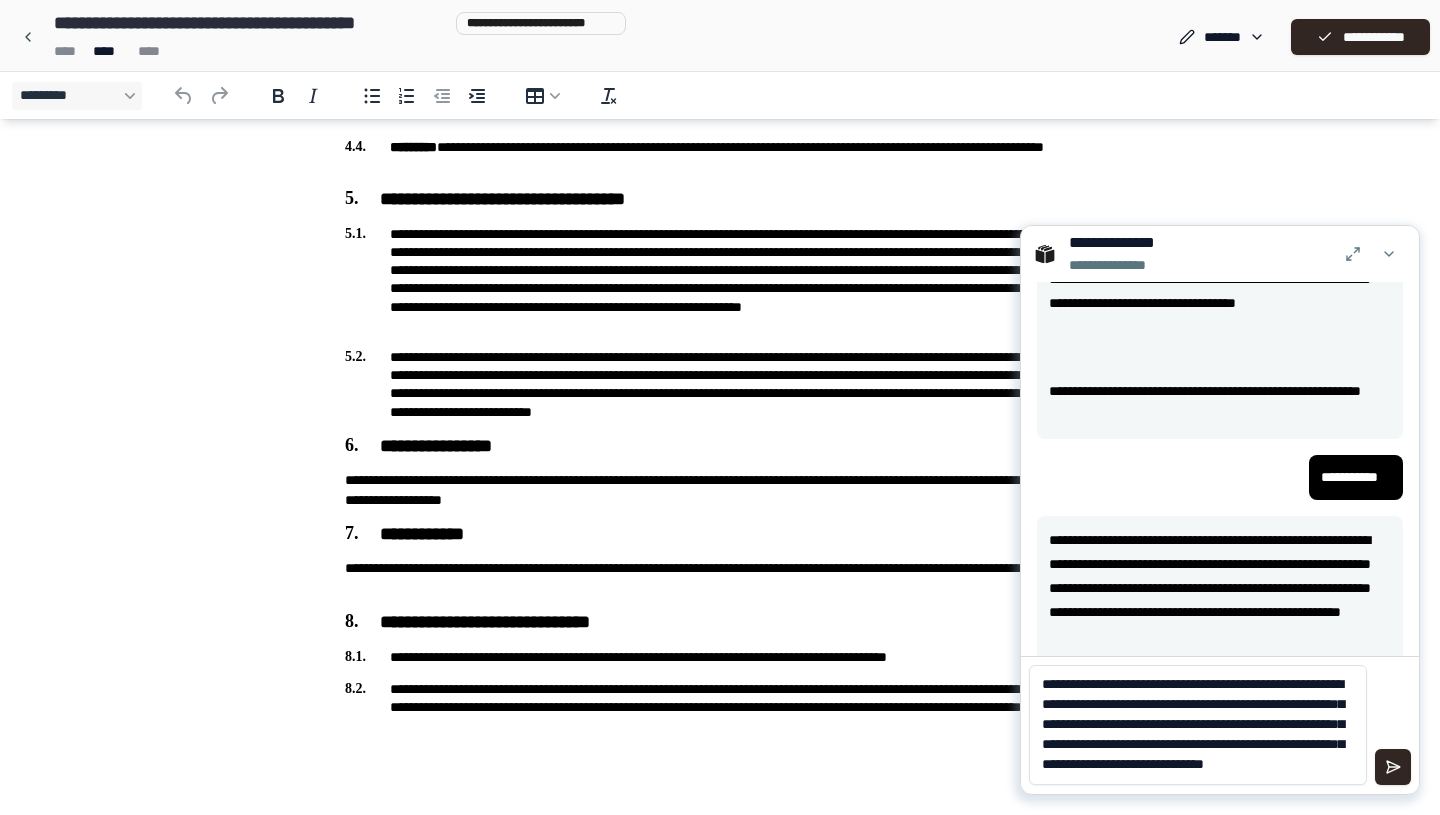 scroll, scrollTop: 0, scrollLeft: 0, axis: both 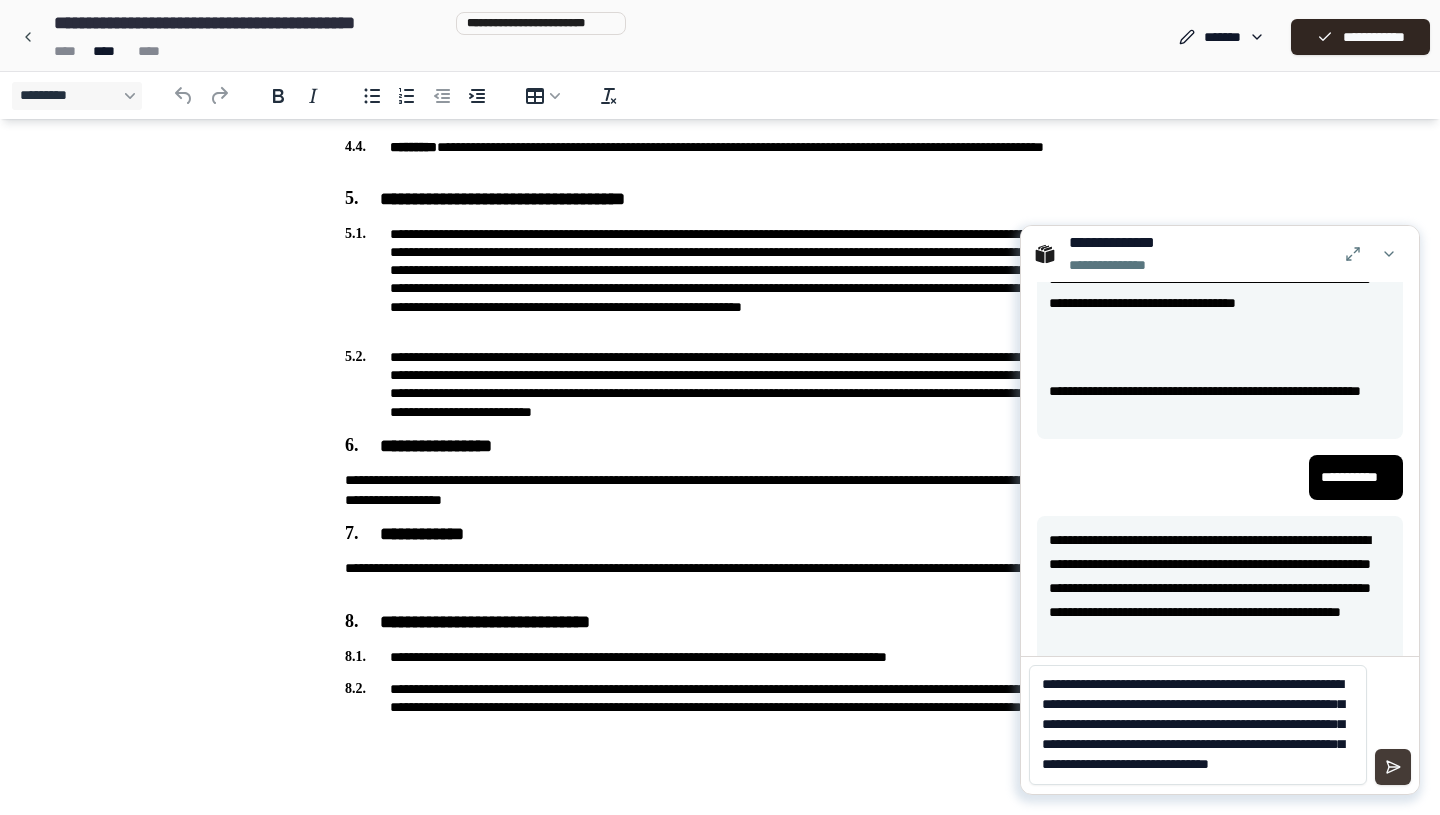 type on "**********" 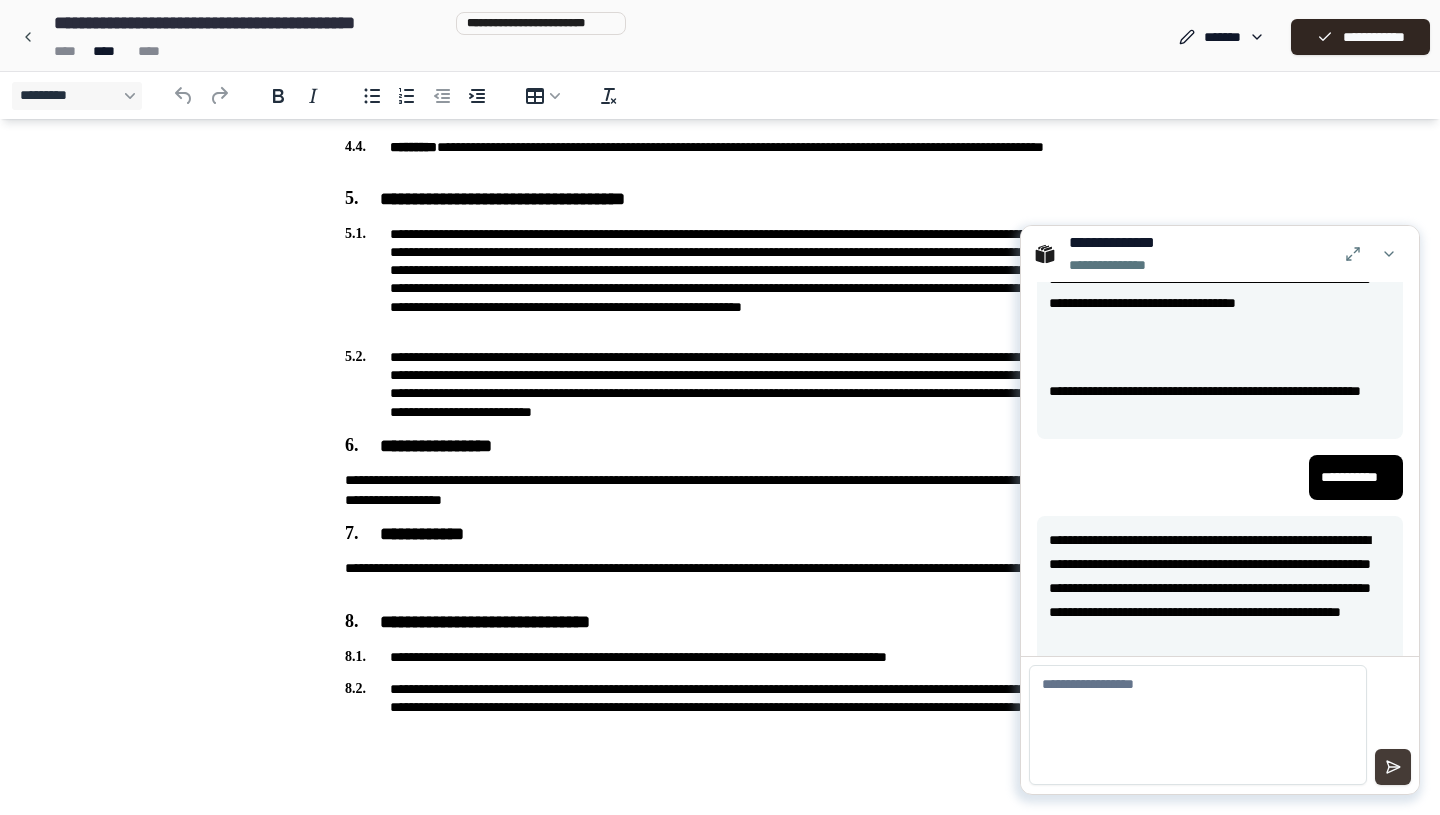 scroll, scrollTop: 0, scrollLeft: 0, axis: both 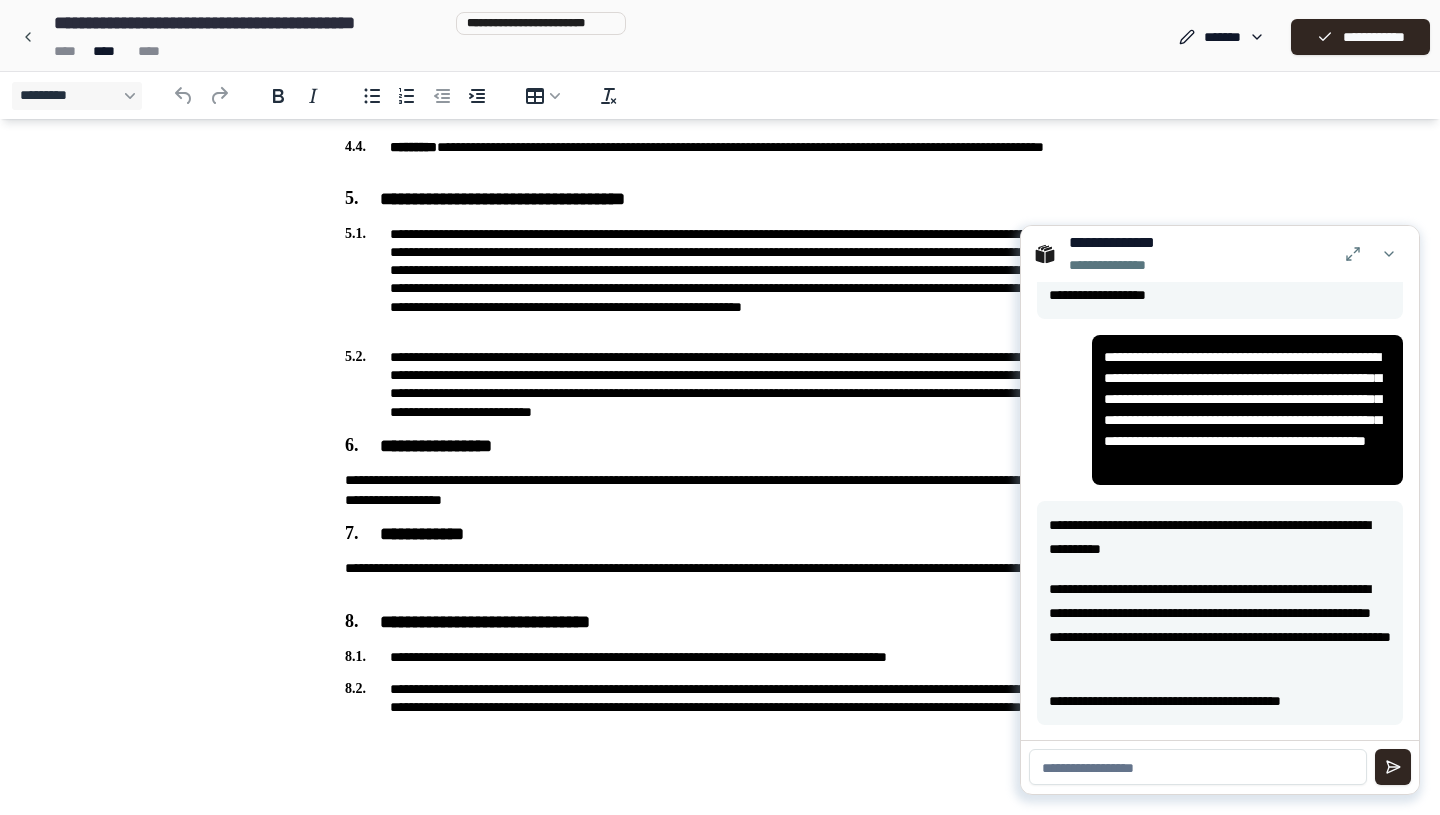 click at bounding box center [1198, 767] 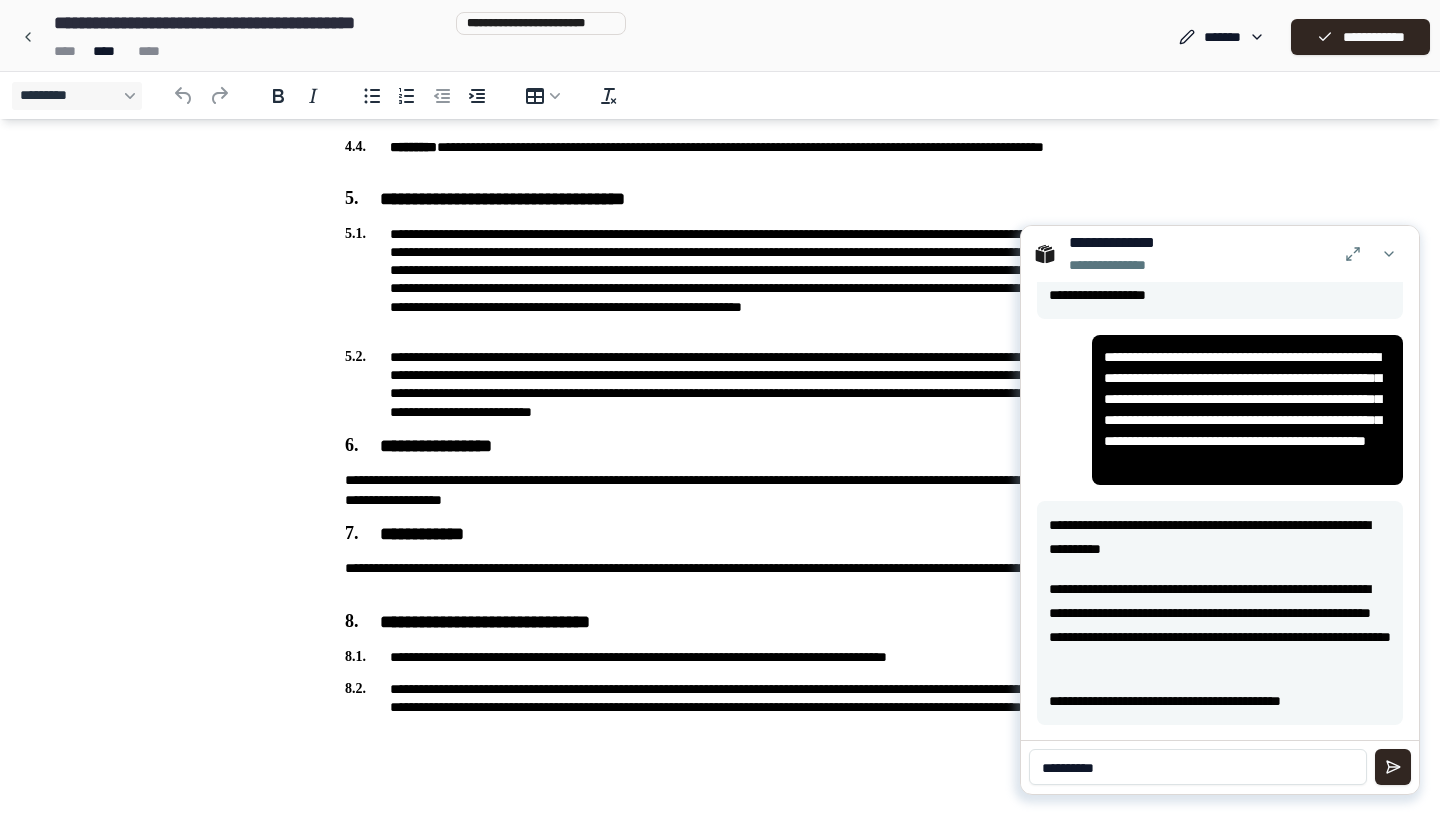 type on "**********" 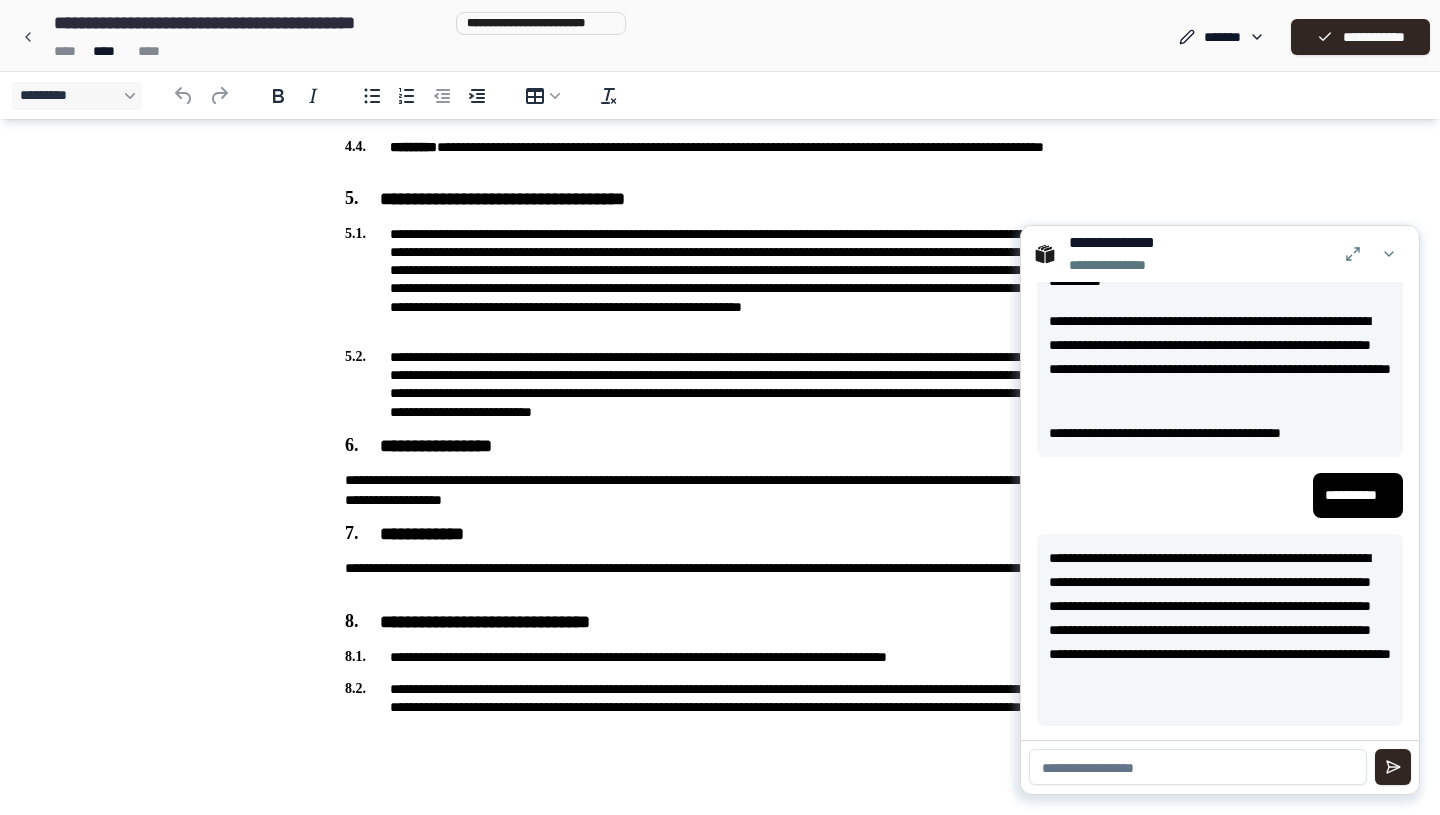 scroll, scrollTop: 1791, scrollLeft: 0, axis: vertical 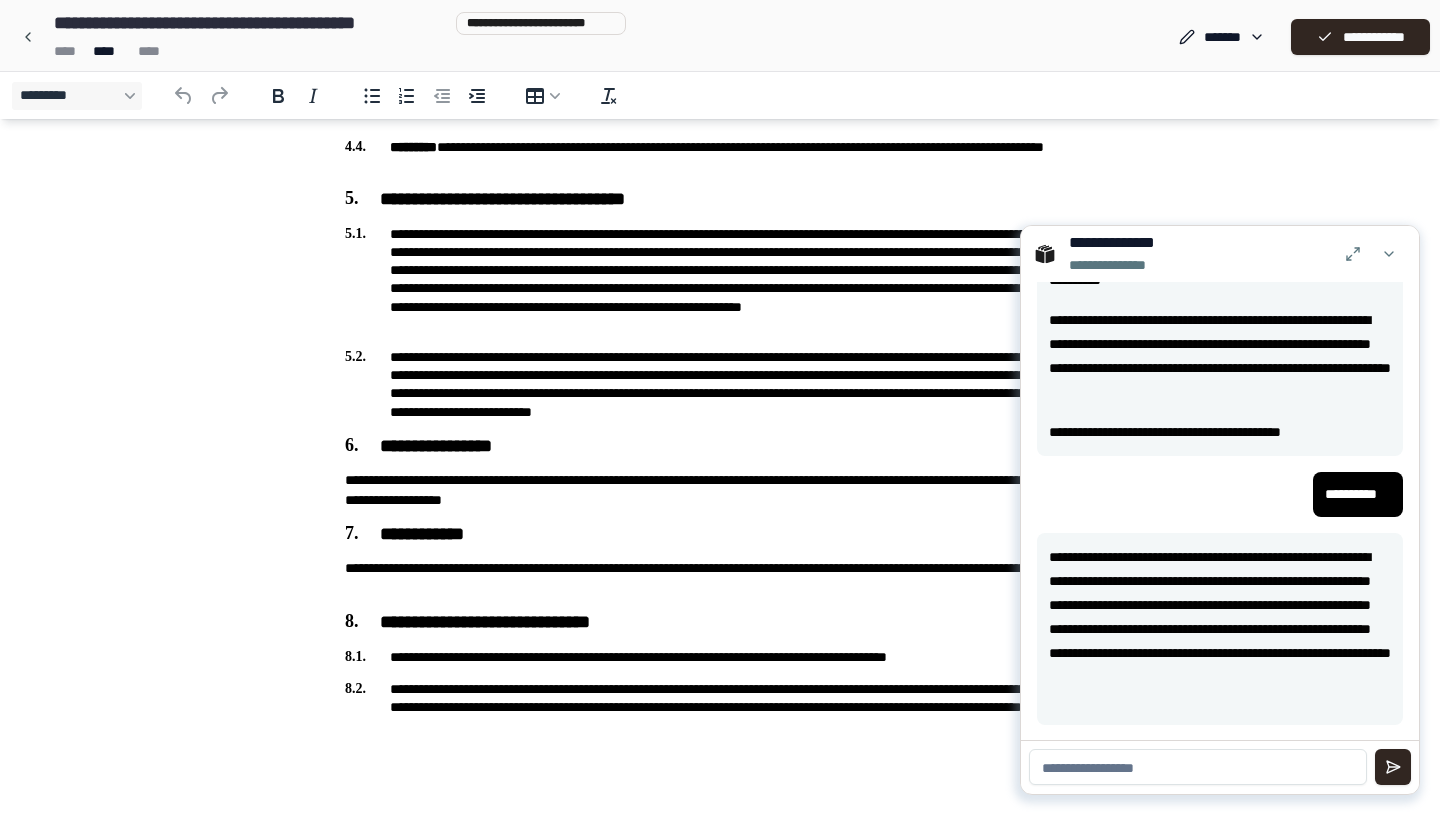 click at bounding box center [1198, 767] 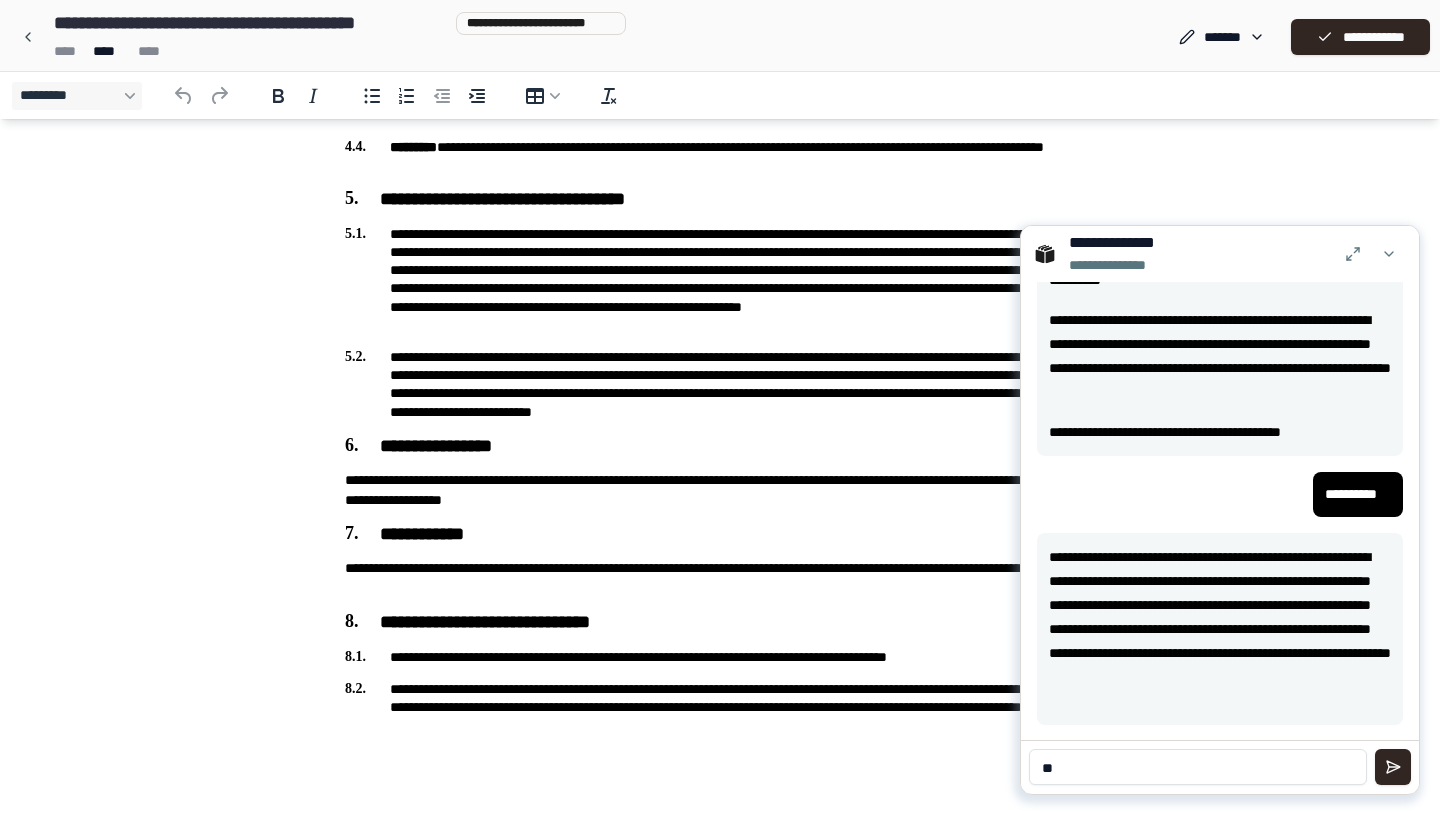 type on "*" 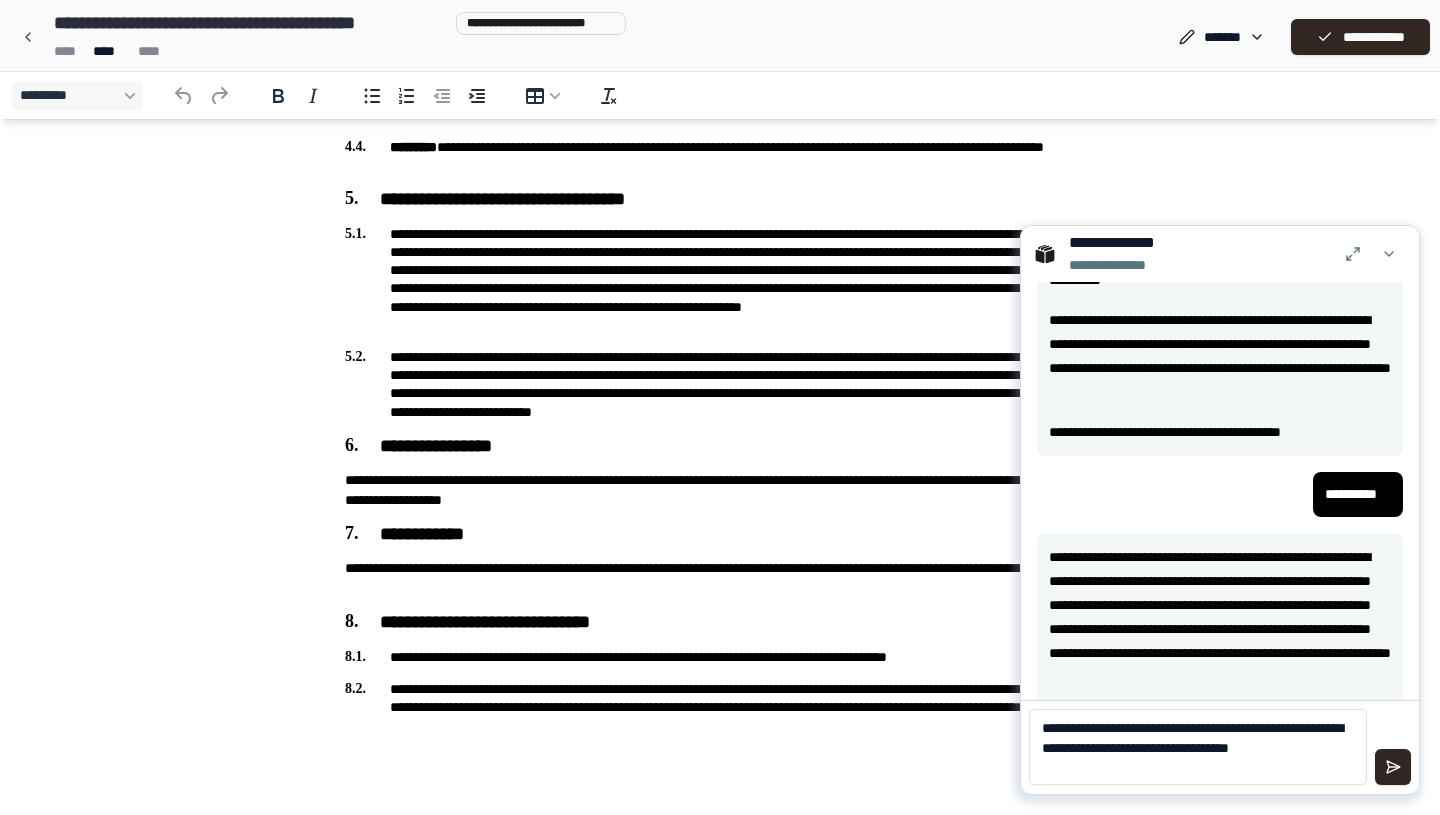 scroll, scrollTop: 0, scrollLeft: 0, axis: both 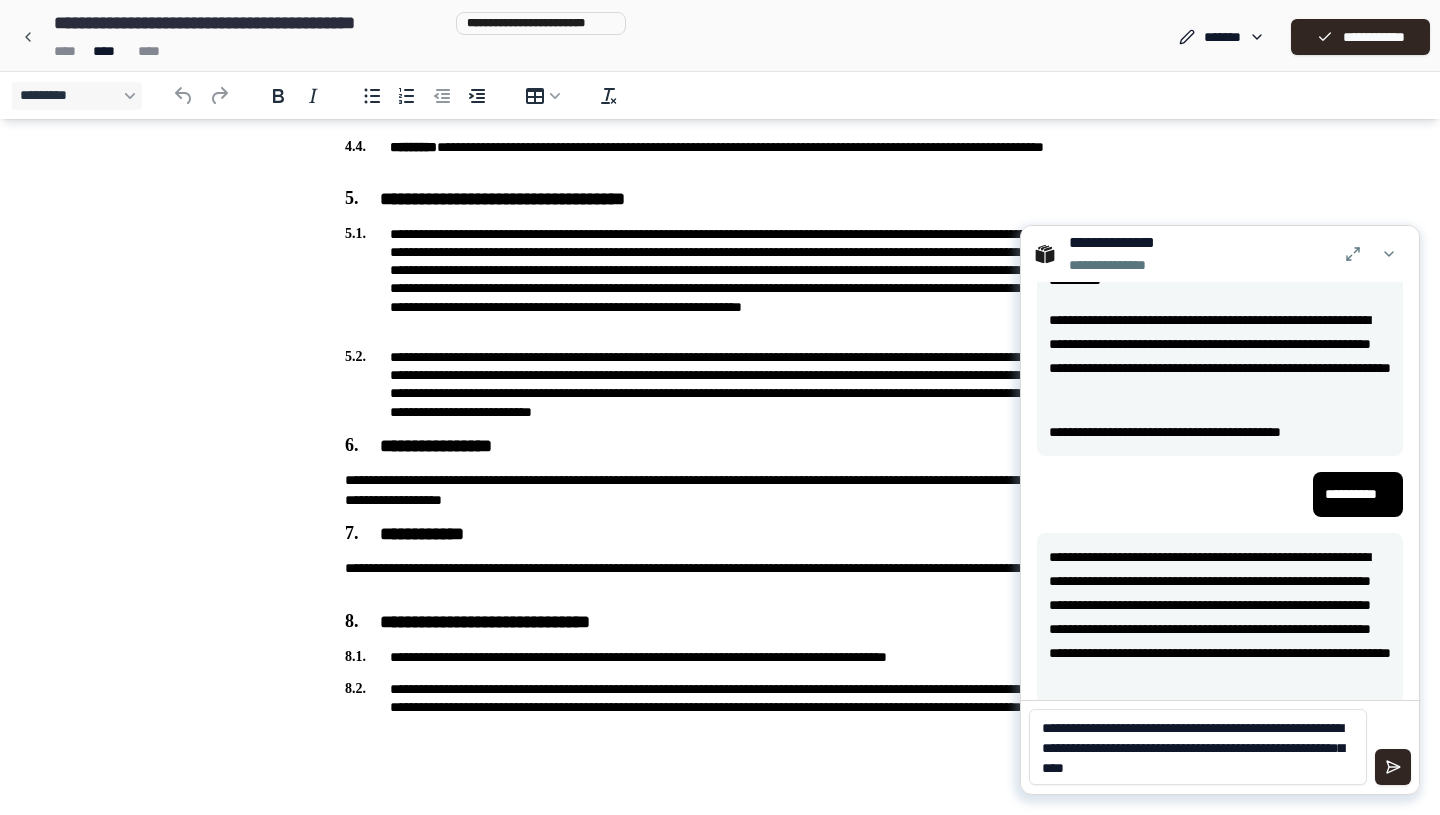 type on "**********" 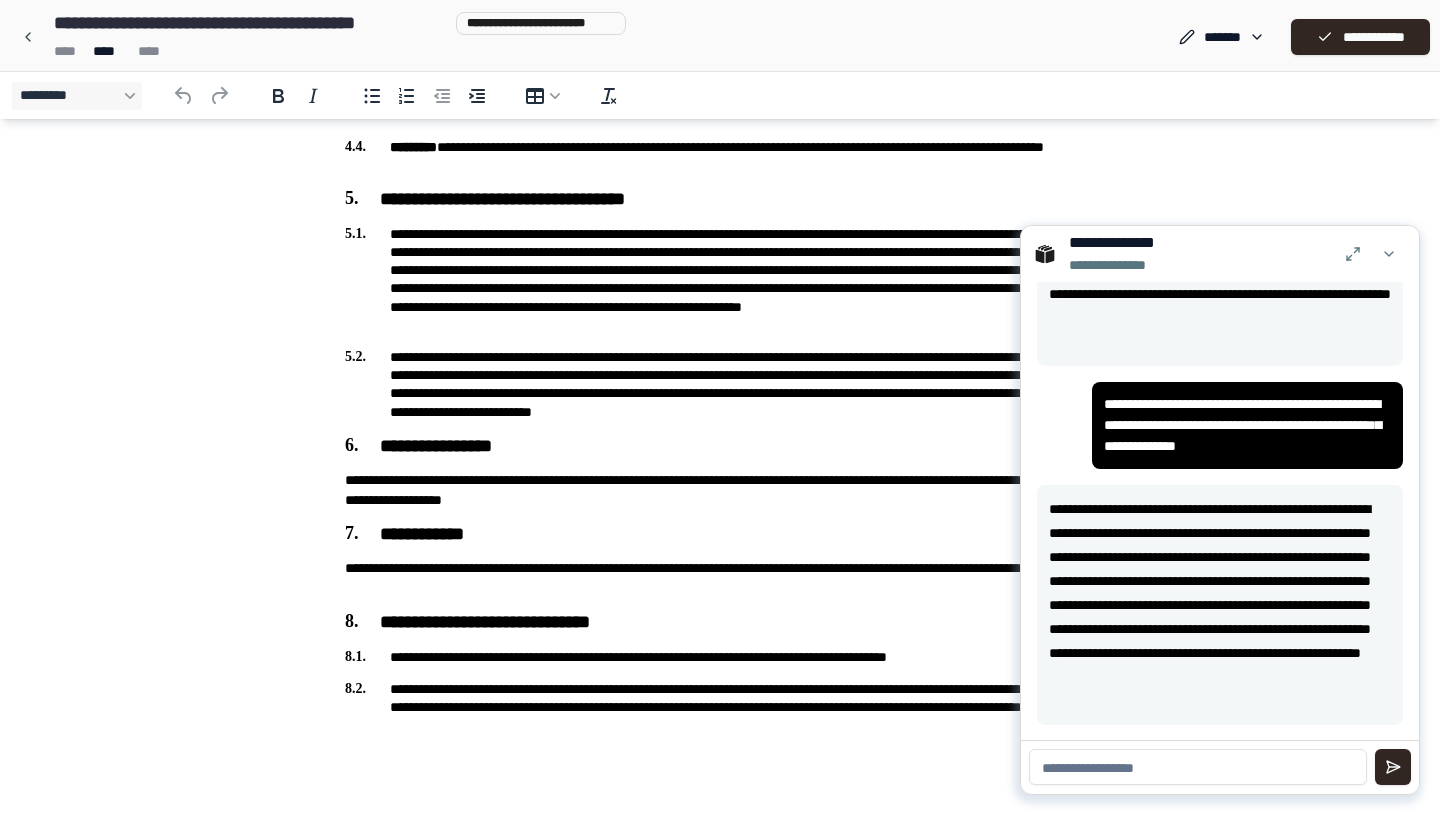 scroll, scrollTop: 2151, scrollLeft: 0, axis: vertical 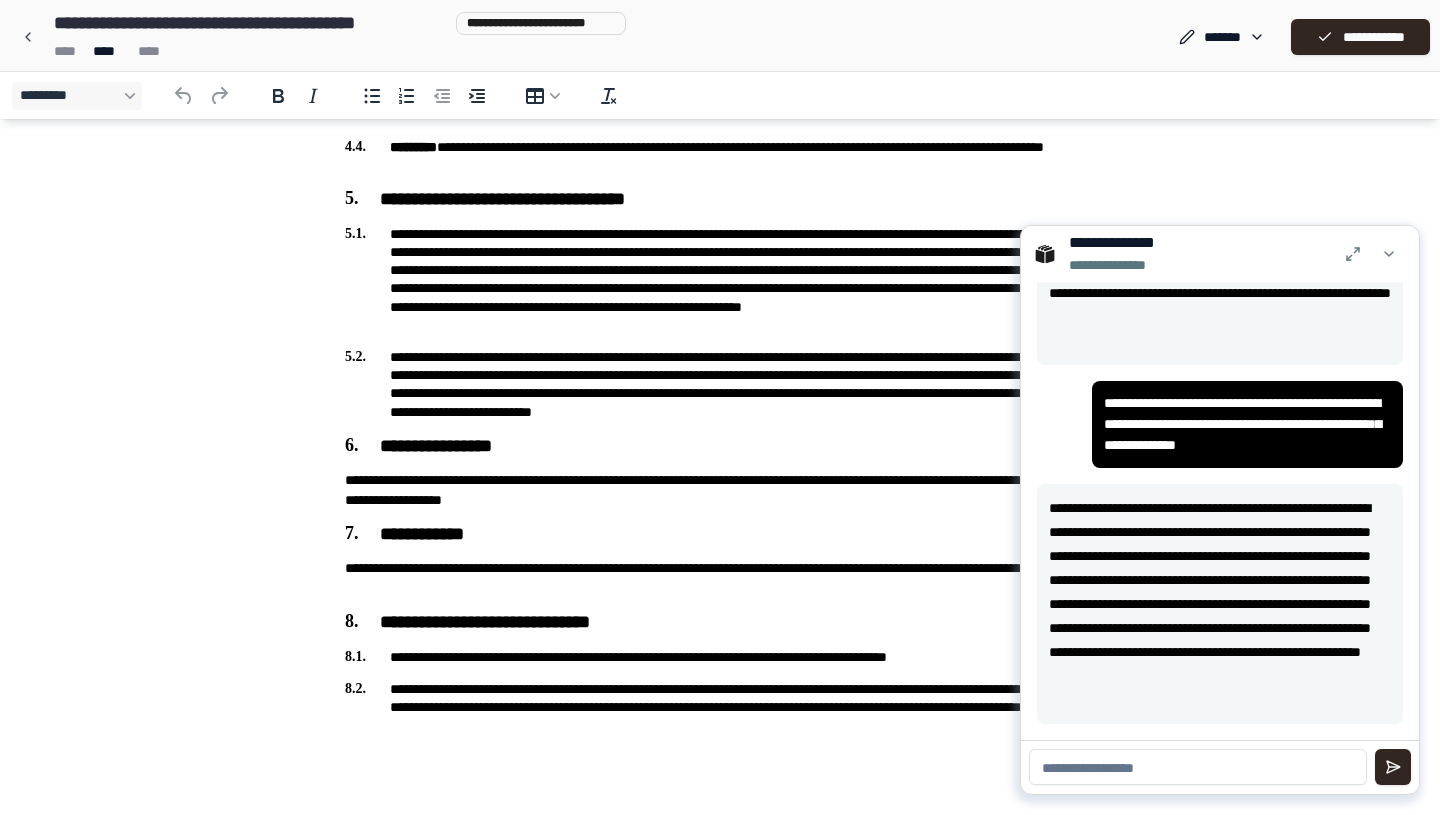 click at bounding box center (1198, 767) 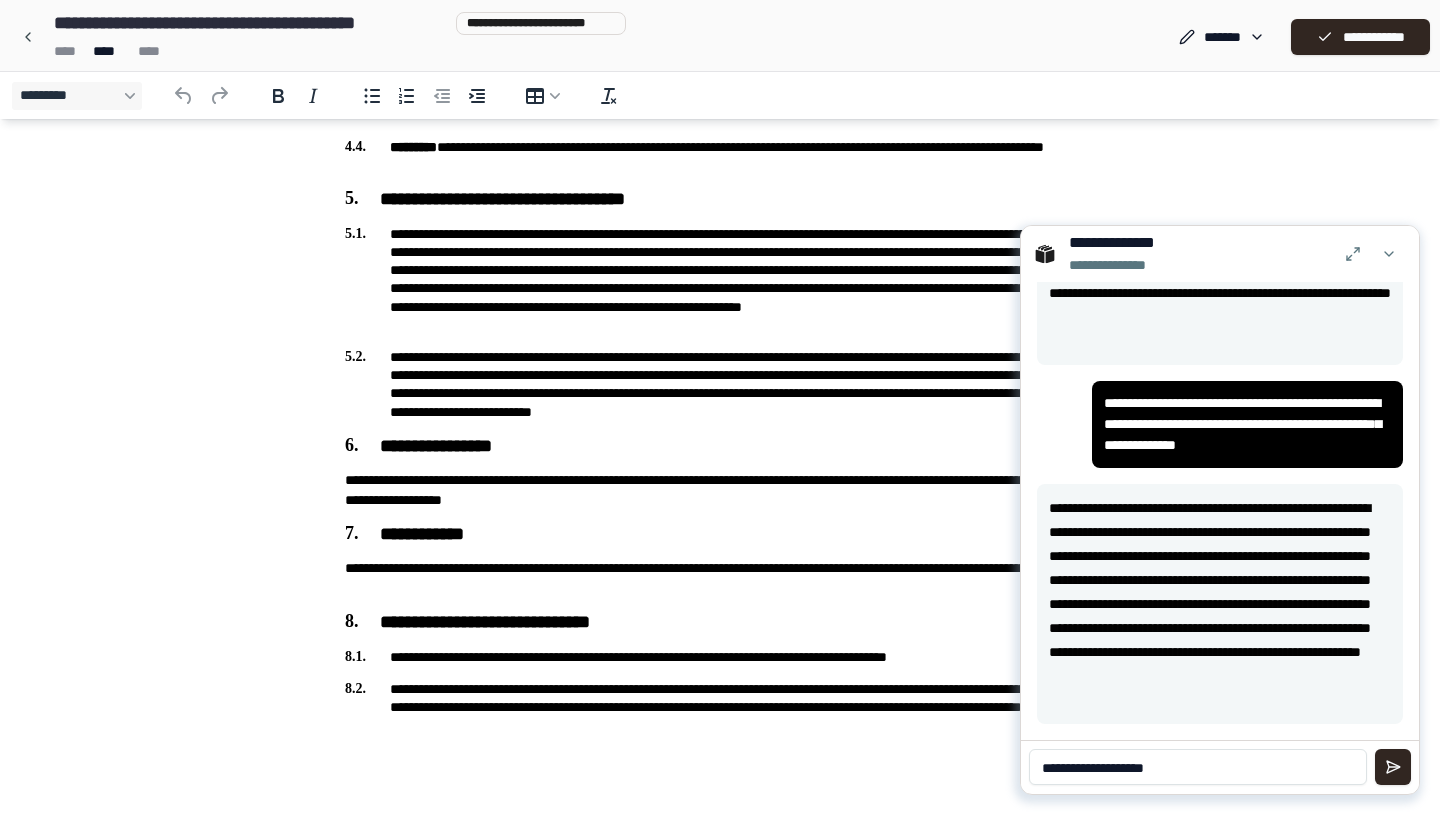 type on "**********" 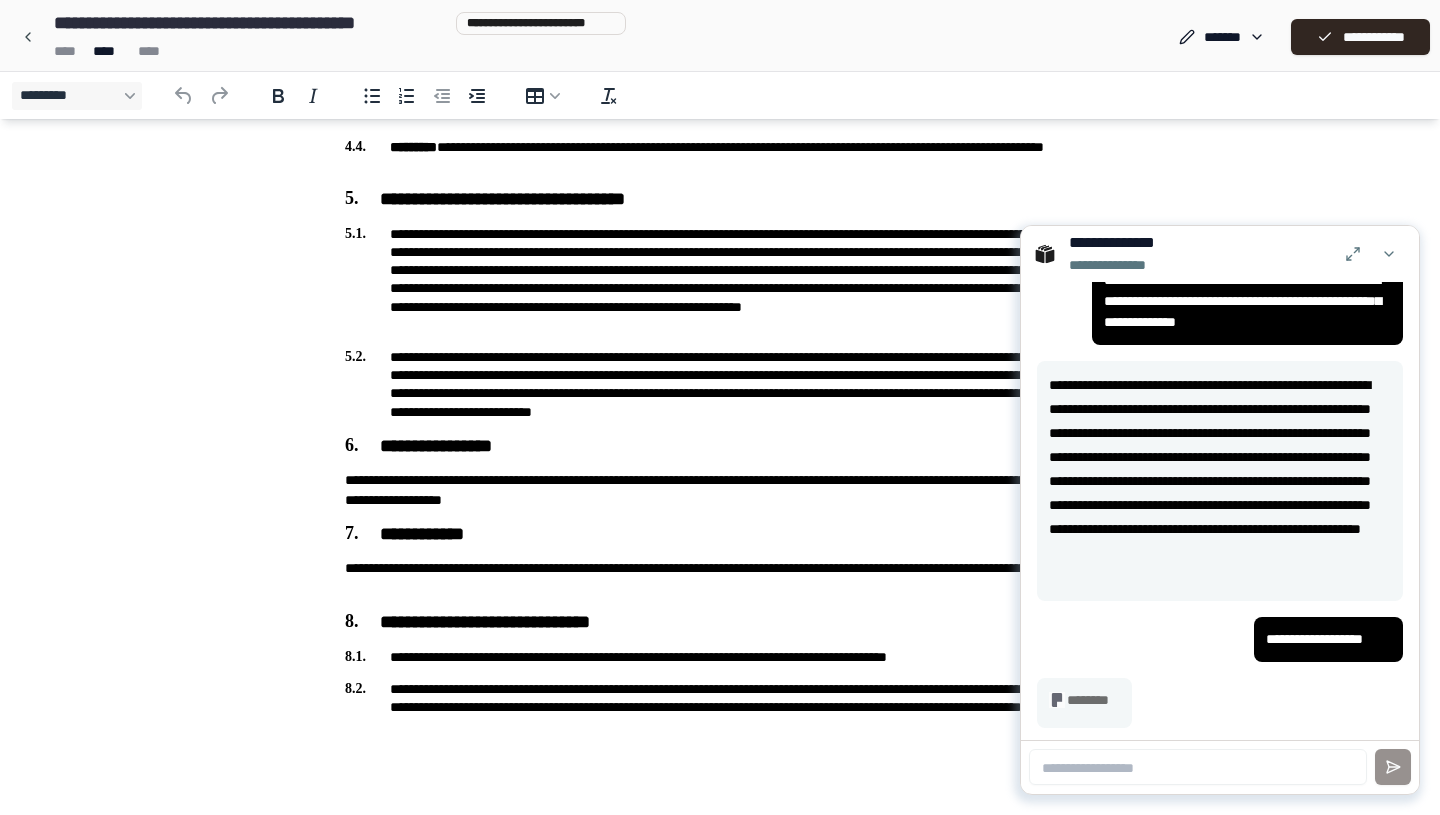 scroll, scrollTop: 2275, scrollLeft: 0, axis: vertical 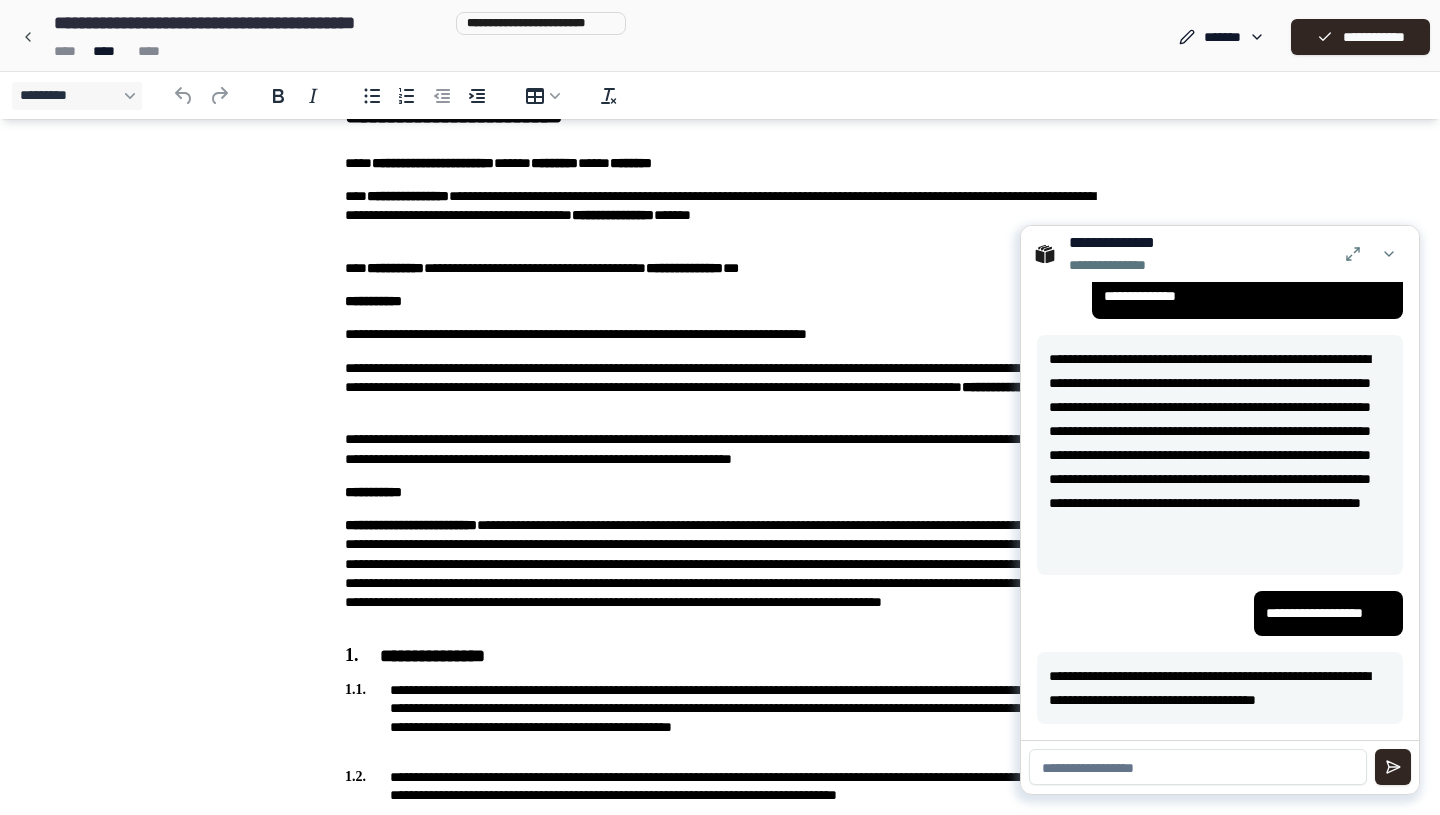 click at bounding box center (1198, 767) 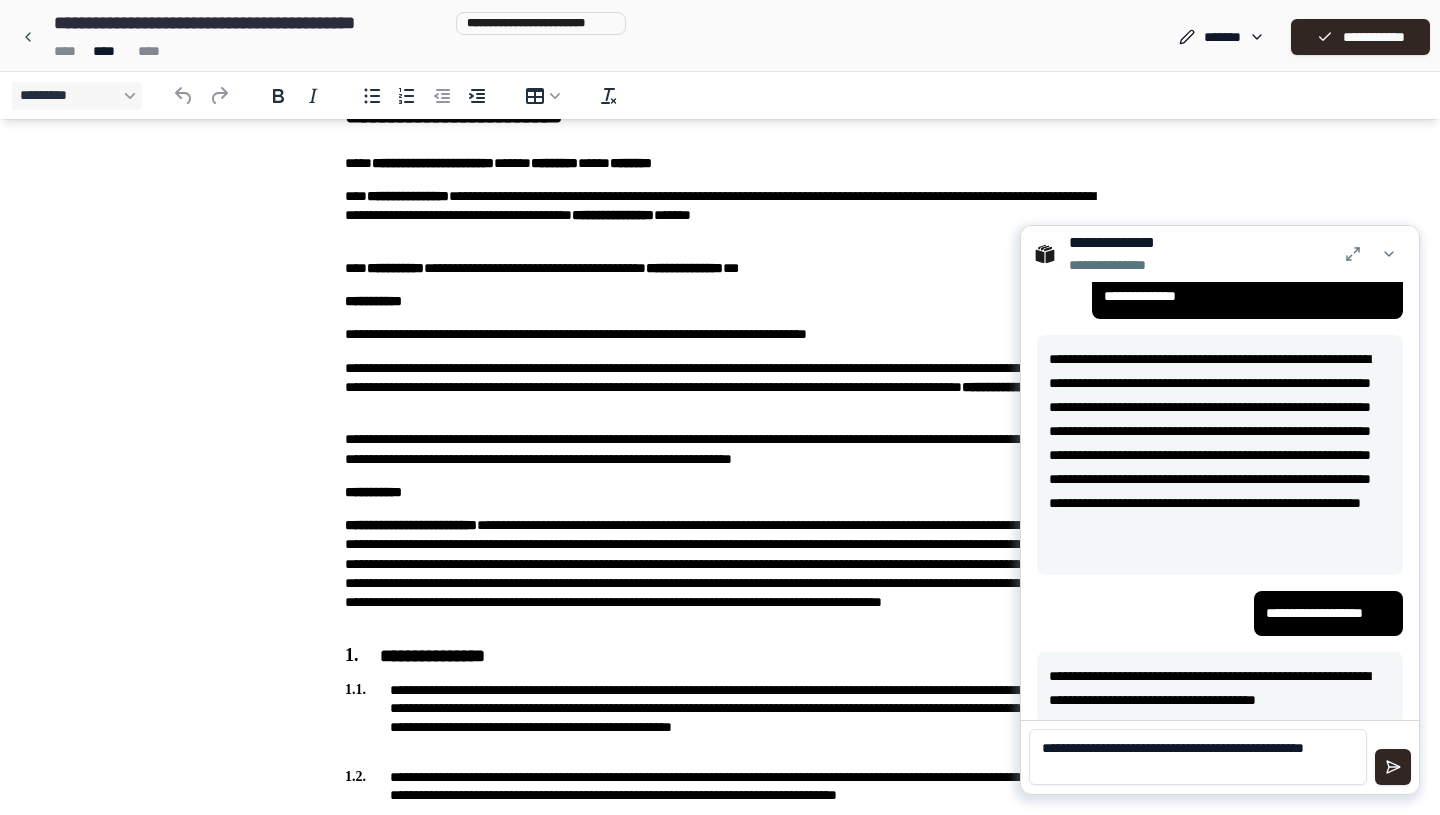 paste on "**********" 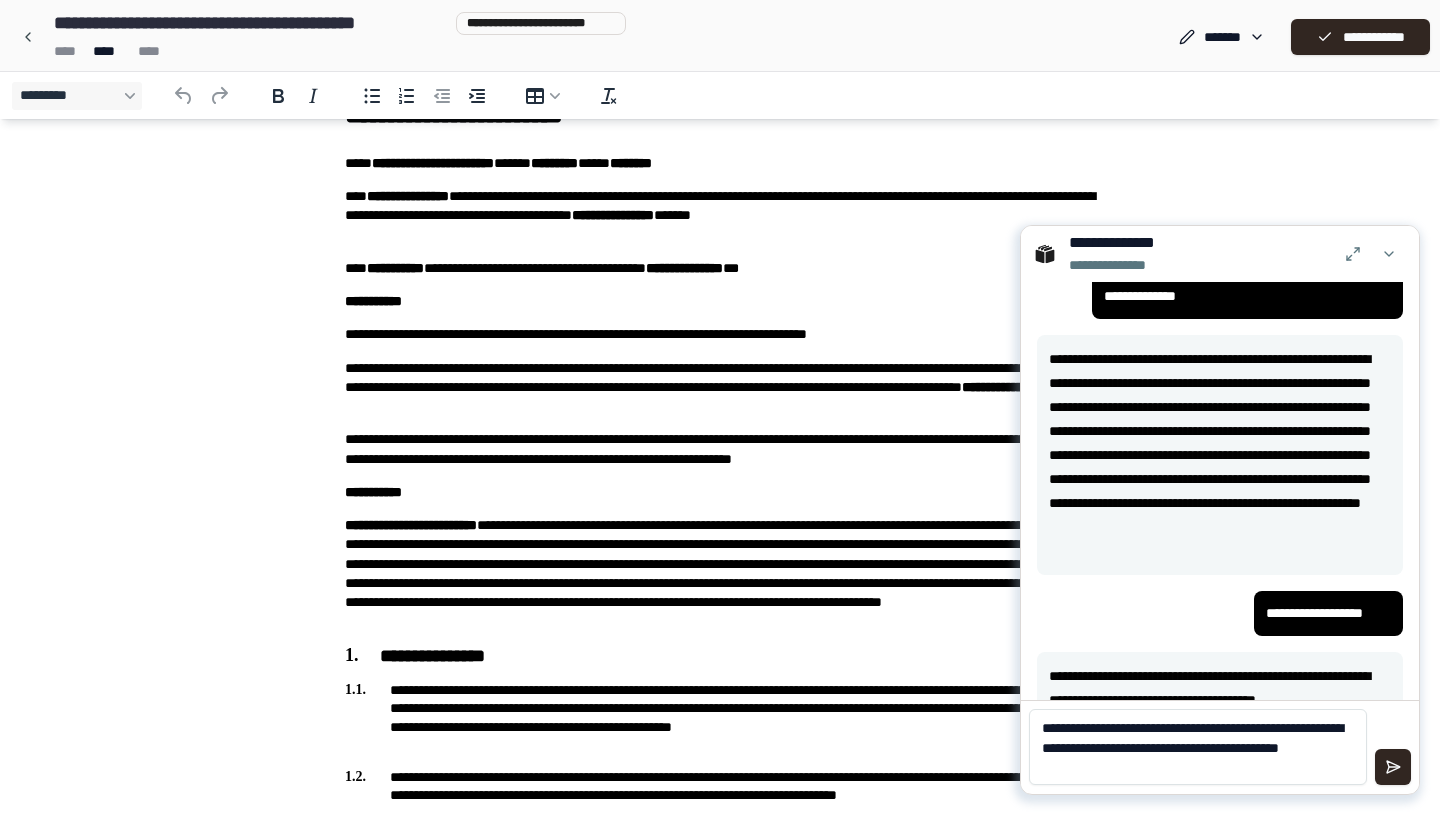 scroll, scrollTop: 0, scrollLeft: 0, axis: both 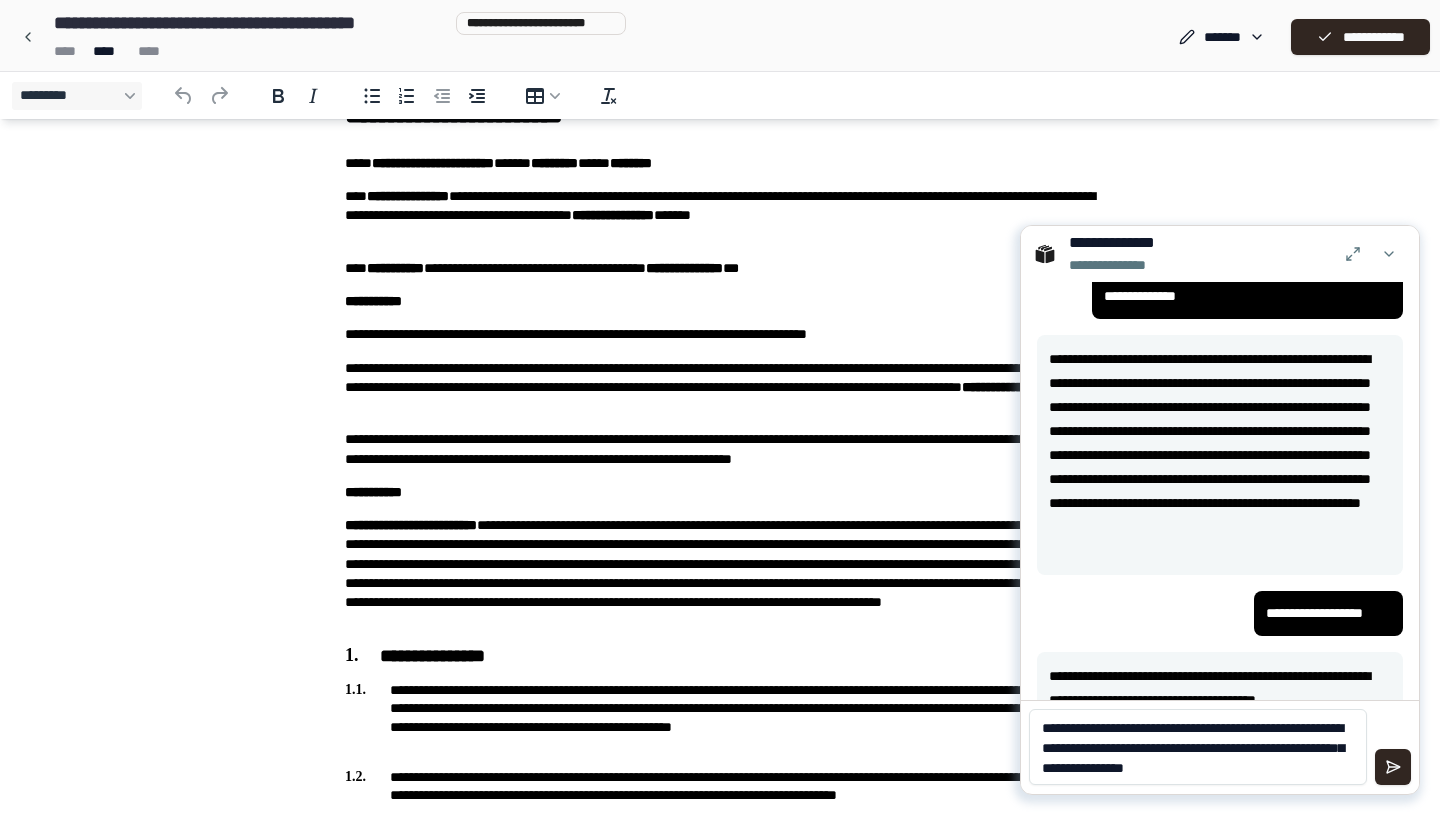 click on "**********" at bounding box center (1198, 747) 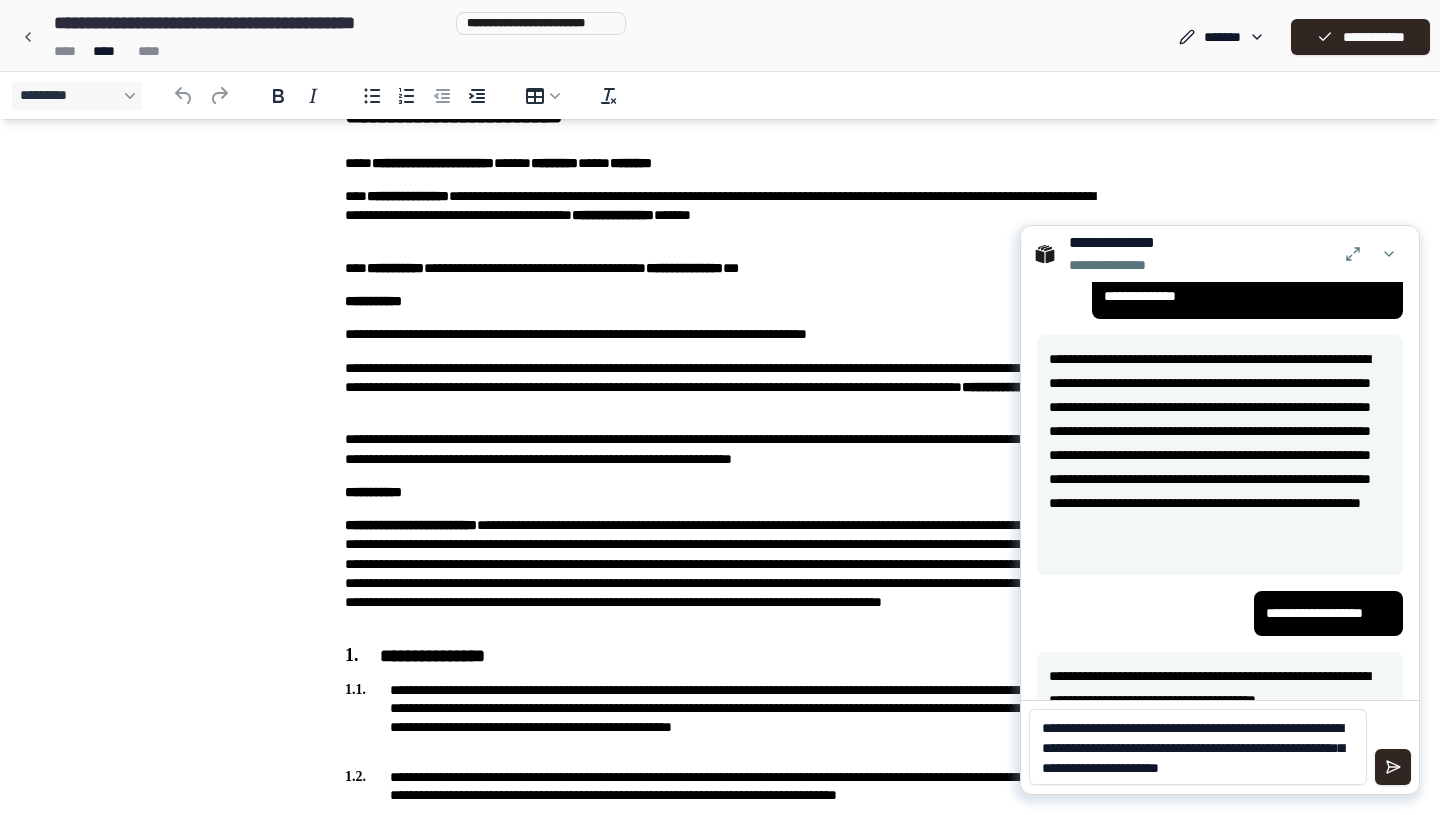 scroll, scrollTop: 0, scrollLeft: 0, axis: both 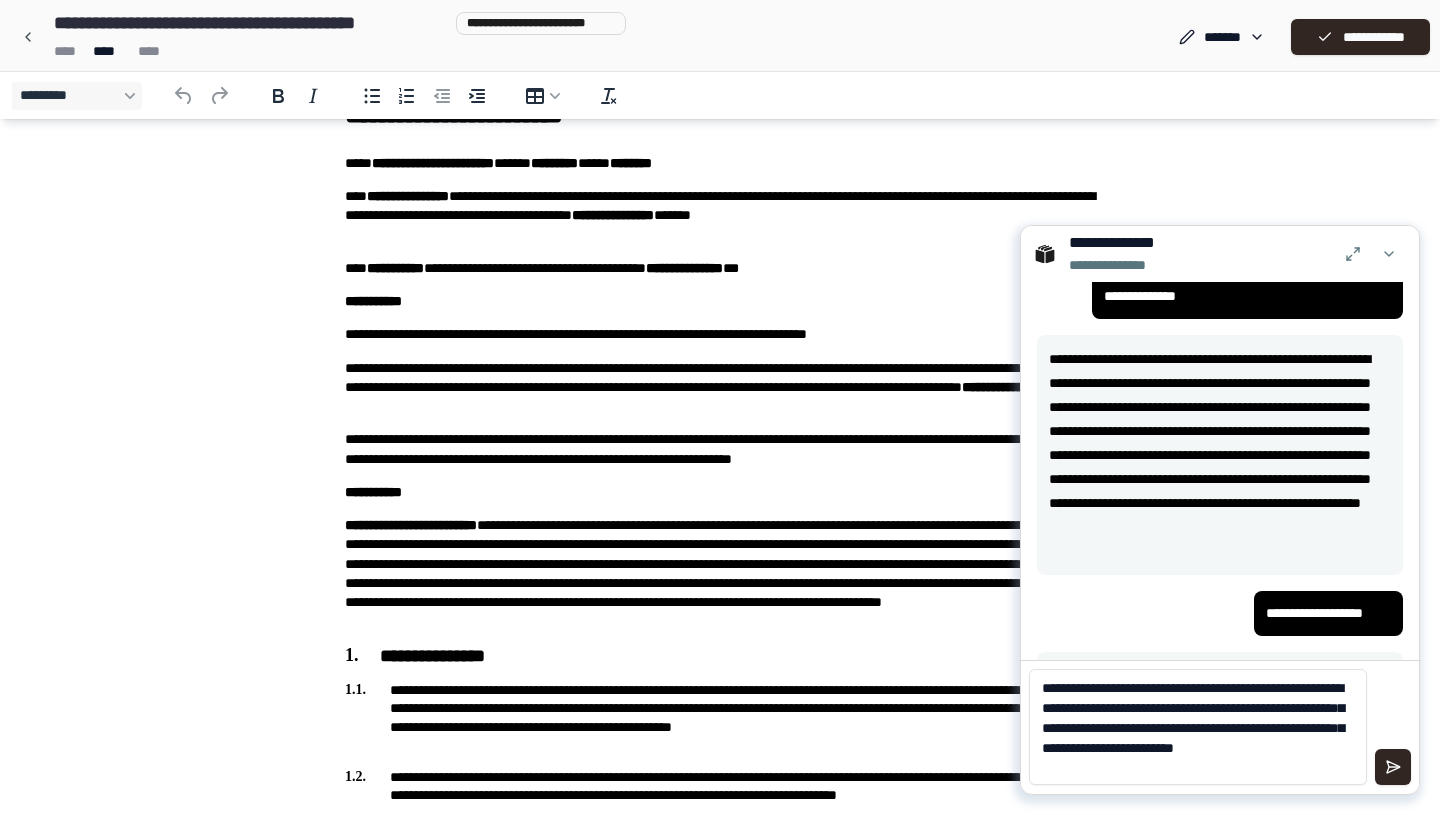 paste on "*********" 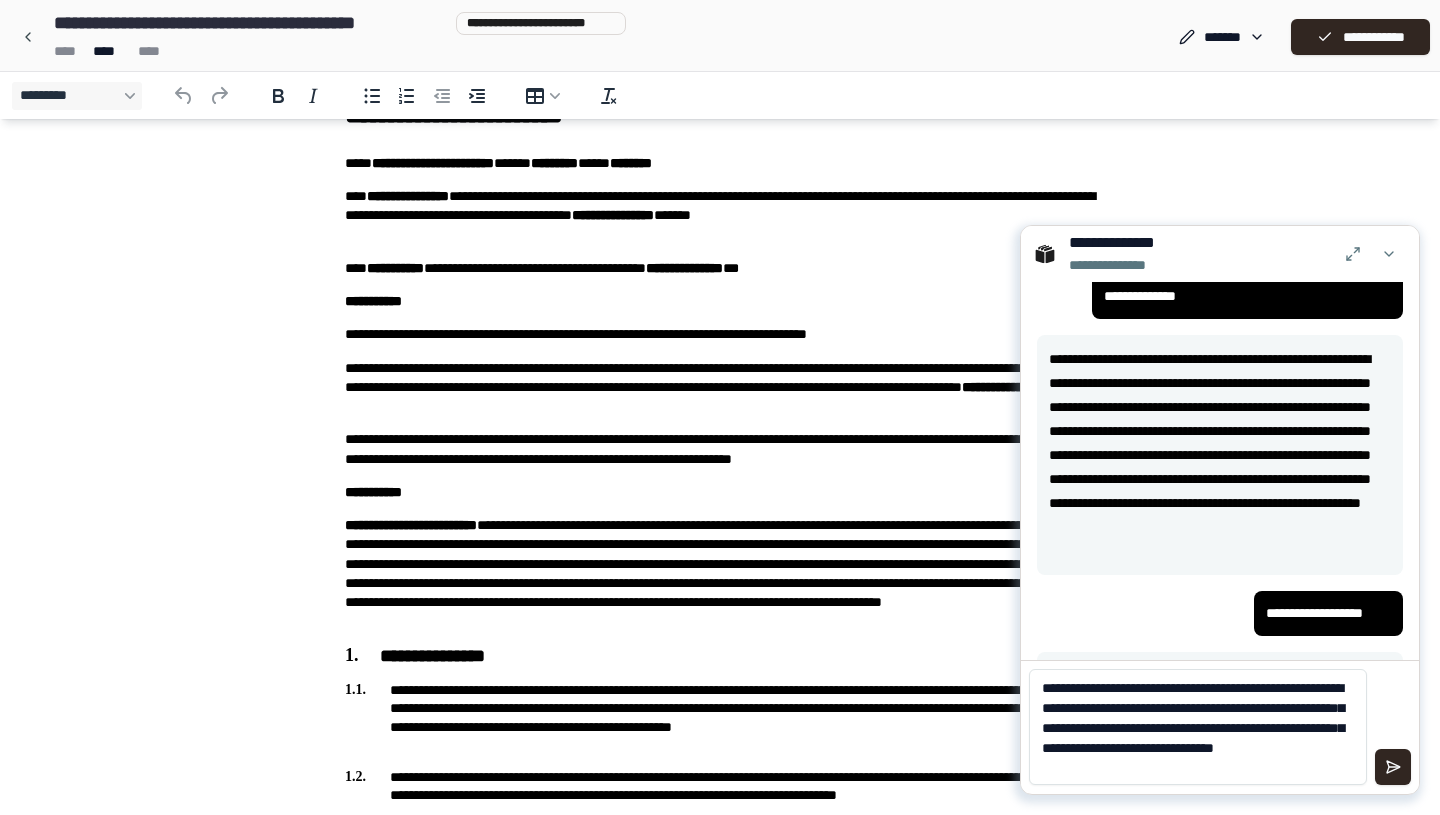 type on "**********" 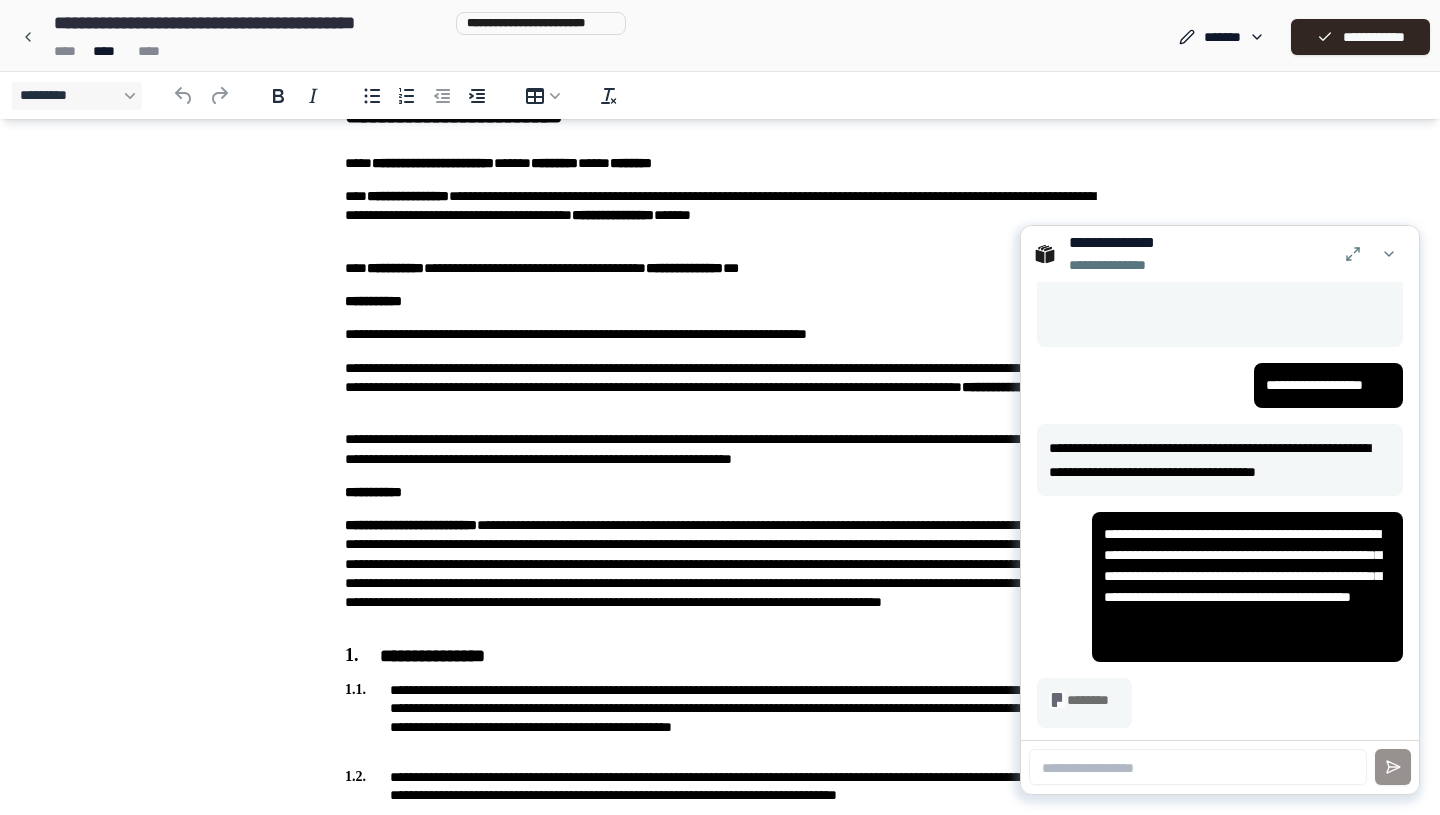 scroll, scrollTop: 2529, scrollLeft: 0, axis: vertical 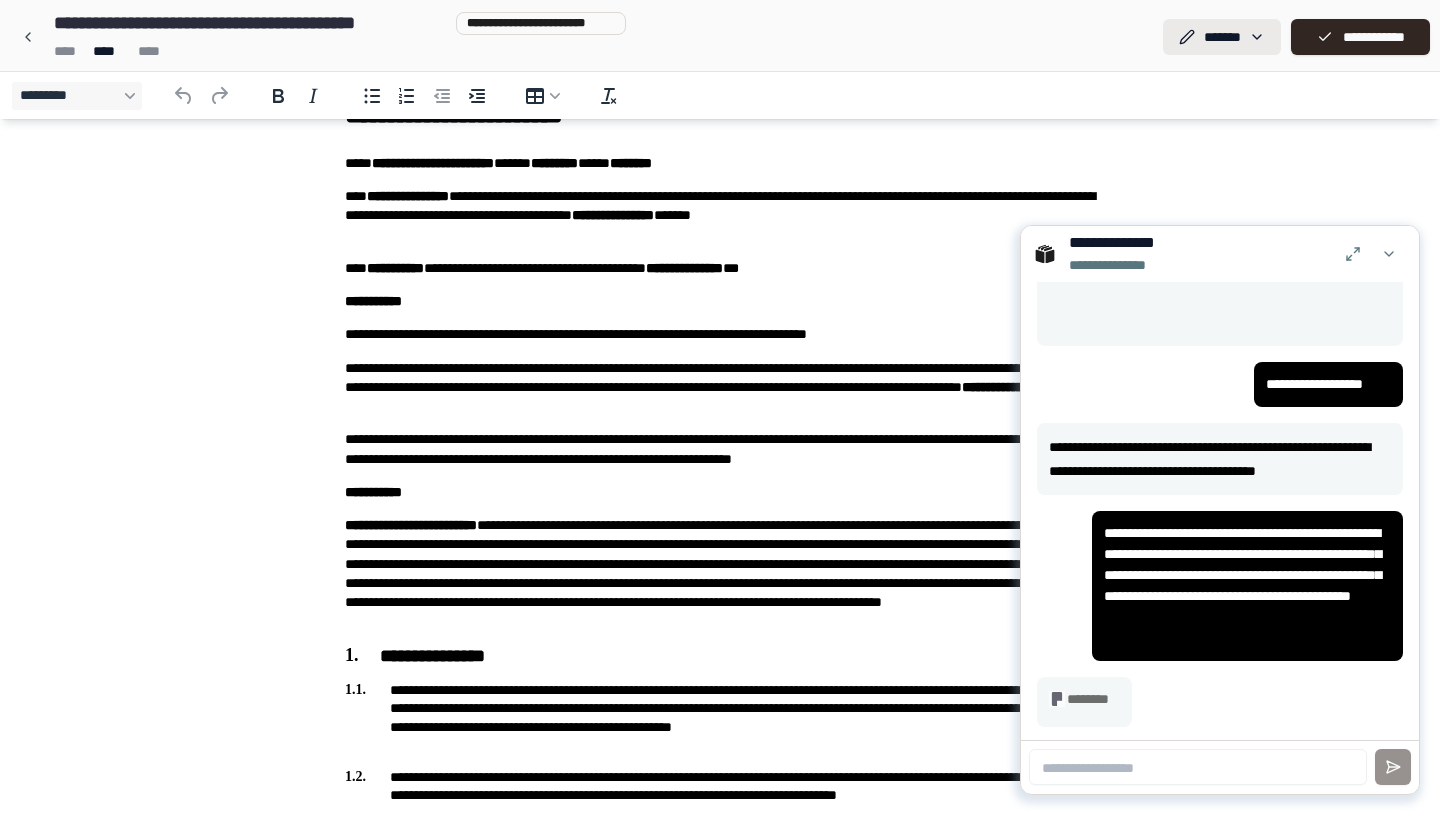 click on "**********" at bounding box center [720, 986] 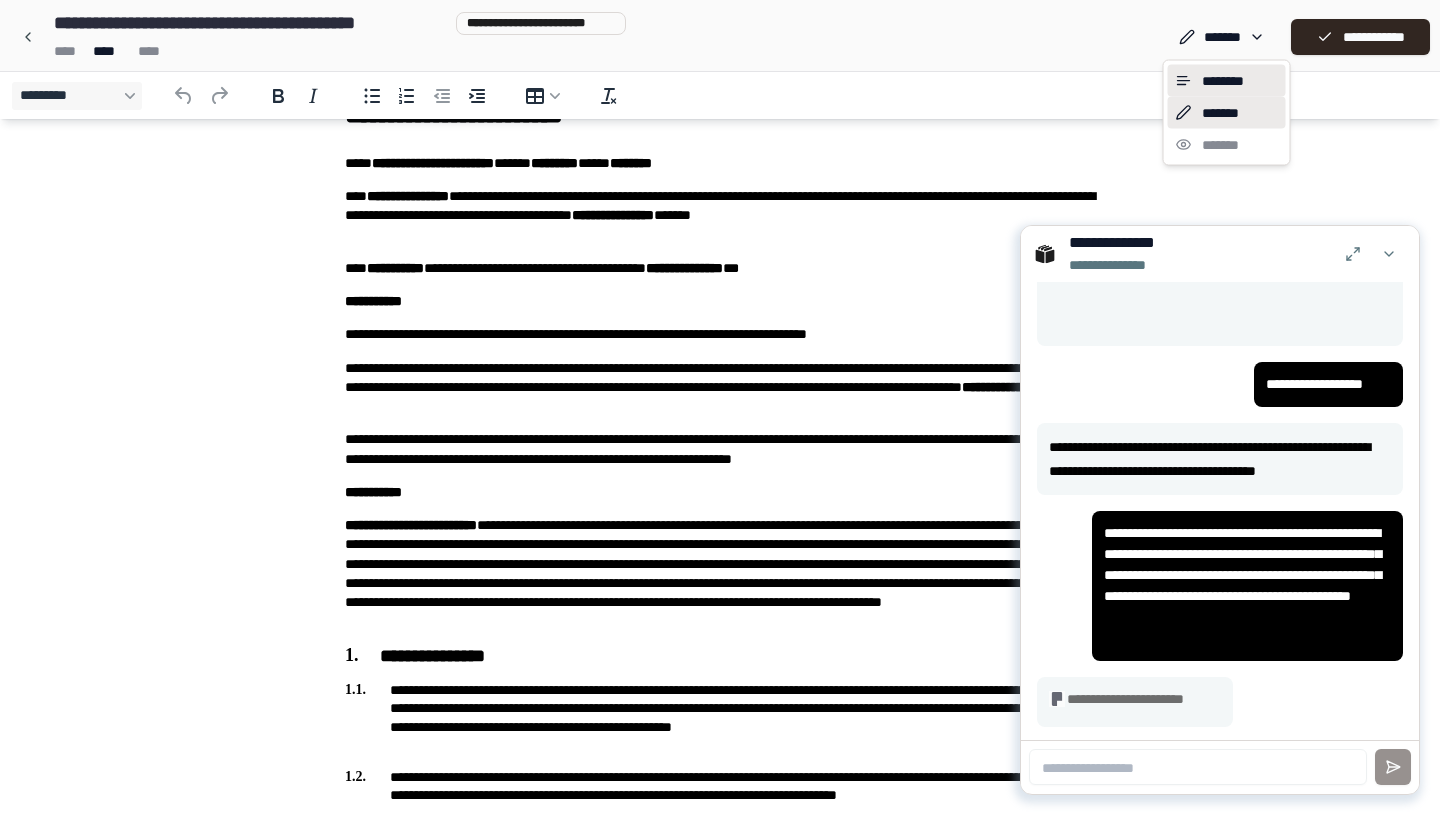 click on "********" at bounding box center (1227, 81) 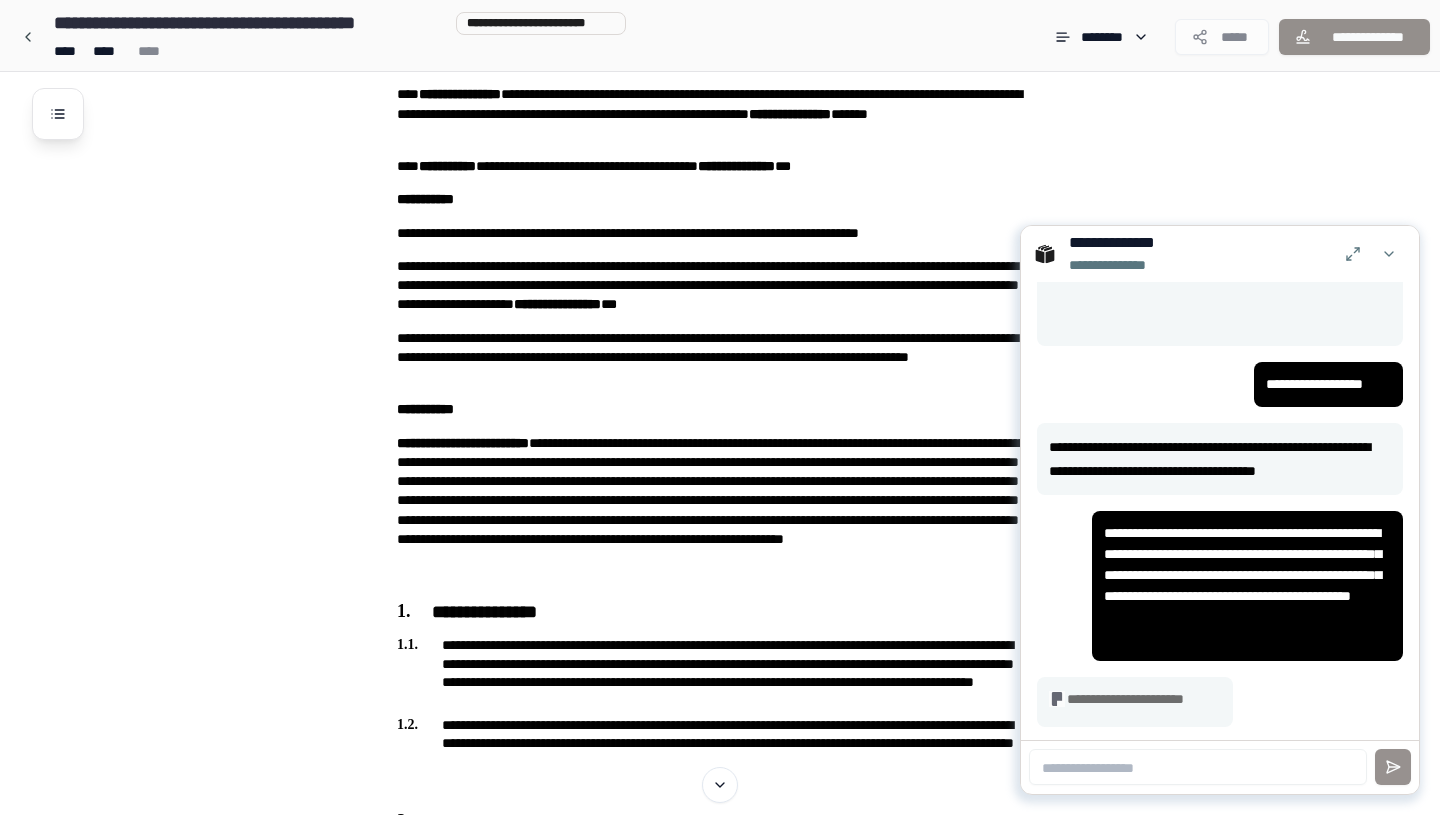 scroll, scrollTop: 102, scrollLeft: 0, axis: vertical 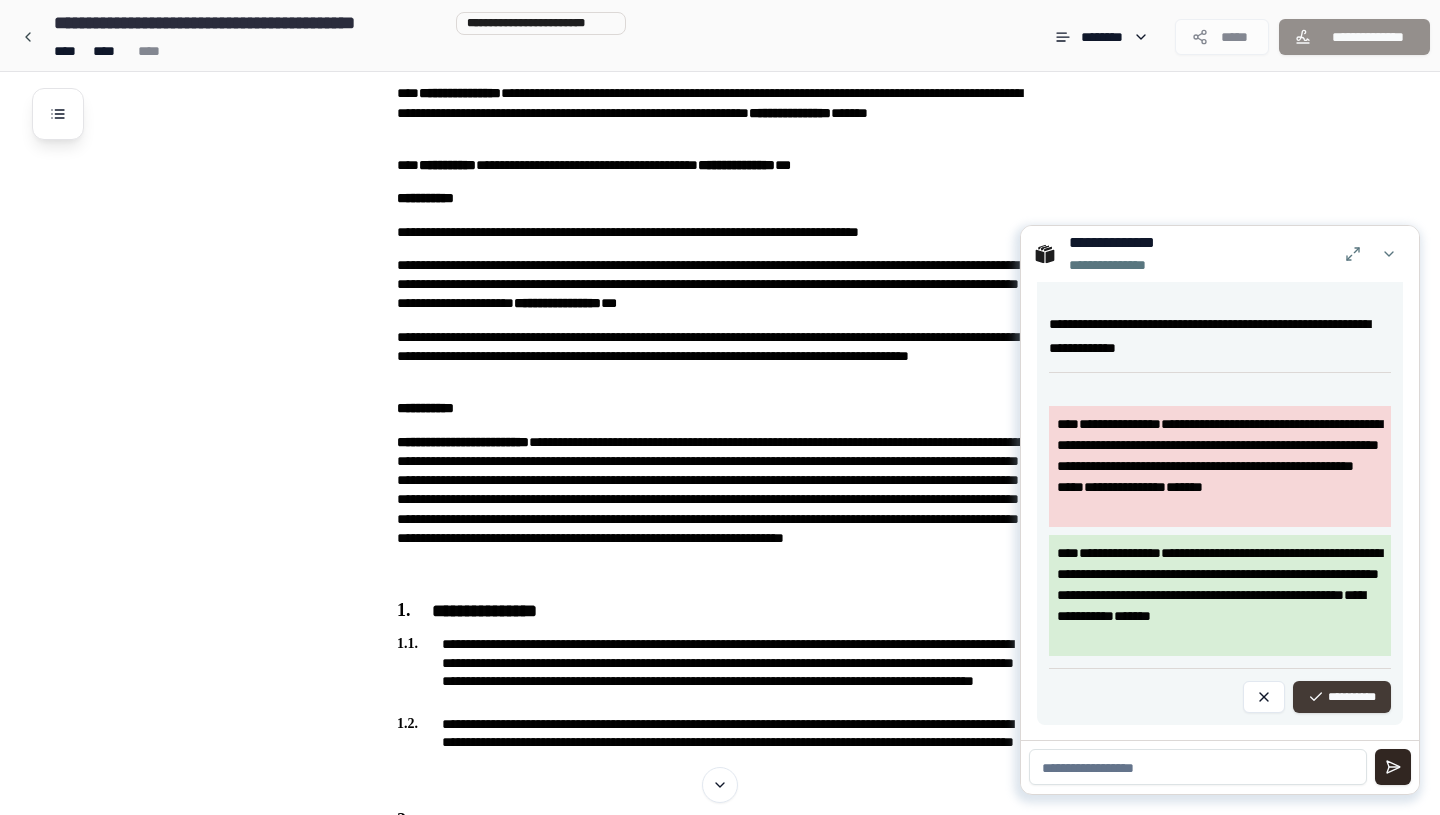 click on "**********" at bounding box center (1342, 697) 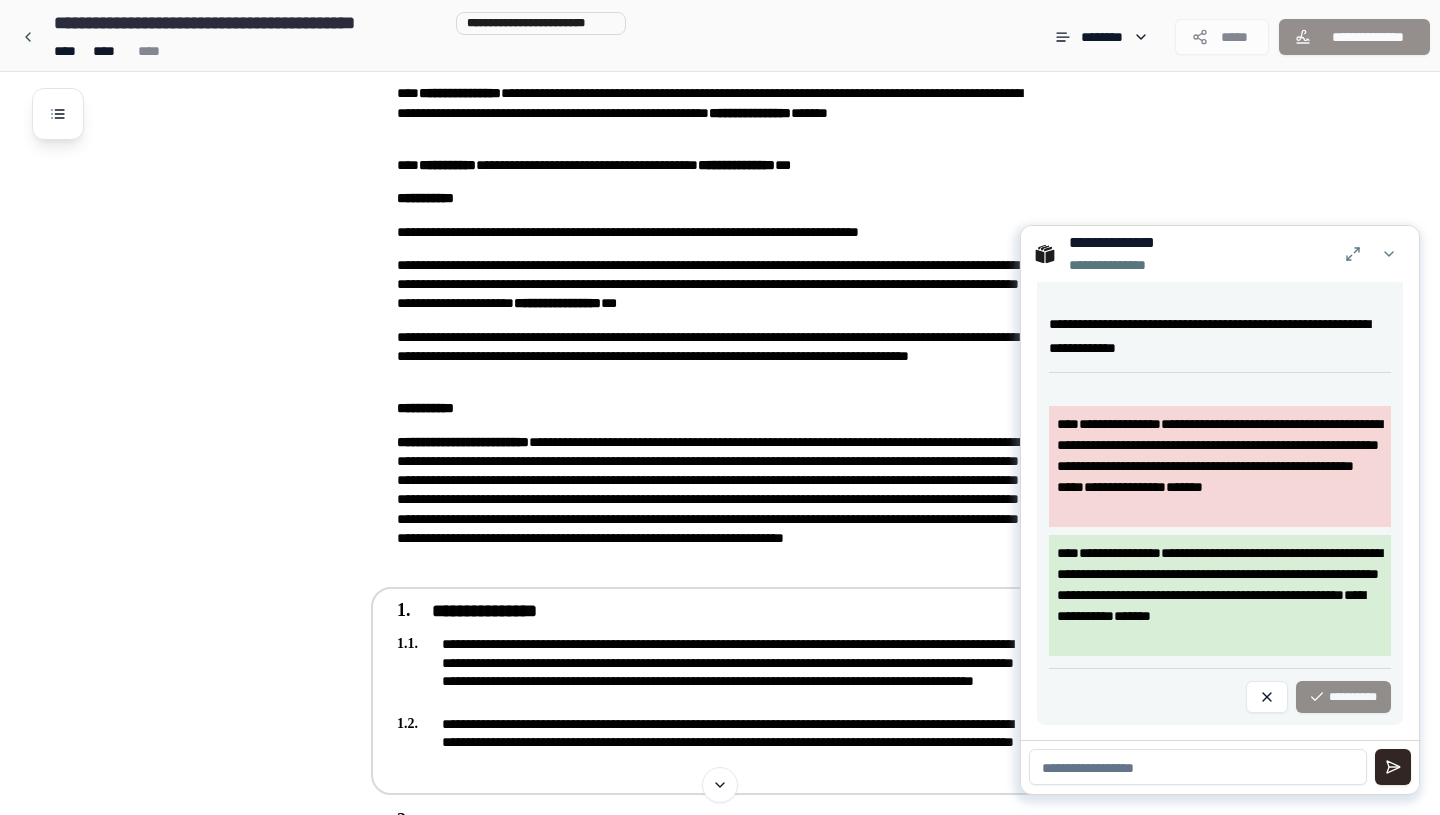 scroll, scrollTop: 0, scrollLeft: 0, axis: both 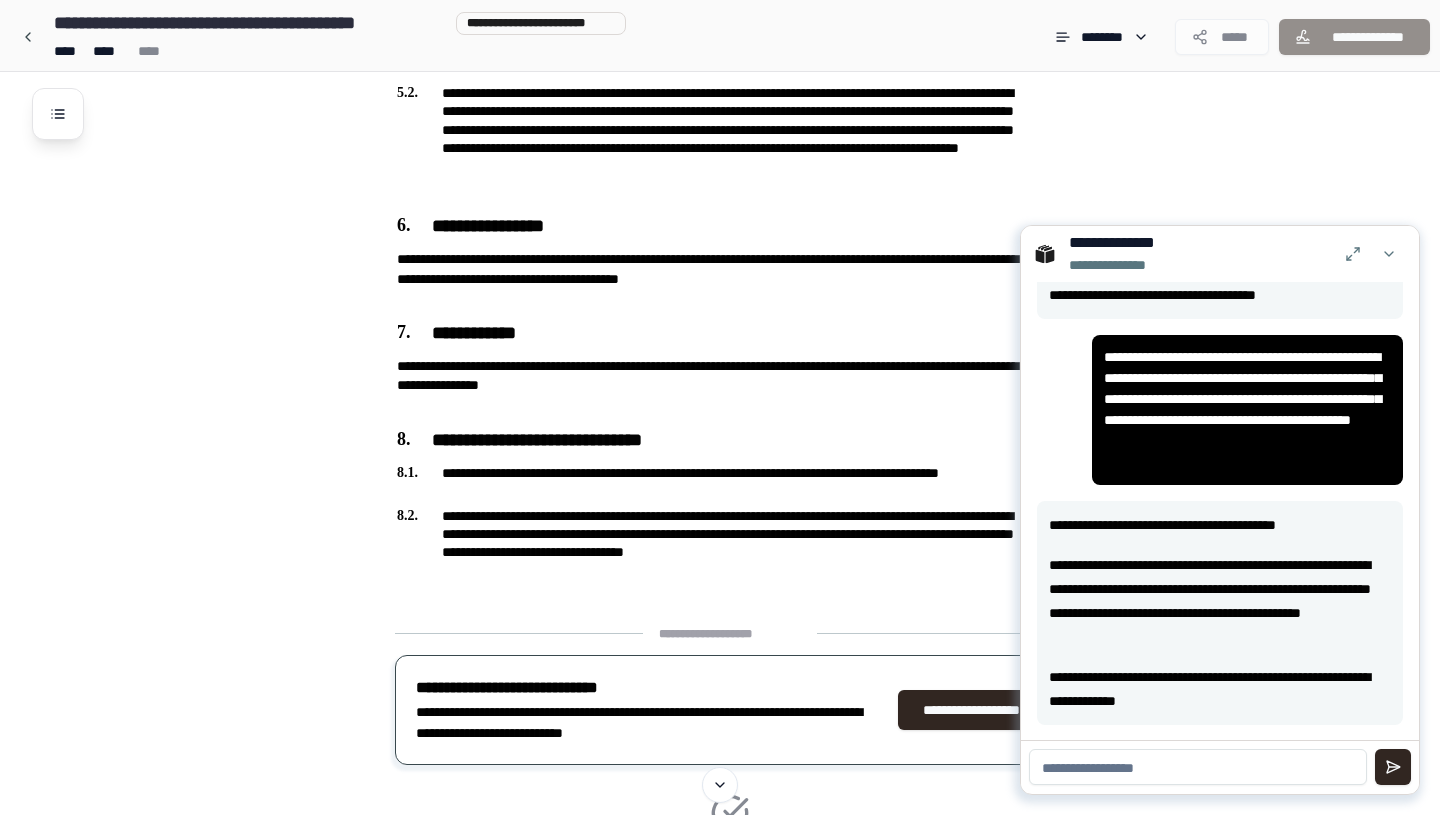 click on "**********" at bounding box center (746, -261) 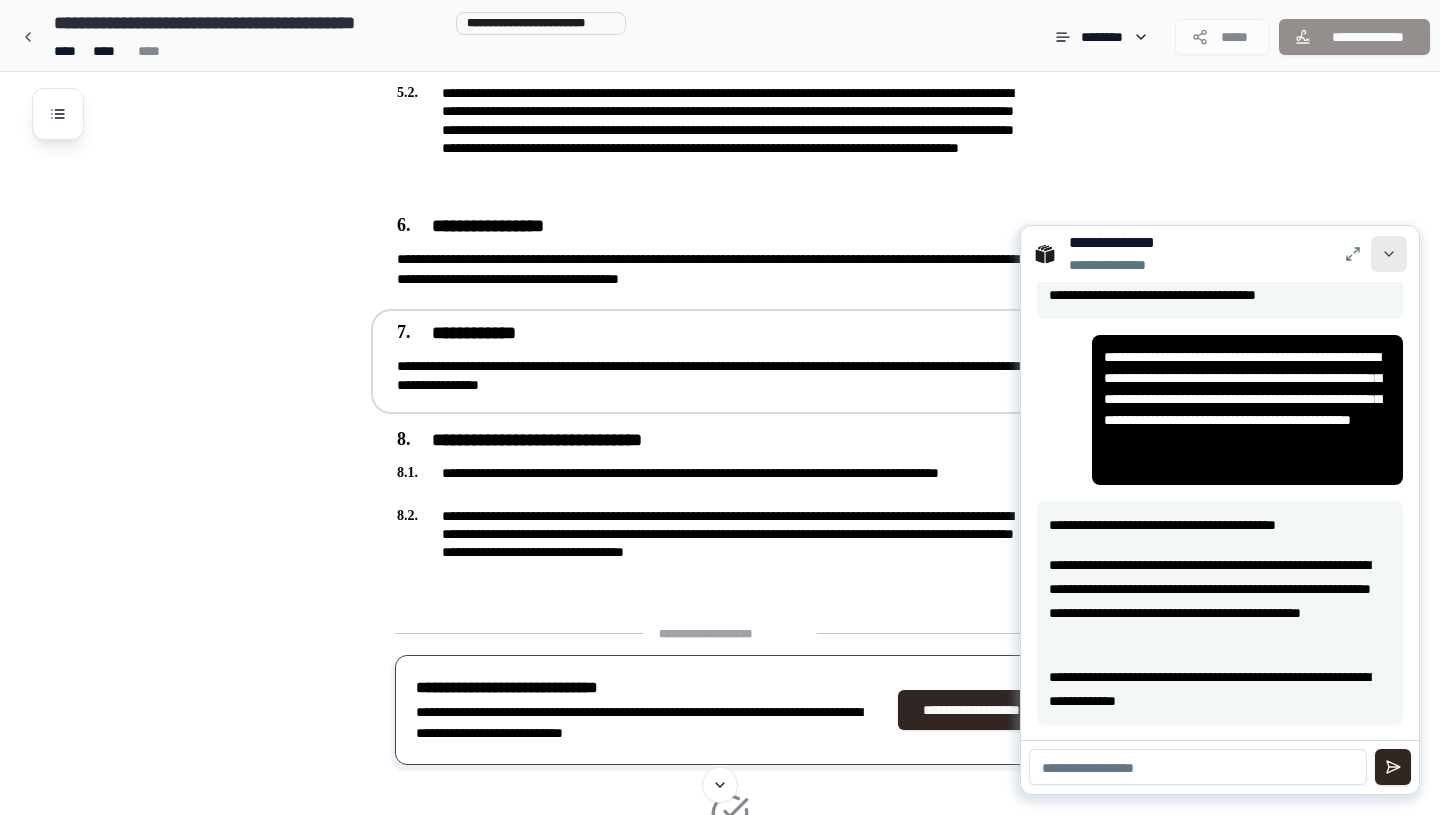click at bounding box center [1389, 254] 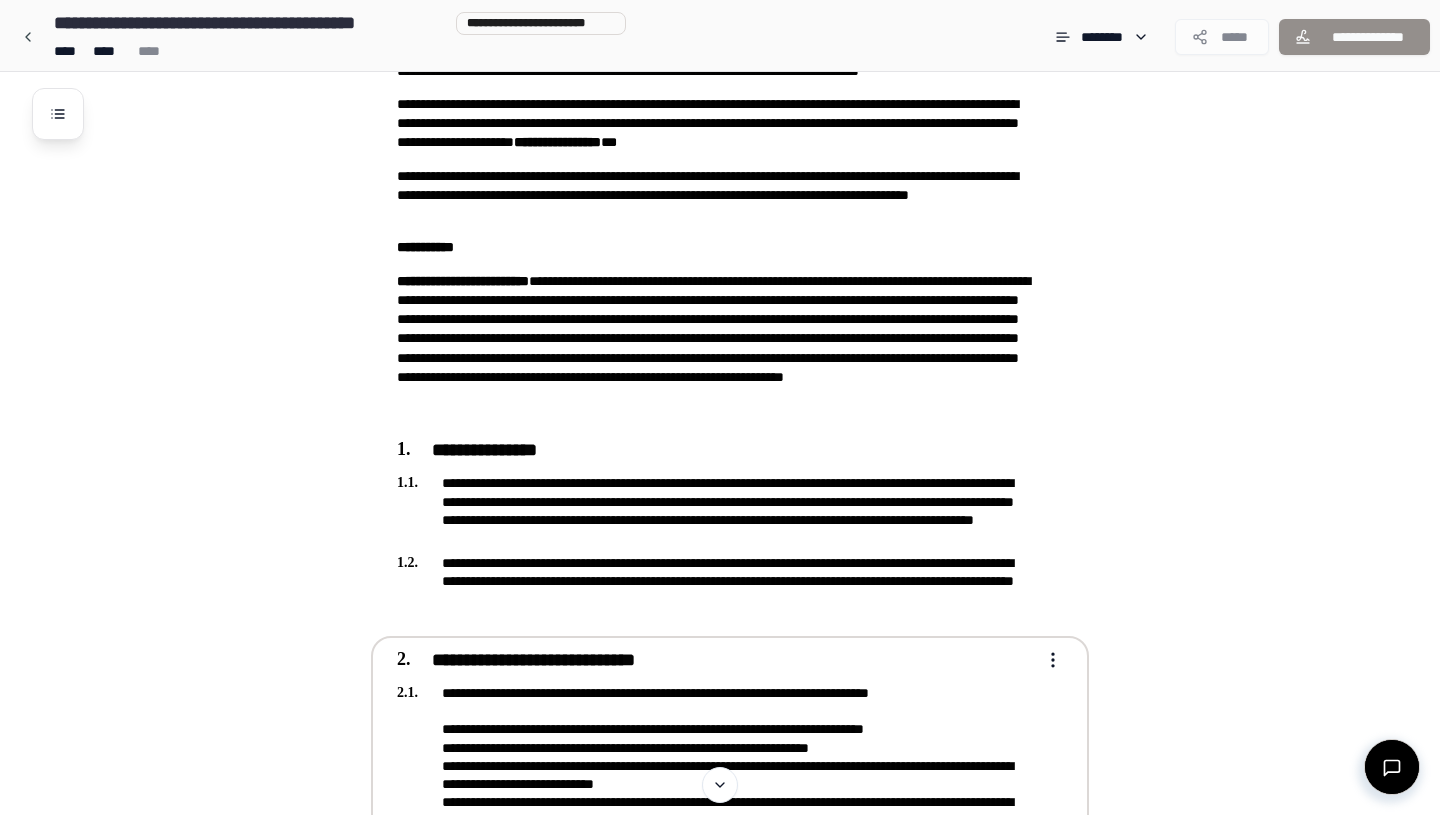 scroll, scrollTop: 0, scrollLeft: 0, axis: both 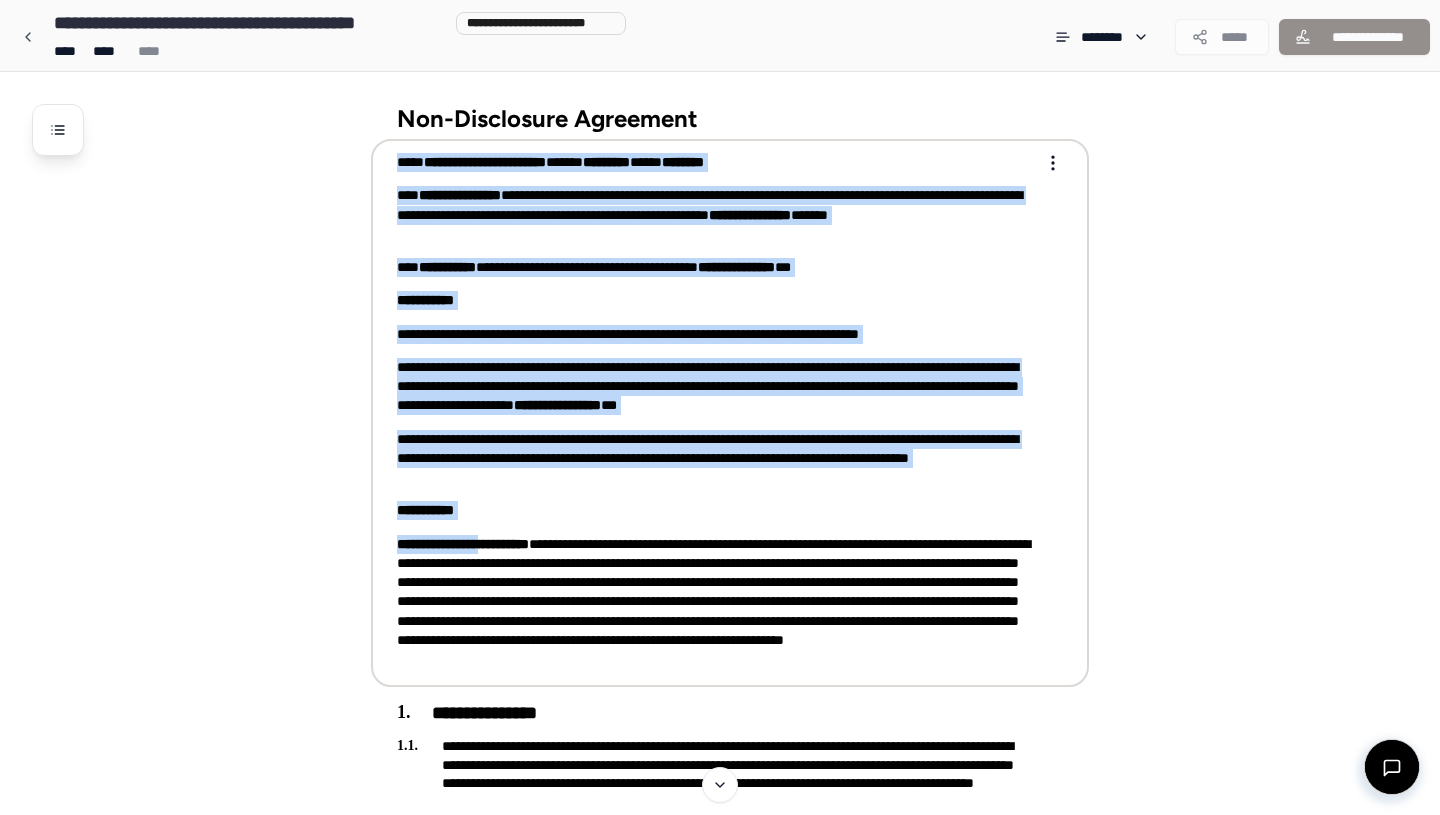 drag, startPoint x: 397, startPoint y: 157, endPoint x: 495, endPoint y: 535, distance: 390.49713 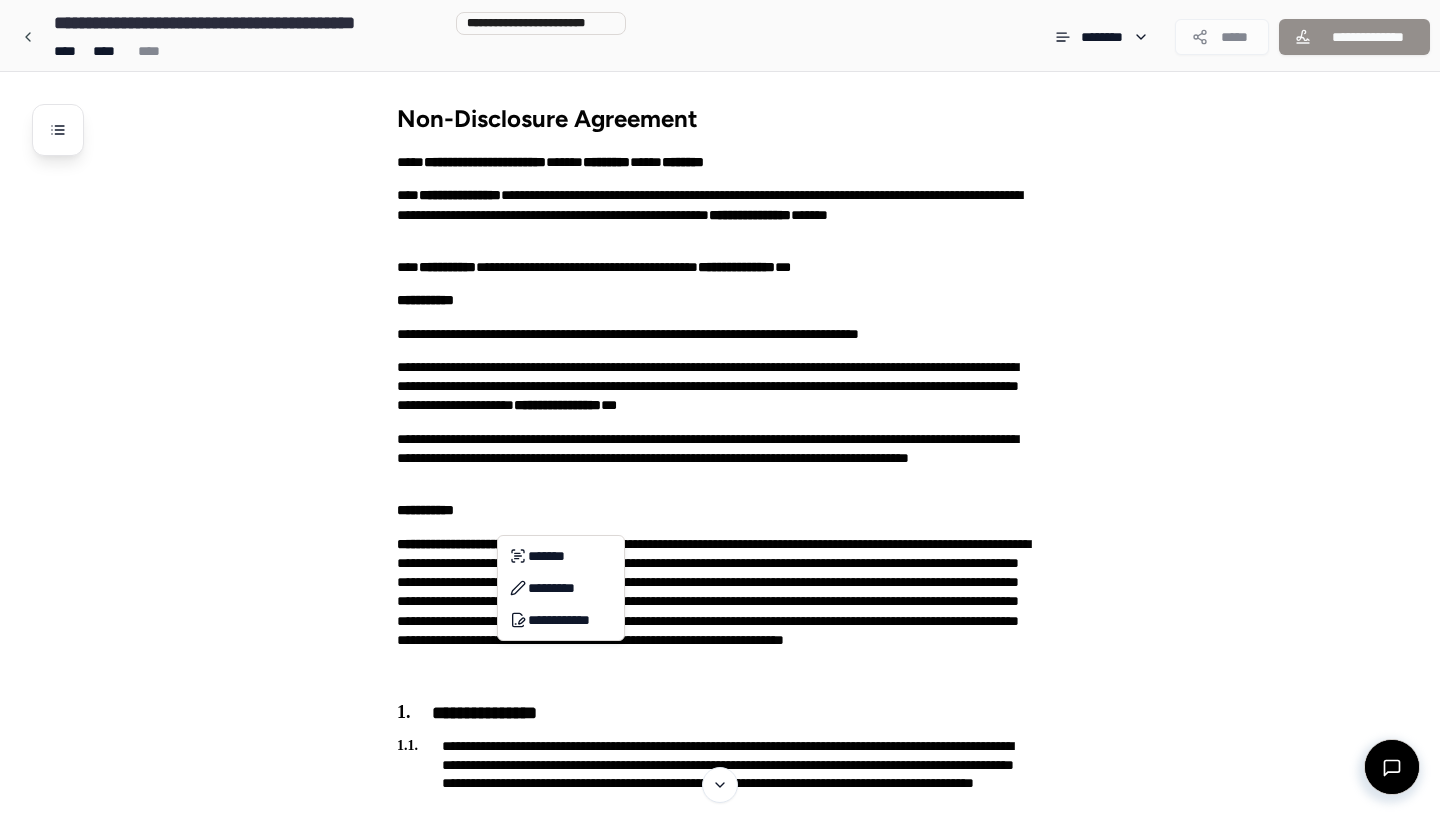click on "**********" at bounding box center [720, 1325] 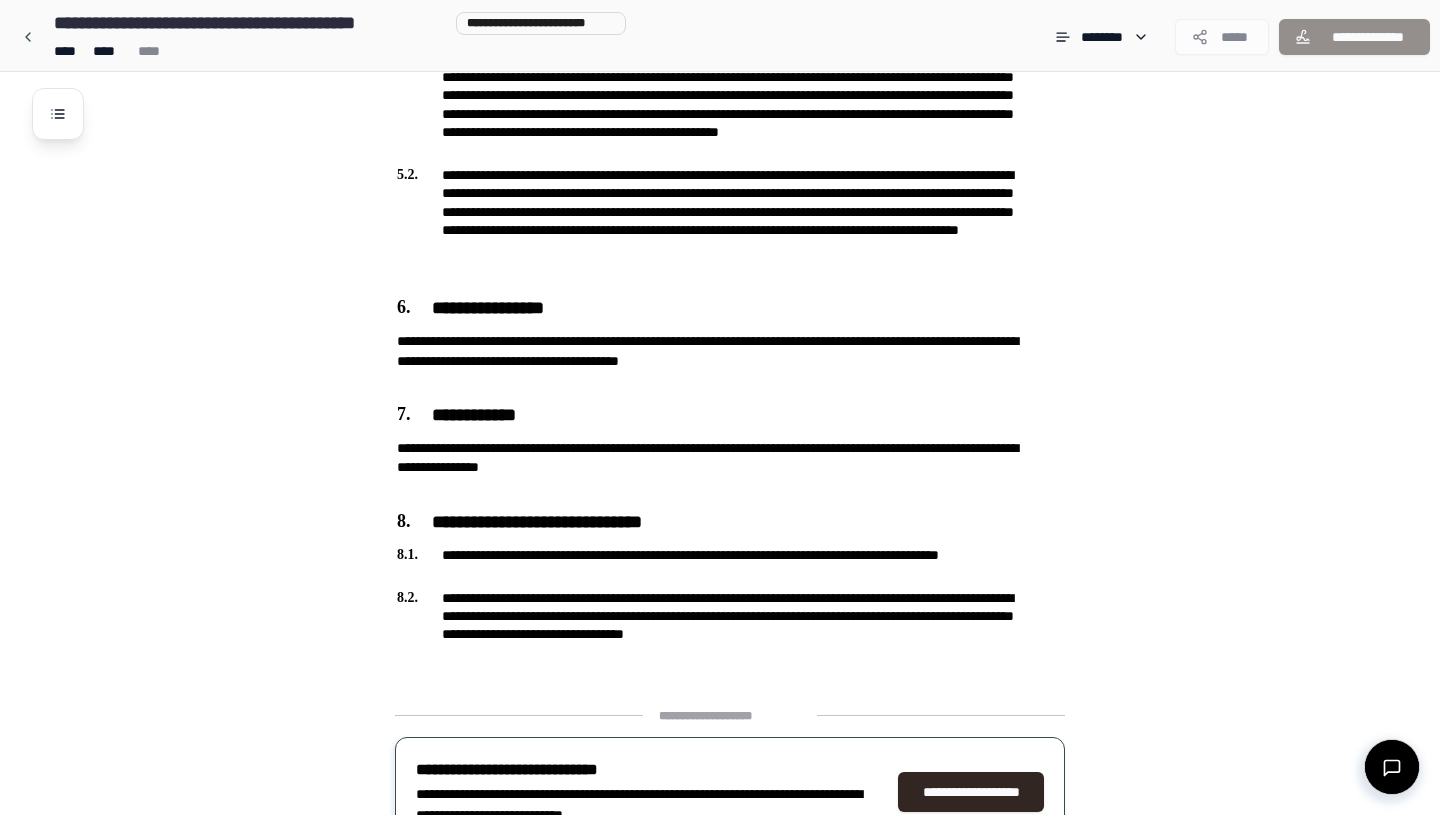 scroll, scrollTop: 1836, scrollLeft: 0, axis: vertical 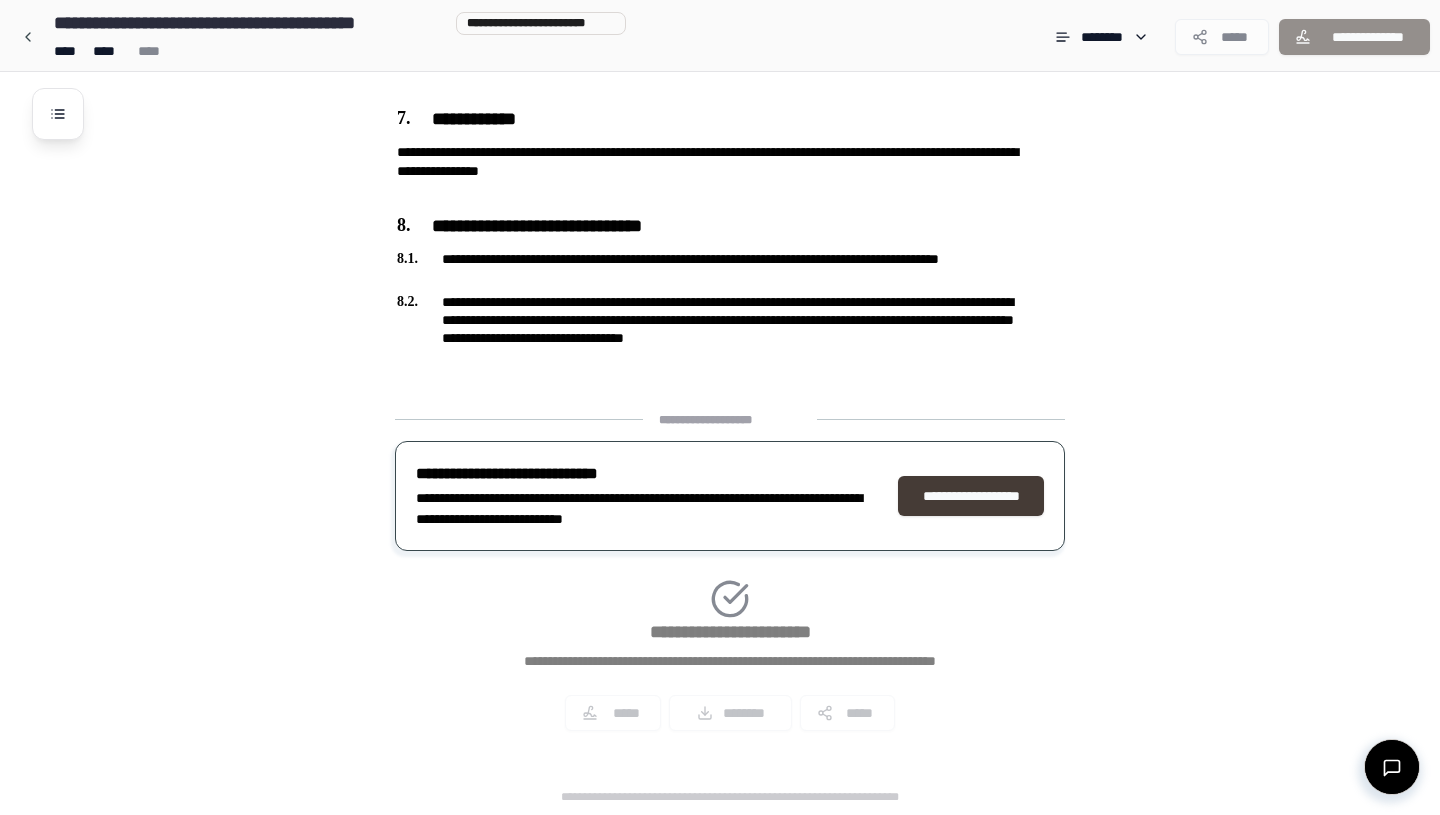 click on "**********" at bounding box center (971, 496) 